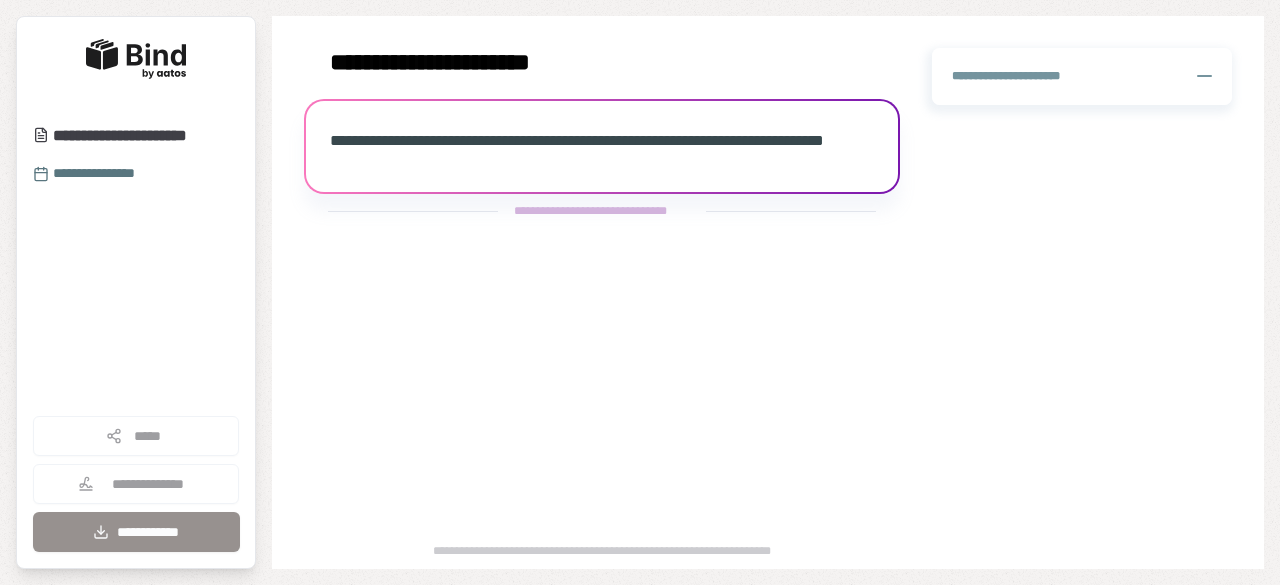 scroll, scrollTop: 0, scrollLeft: 0, axis: both 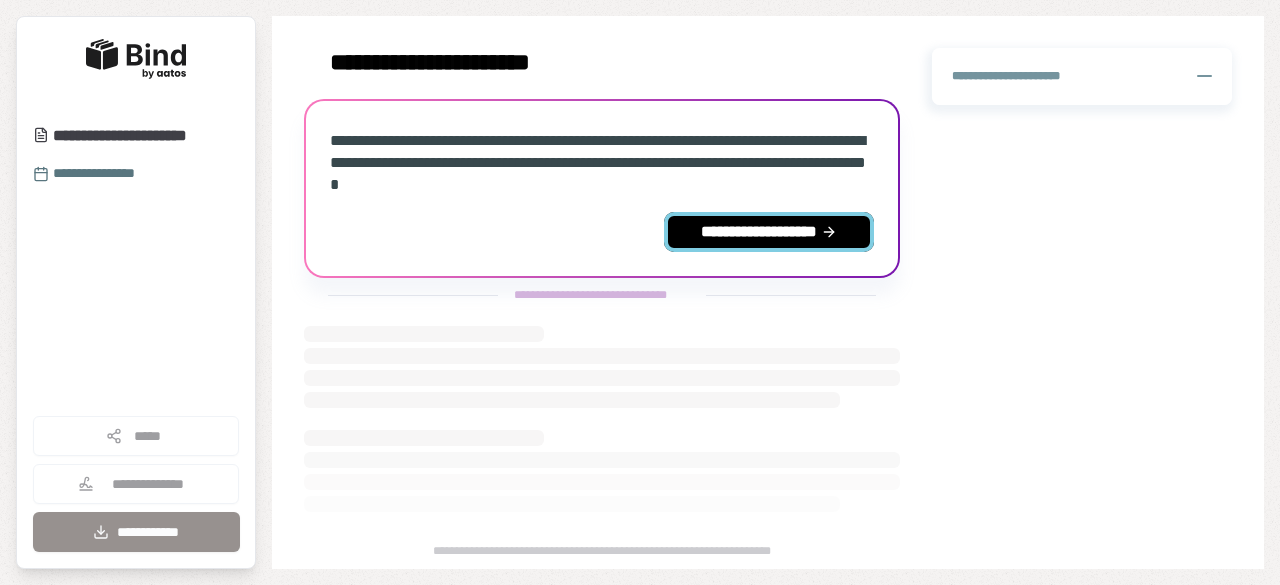 click on "**********" at bounding box center [769, 232] 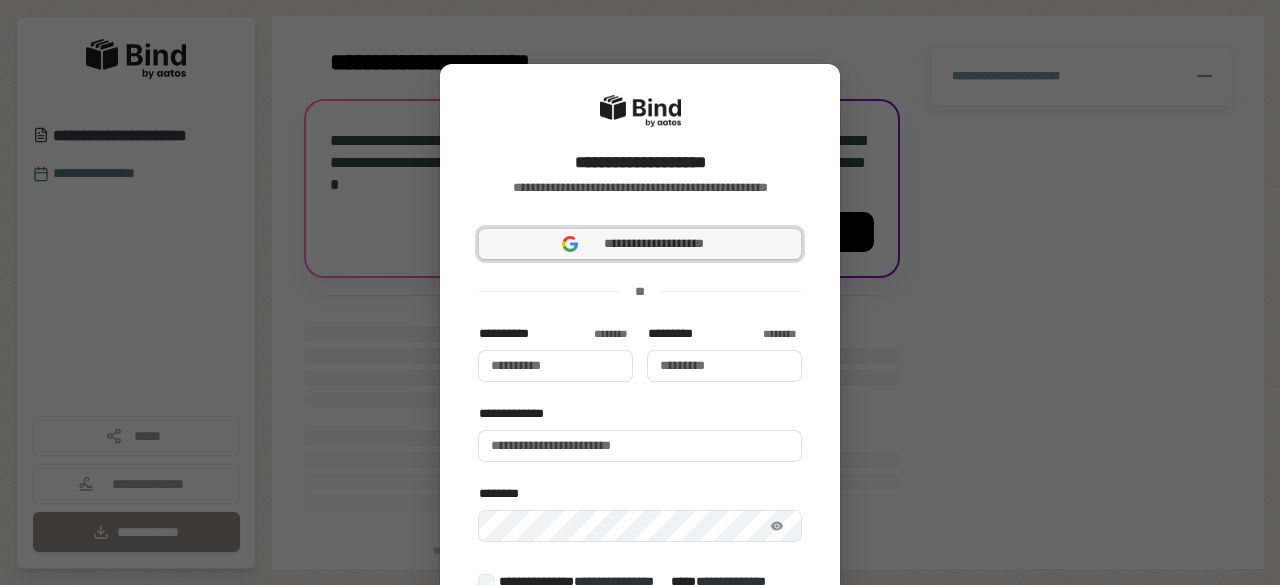 click on "**********" at bounding box center (640, 244) 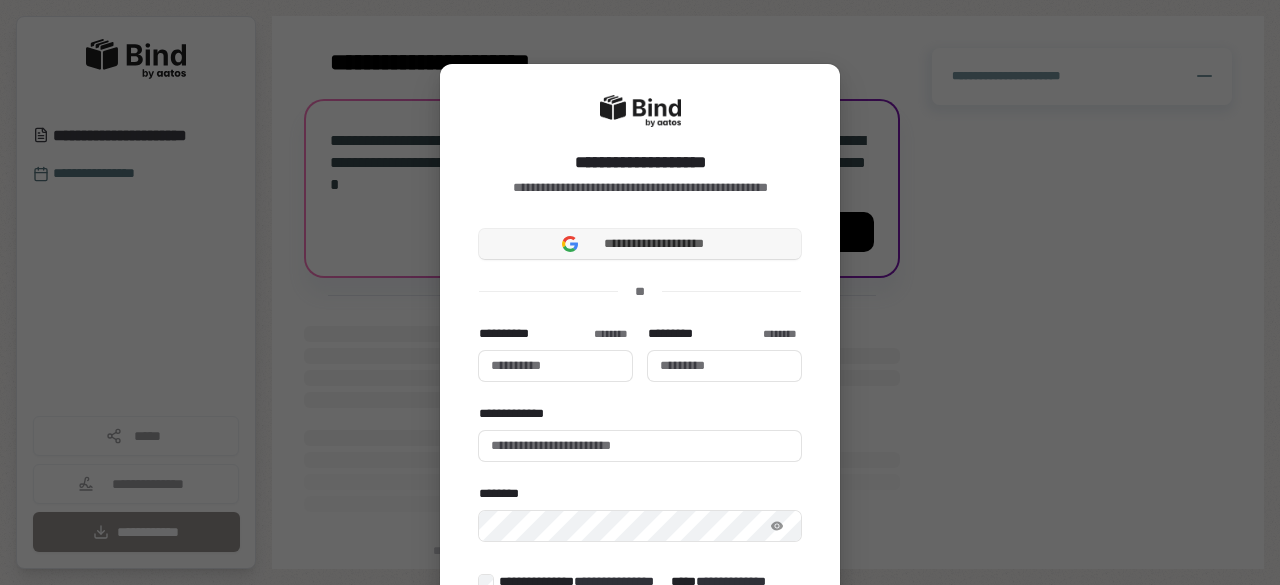 type 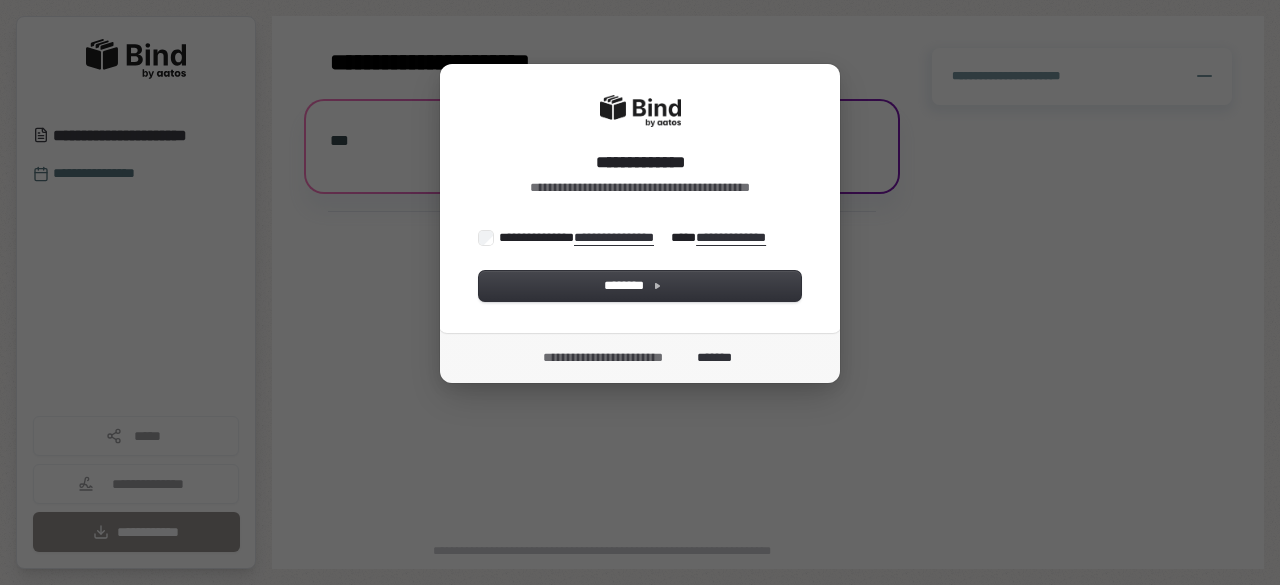 scroll, scrollTop: 0, scrollLeft: 0, axis: both 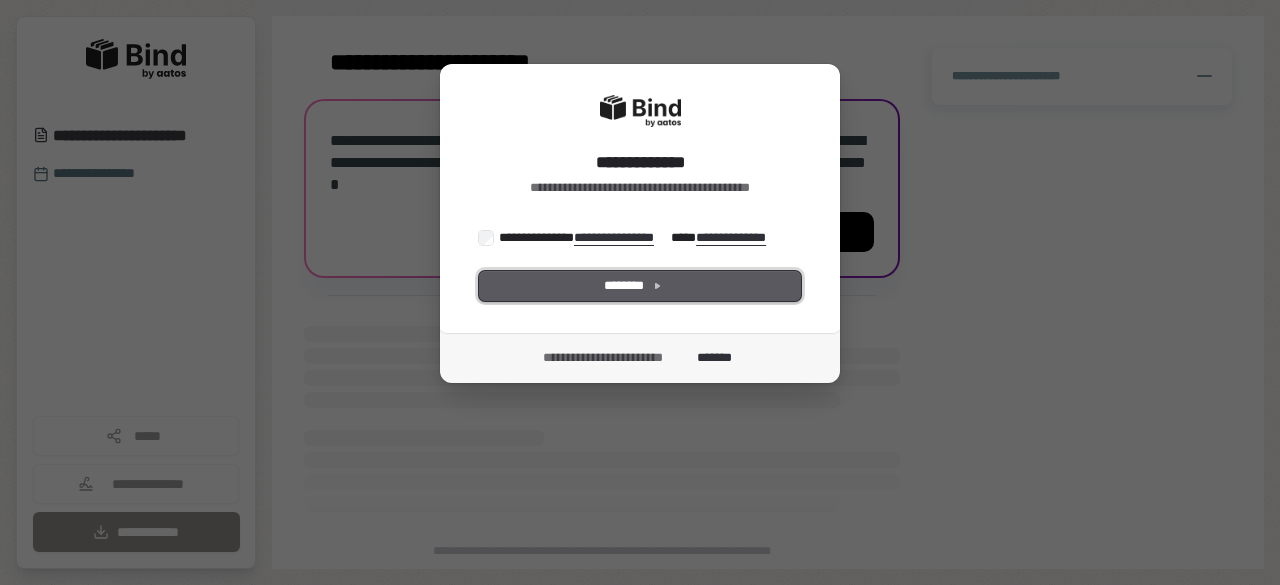 click on "********" at bounding box center [640, 286] 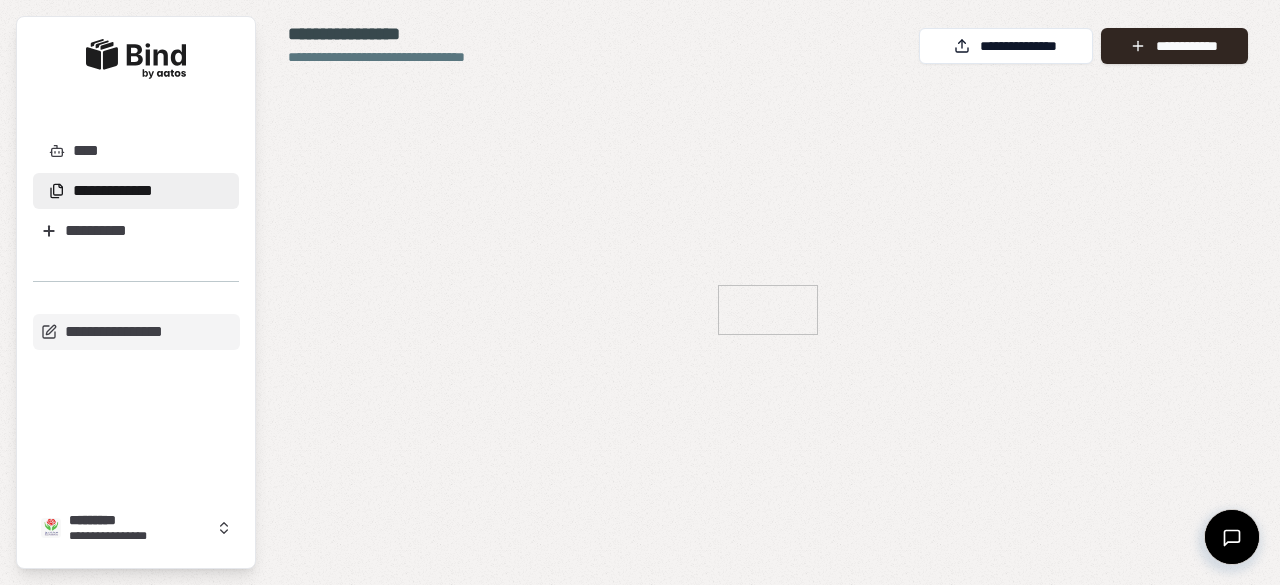 scroll, scrollTop: 0, scrollLeft: 0, axis: both 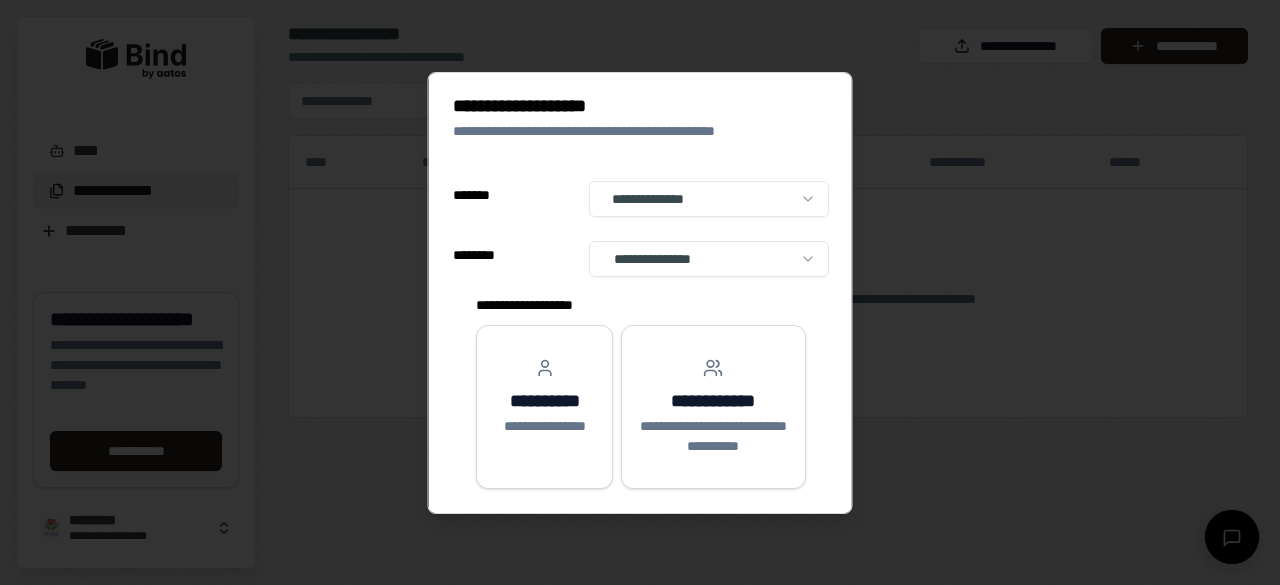 select on "**" 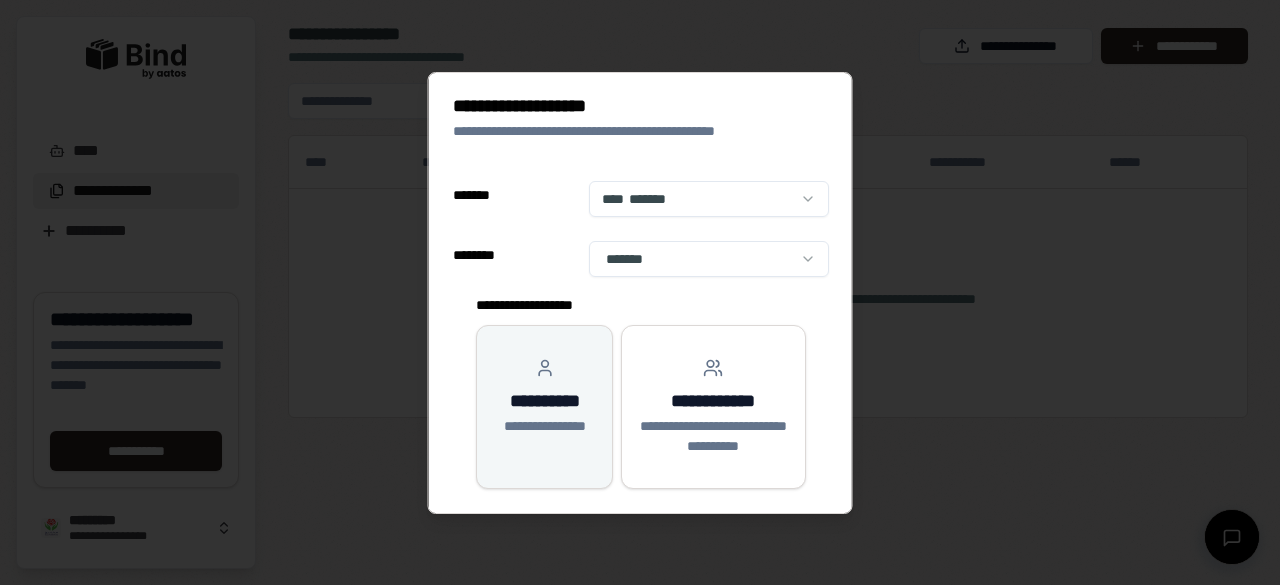 click on "**********" at bounding box center [543, 426] 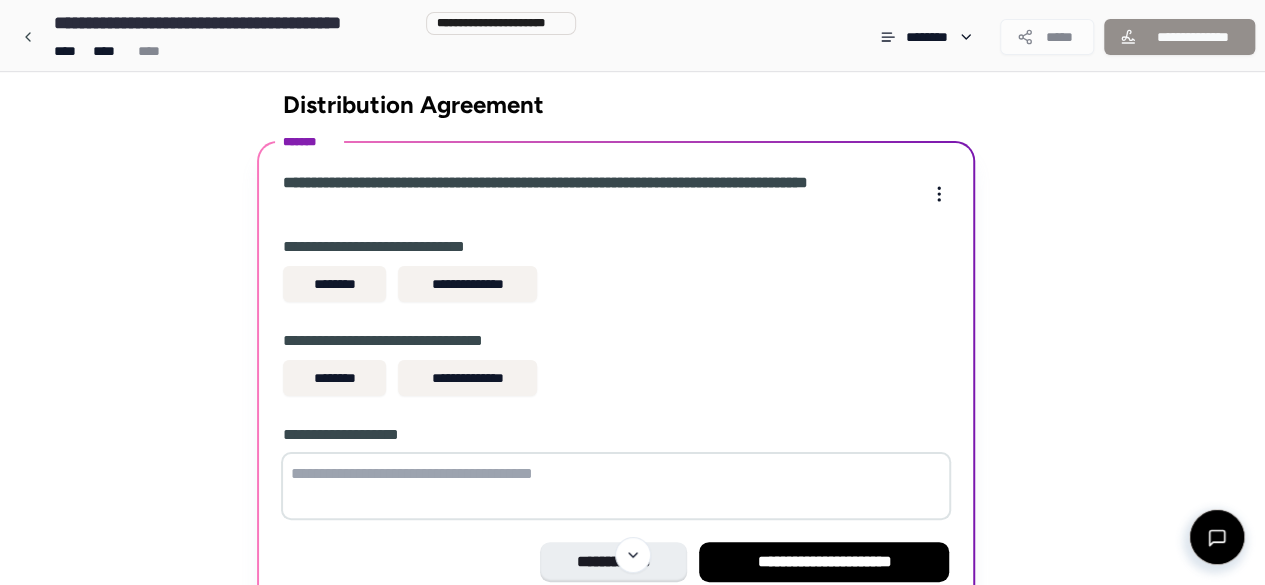 scroll, scrollTop: 0, scrollLeft: 0, axis: both 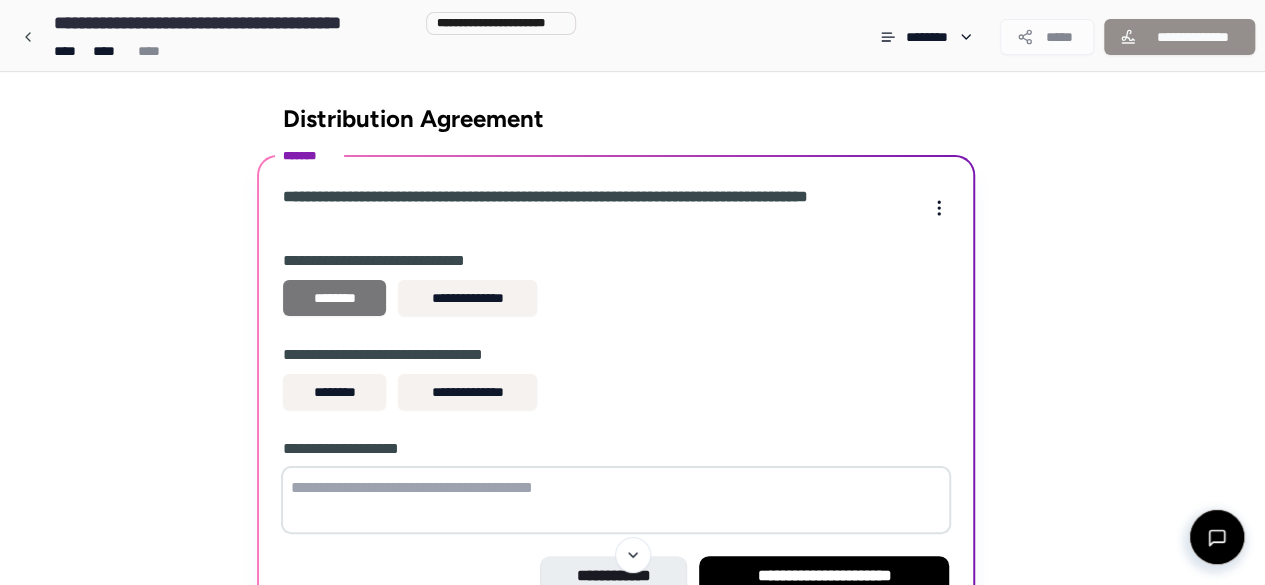 click on "********" at bounding box center (334, 298) 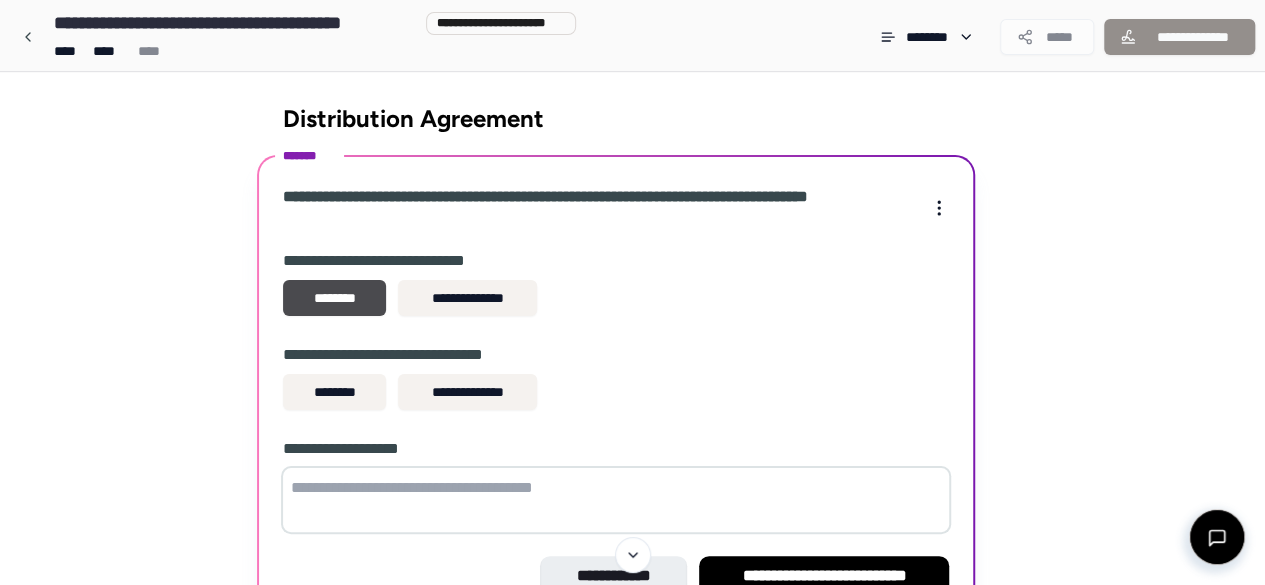 scroll, scrollTop: 100, scrollLeft: 0, axis: vertical 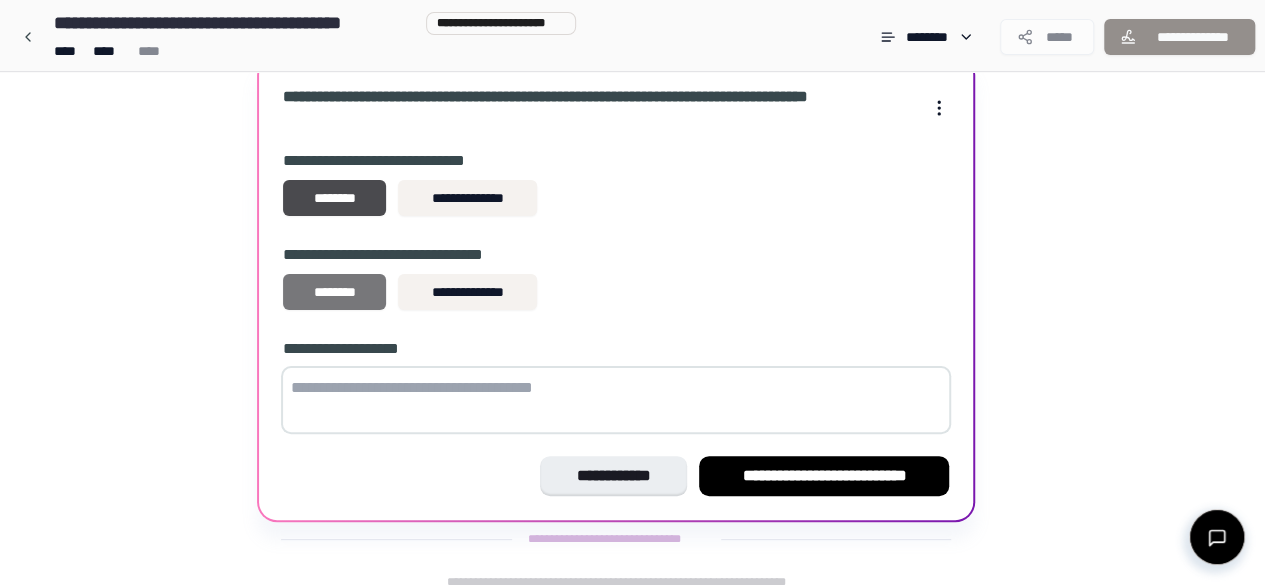 click on "********" at bounding box center (334, 292) 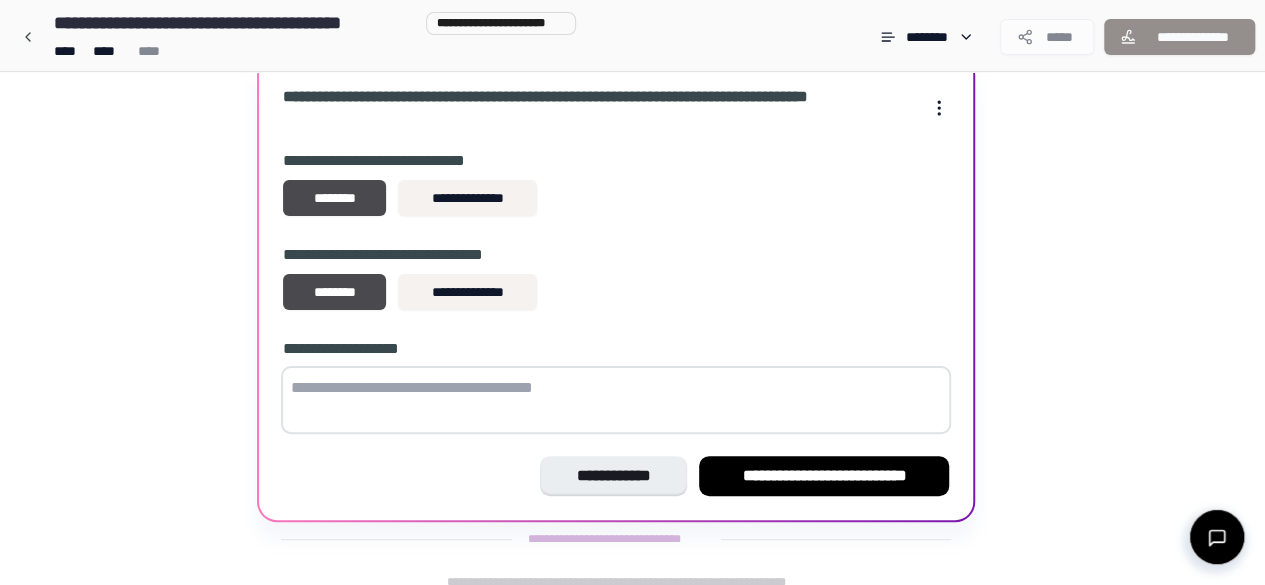 click at bounding box center [616, 400] 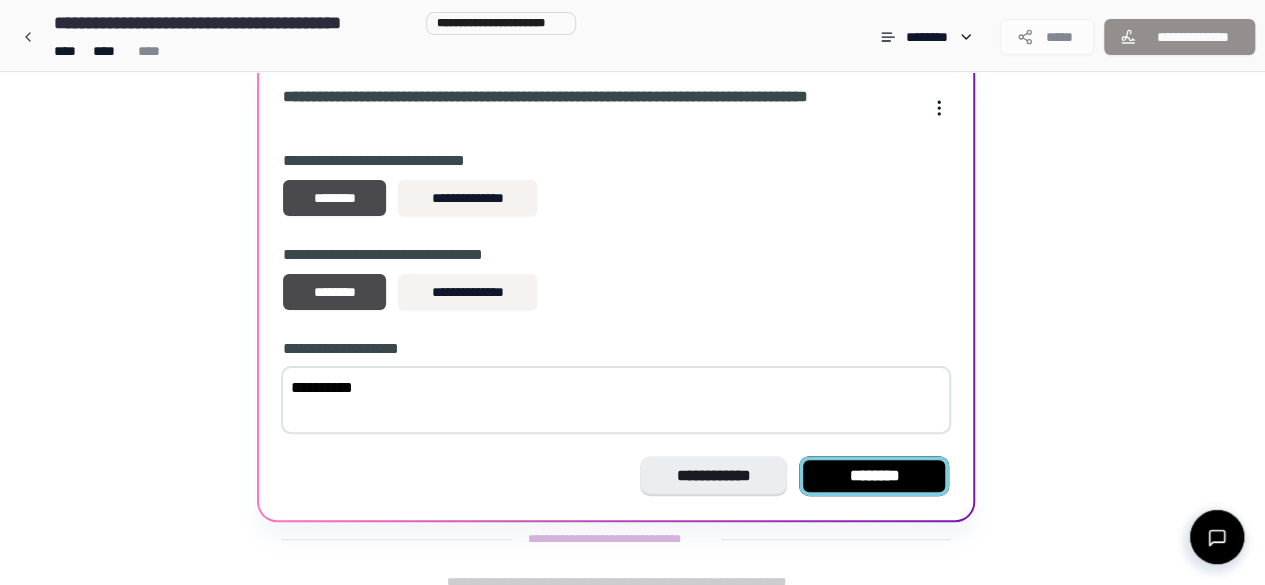 type on "*********" 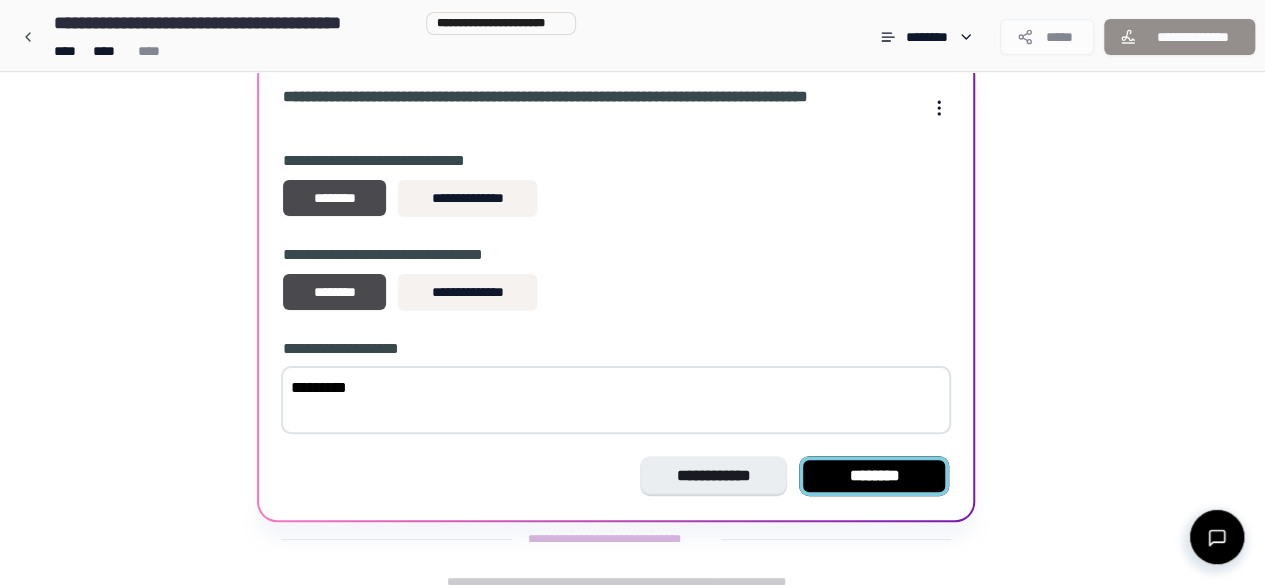click on "********" at bounding box center (874, 476) 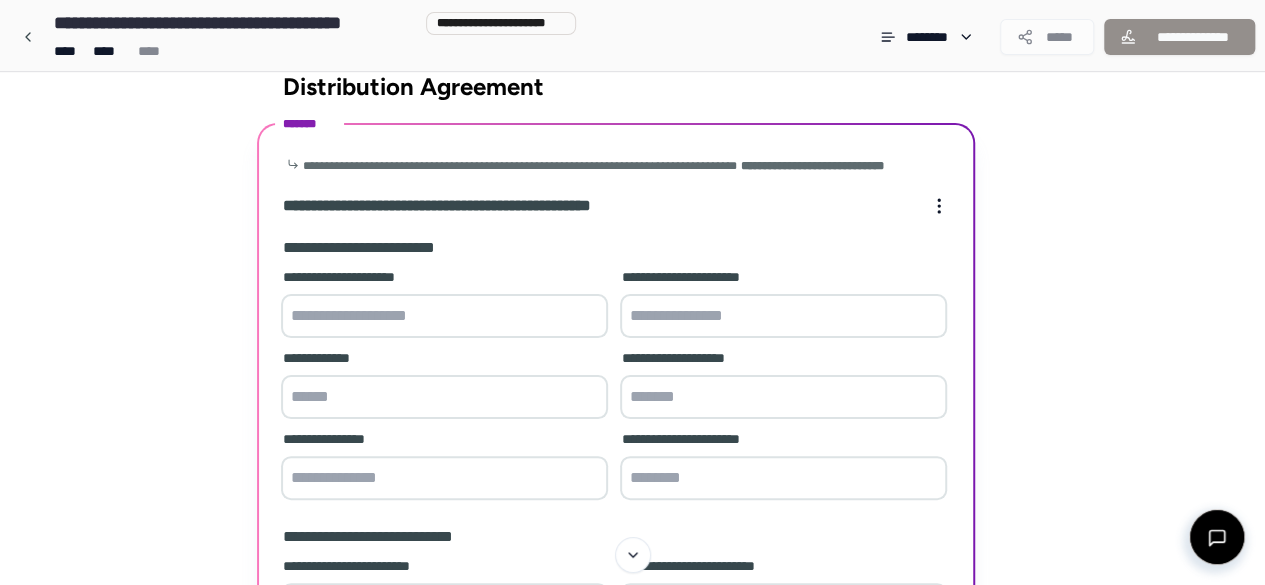 scroll, scrollTop: 0, scrollLeft: 0, axis: both 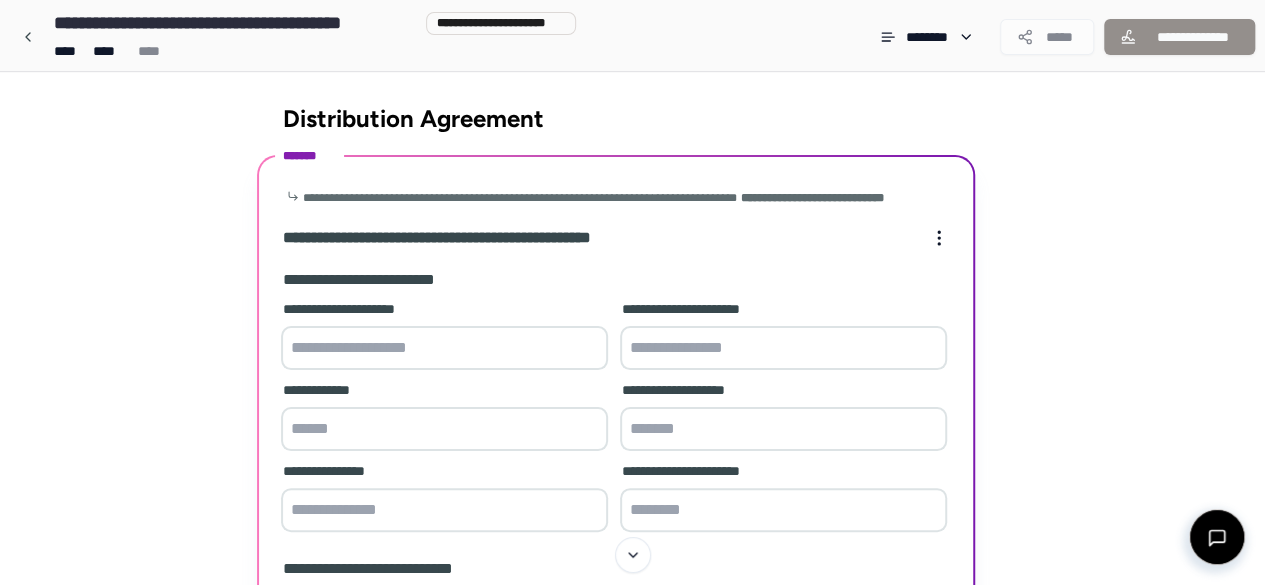 click at bounding box center [444, 348] 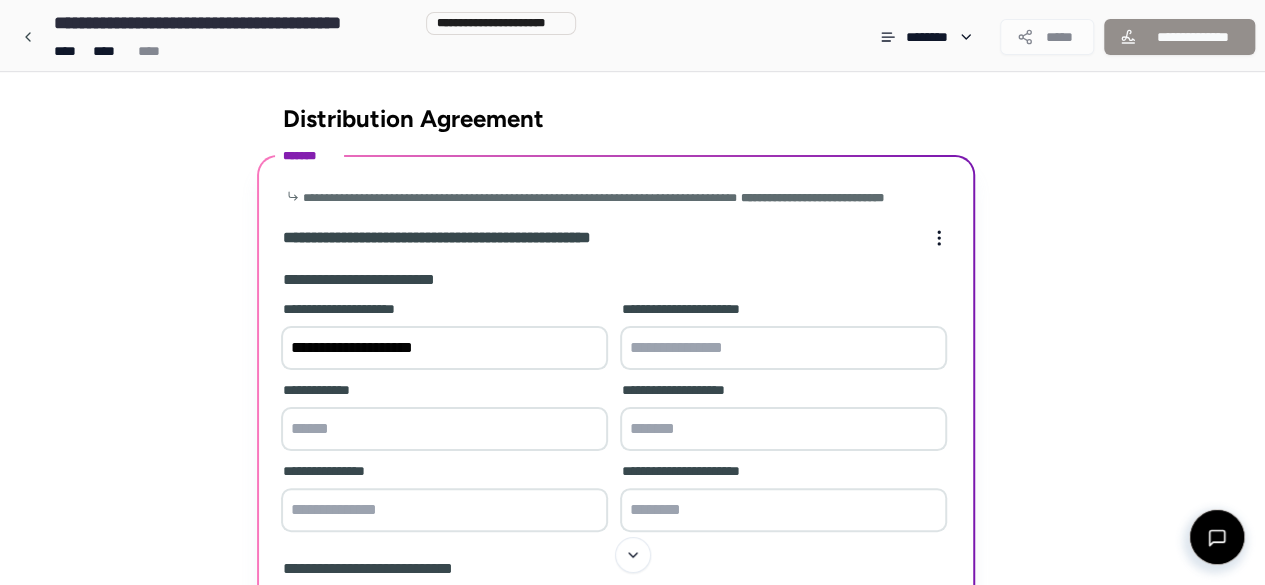 type on "**********" 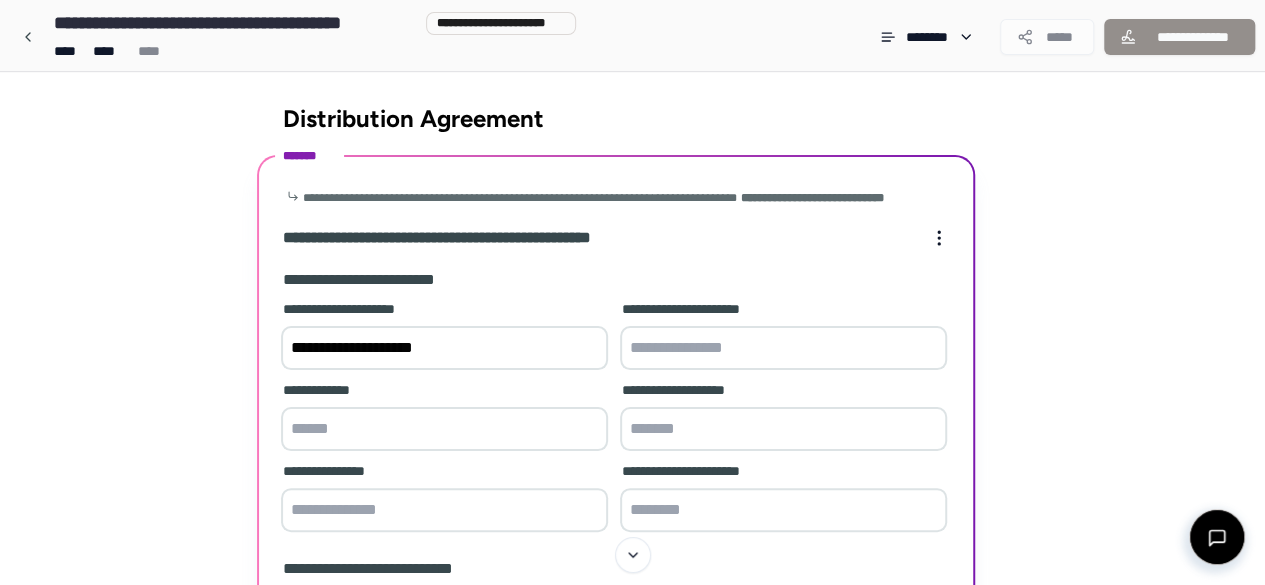 click at bounding box center [783, 348] 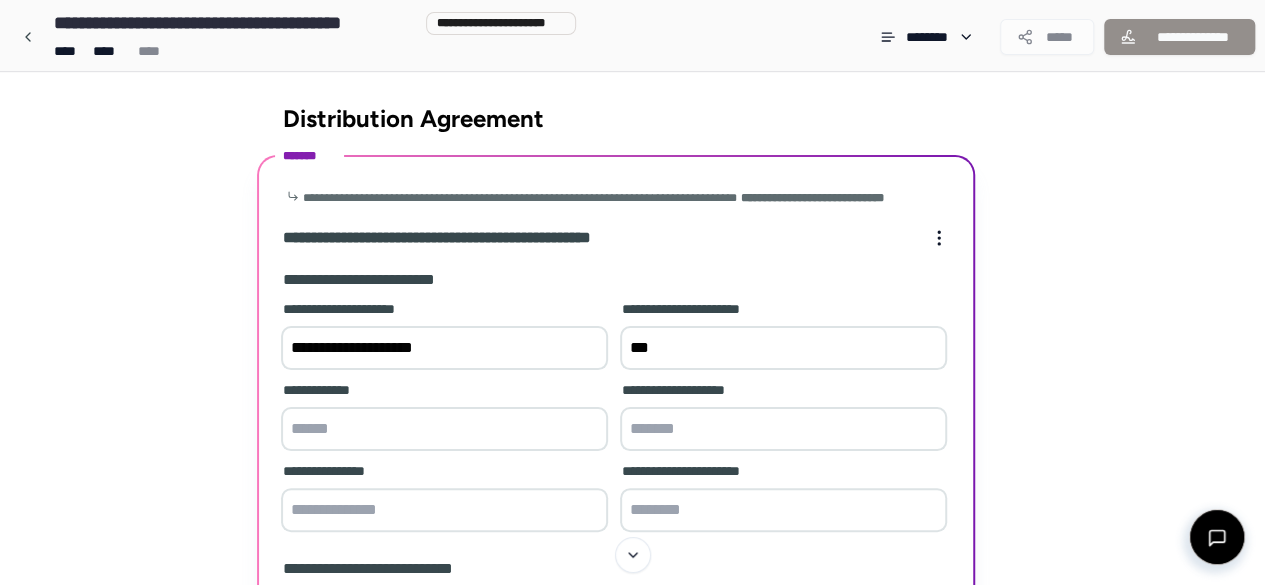 paste on "**********" 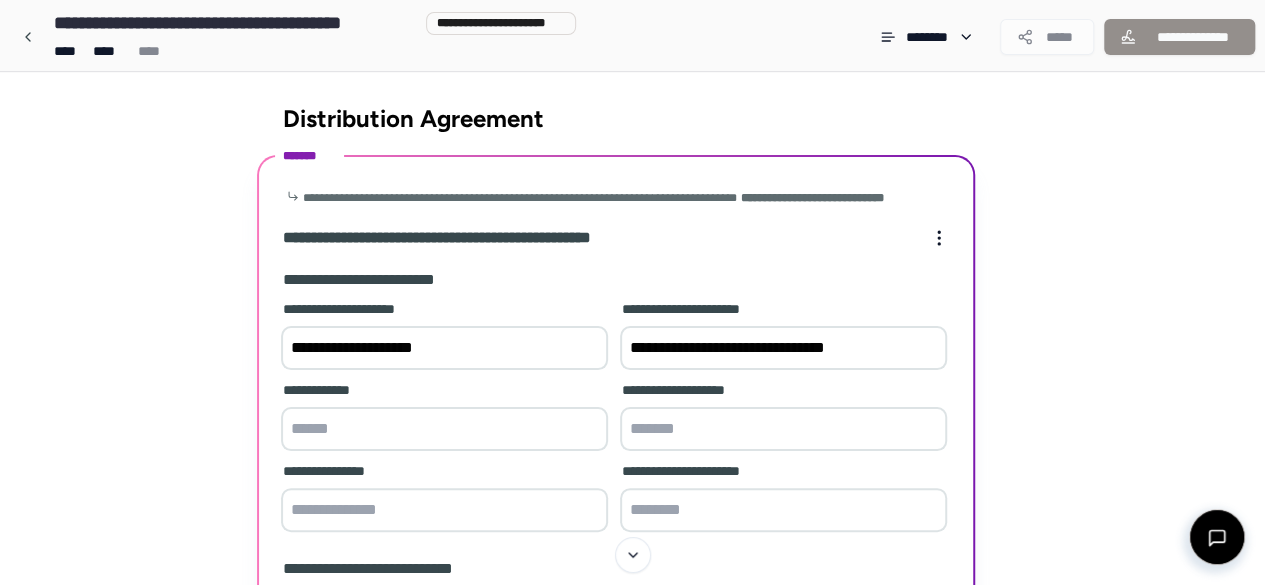 type on "**********" 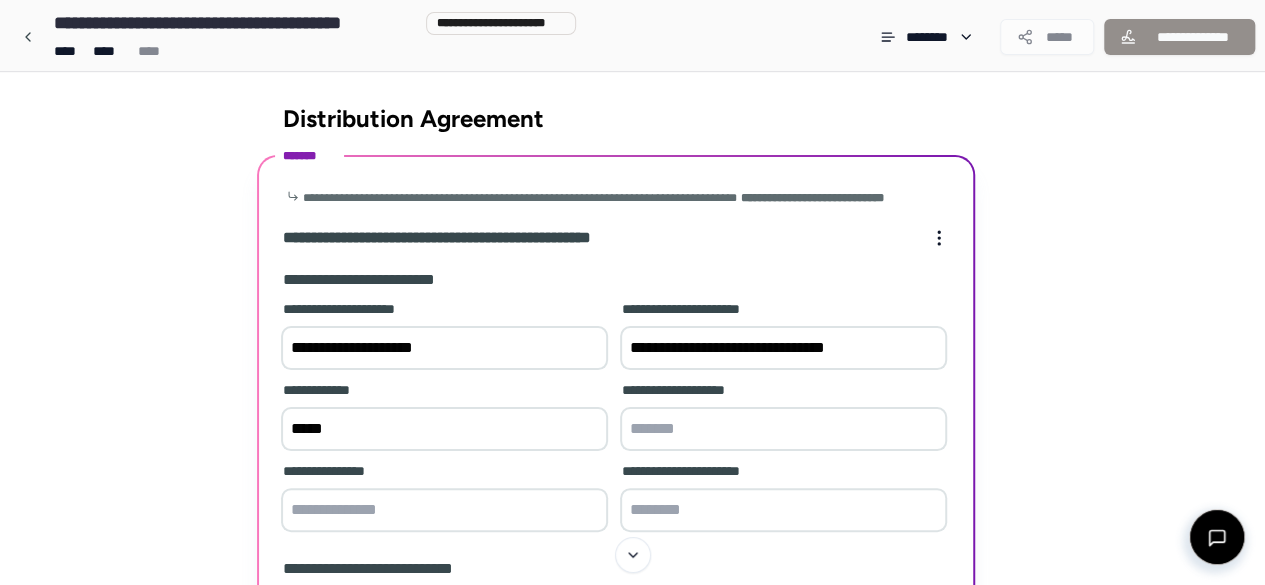 type on "*****" 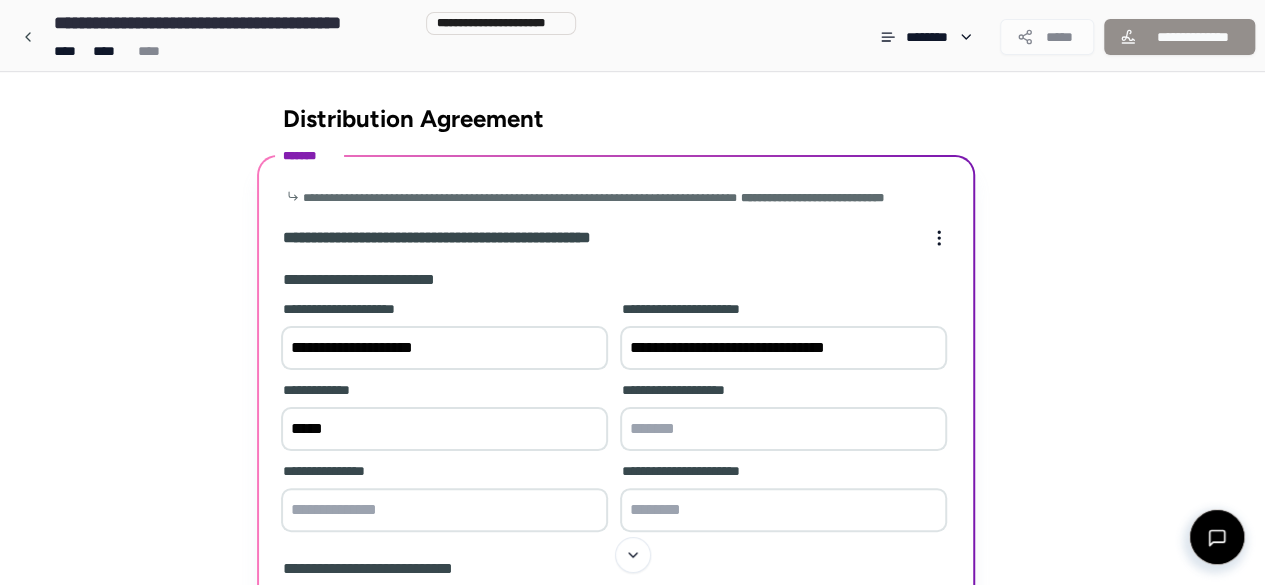 click at bounding box center (783, 429) 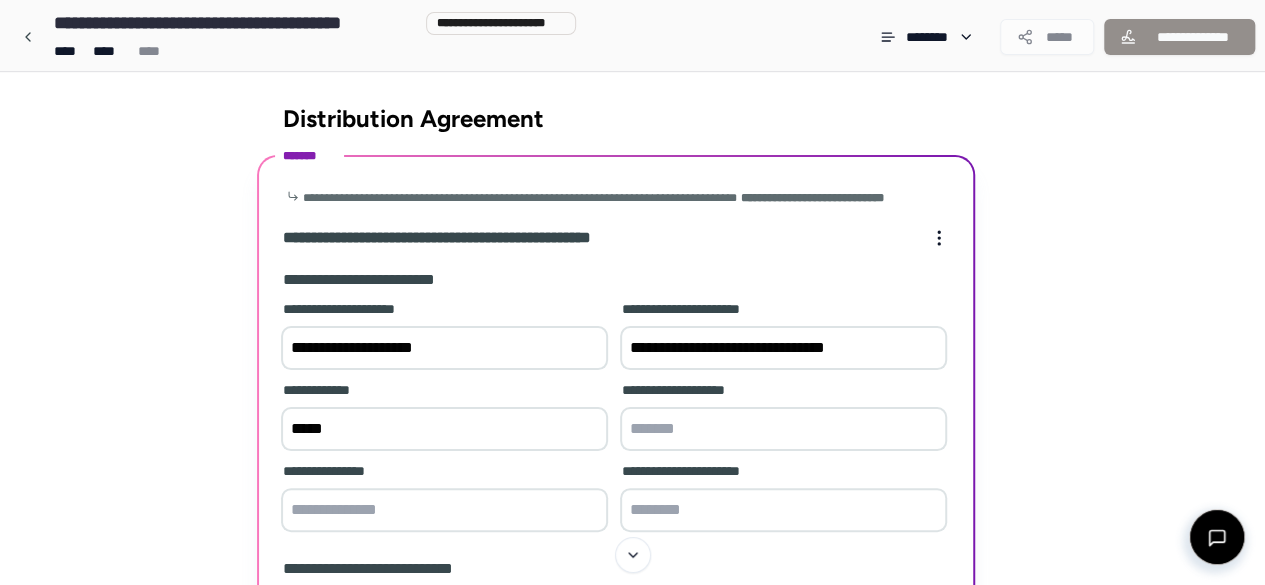 click at bounding box center (444, 510) 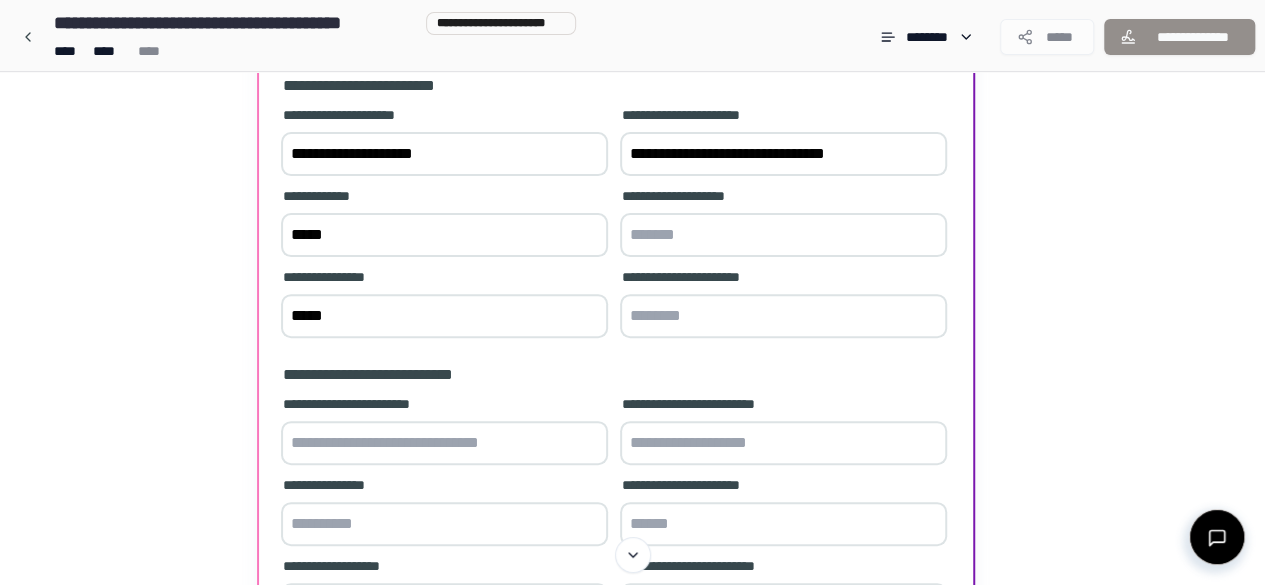 scroll, scrollTop: 200, scrollLeft: 0, axis: vertical 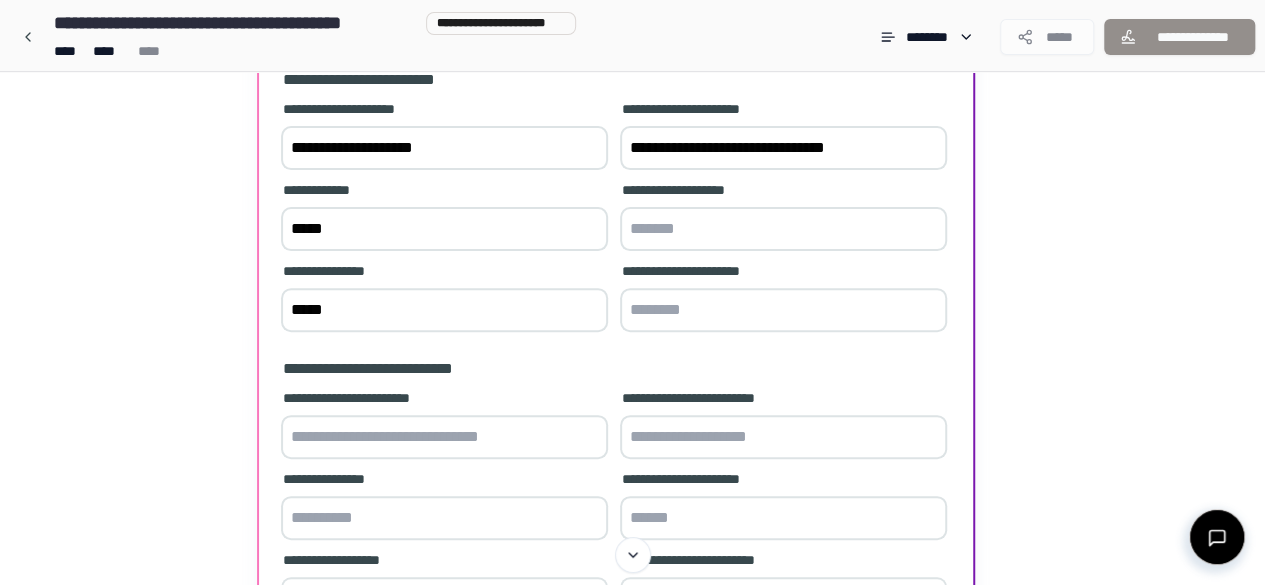 type on "*****" 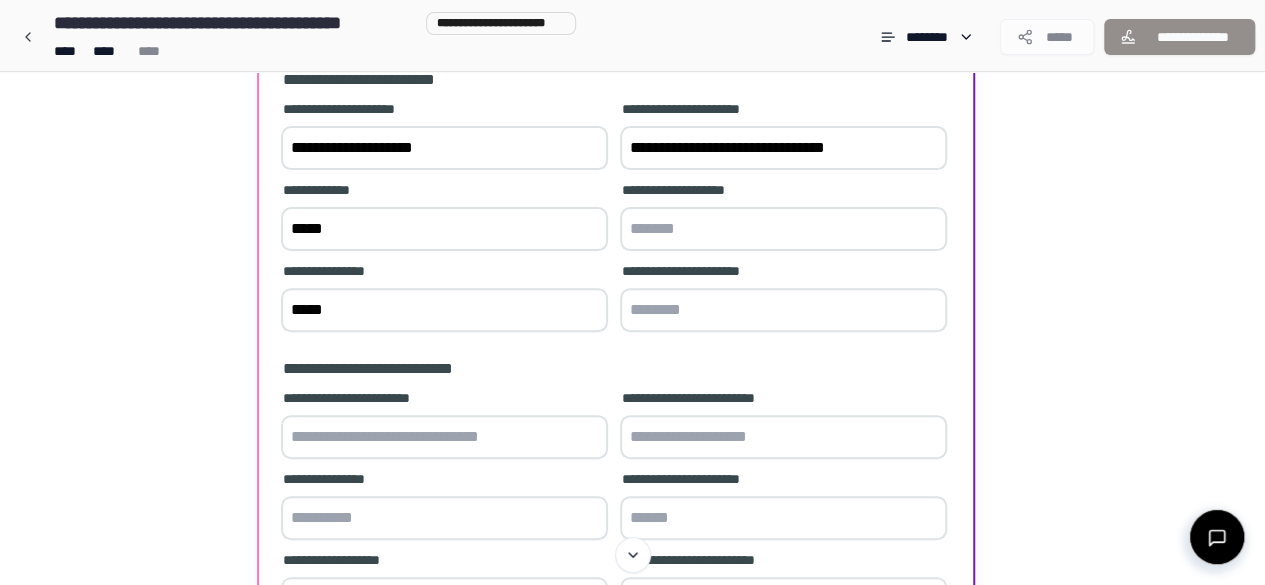 click at bounding box center [783, 310] 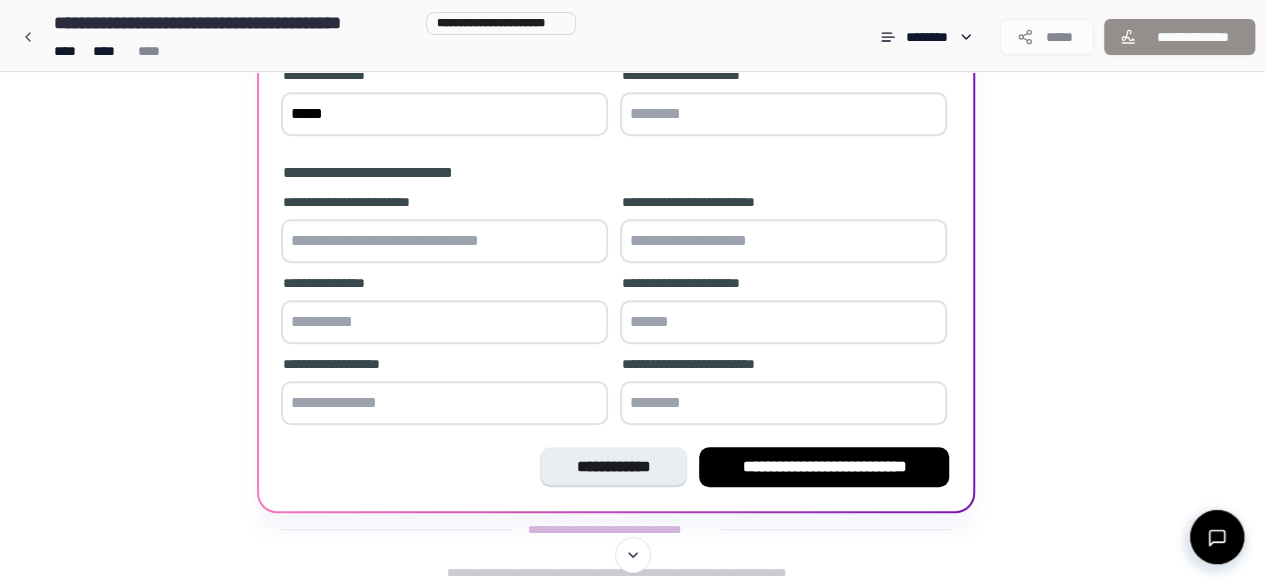 scroll, scrollTop: 400, scrollLeft: 0, axis: vertical 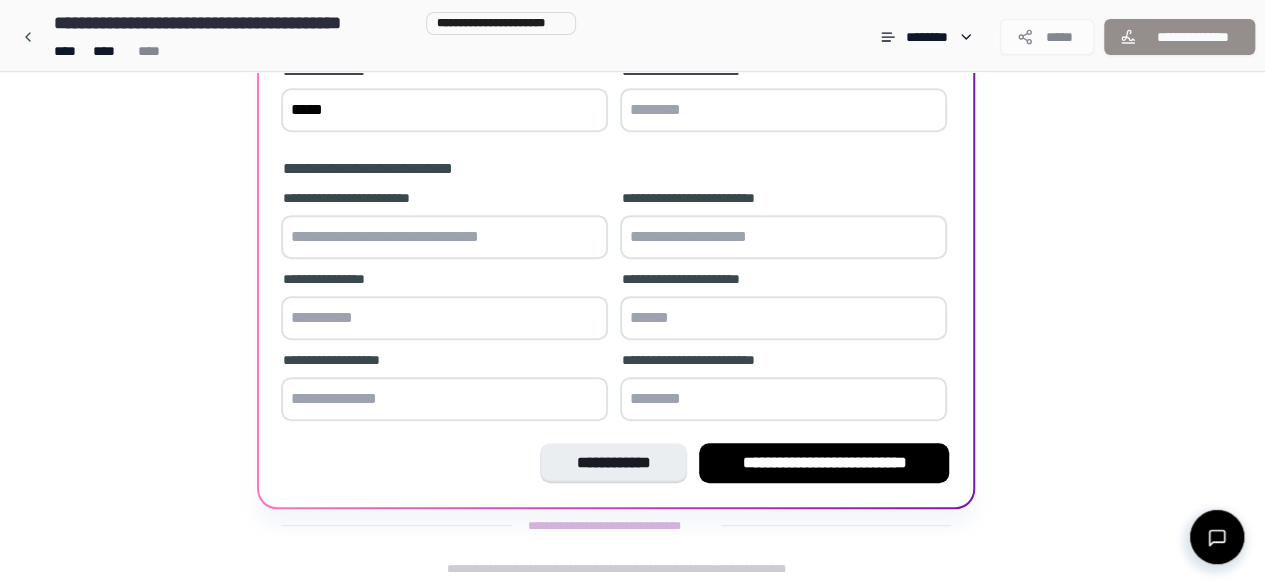 click at bounding box center [444, 237] 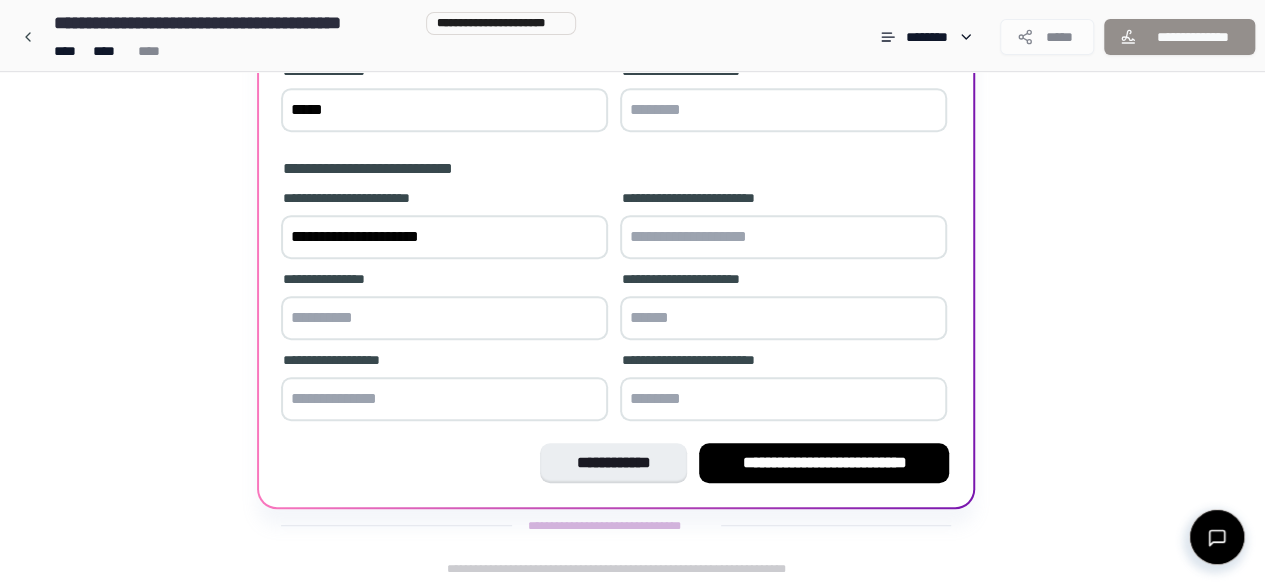 type on "**********" 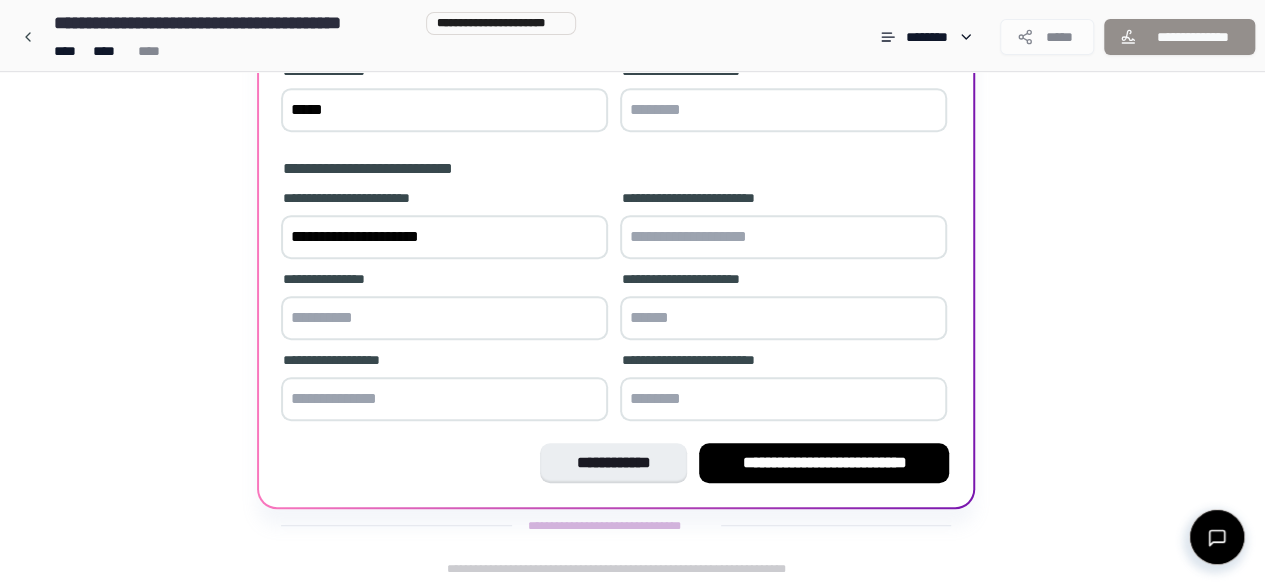 click at bounding box center [783, 237] 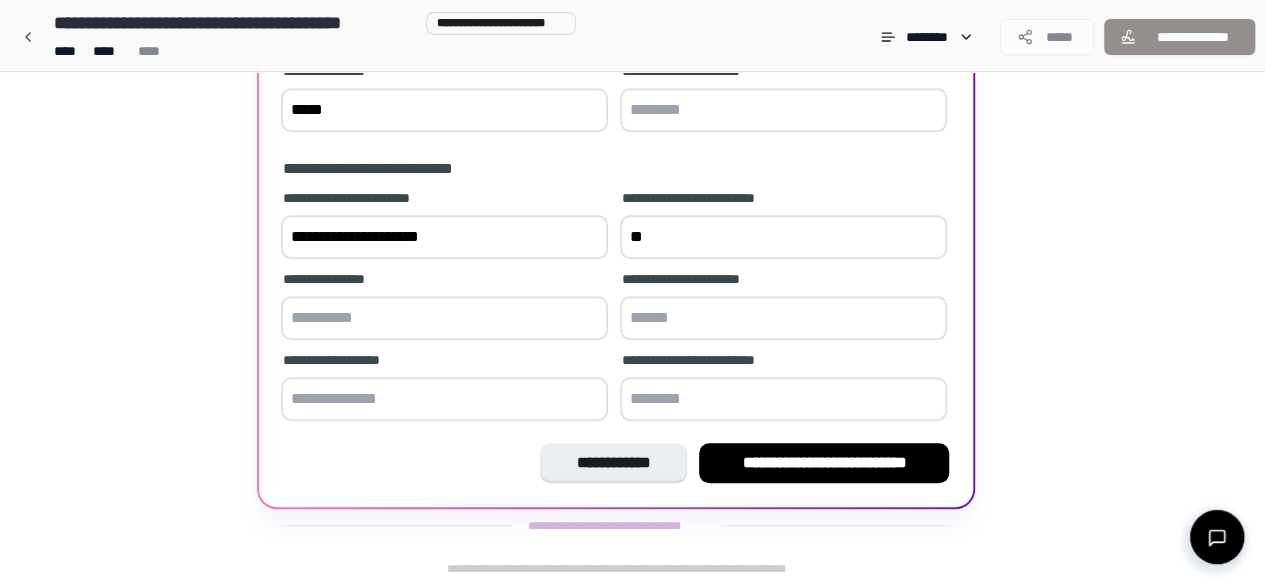 type on "*" 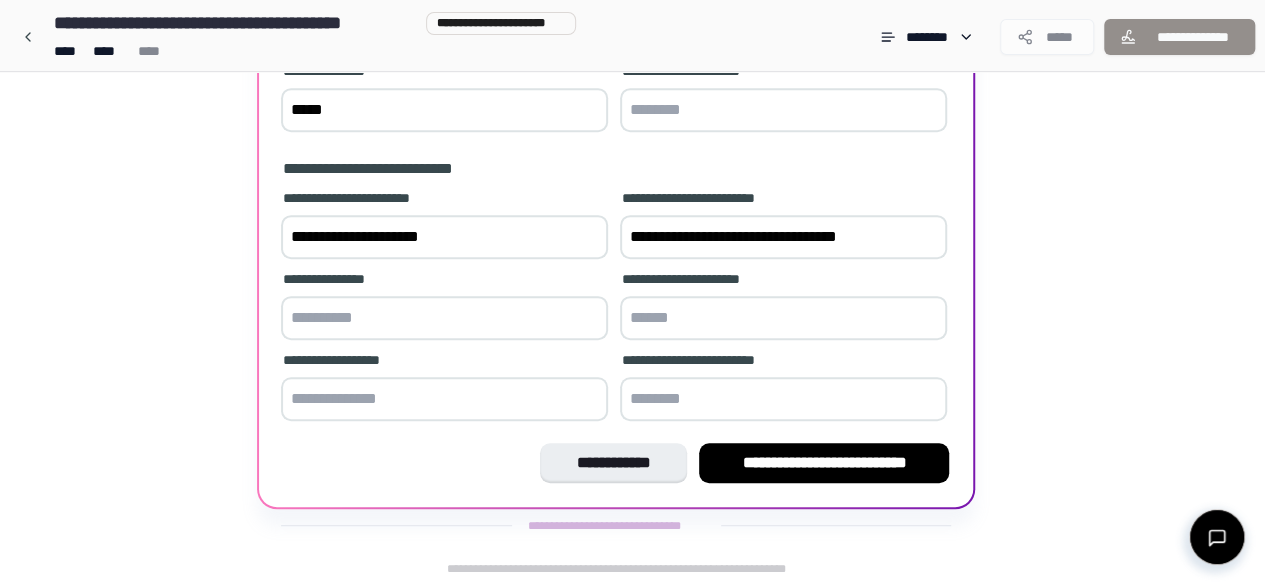 type on "**********" 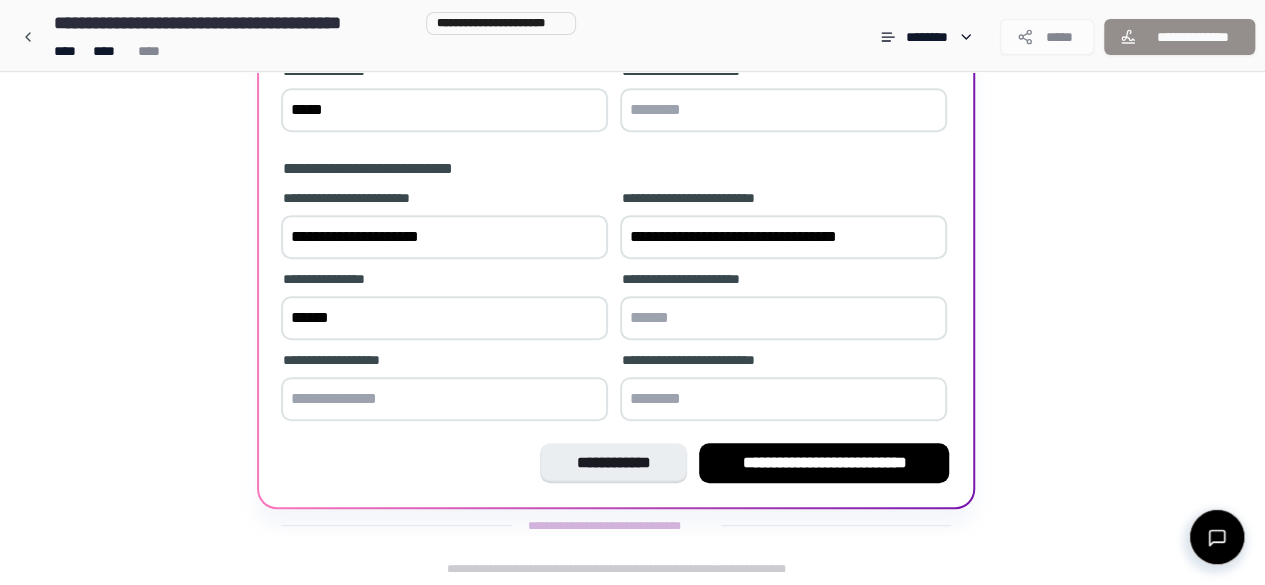 type on "******" 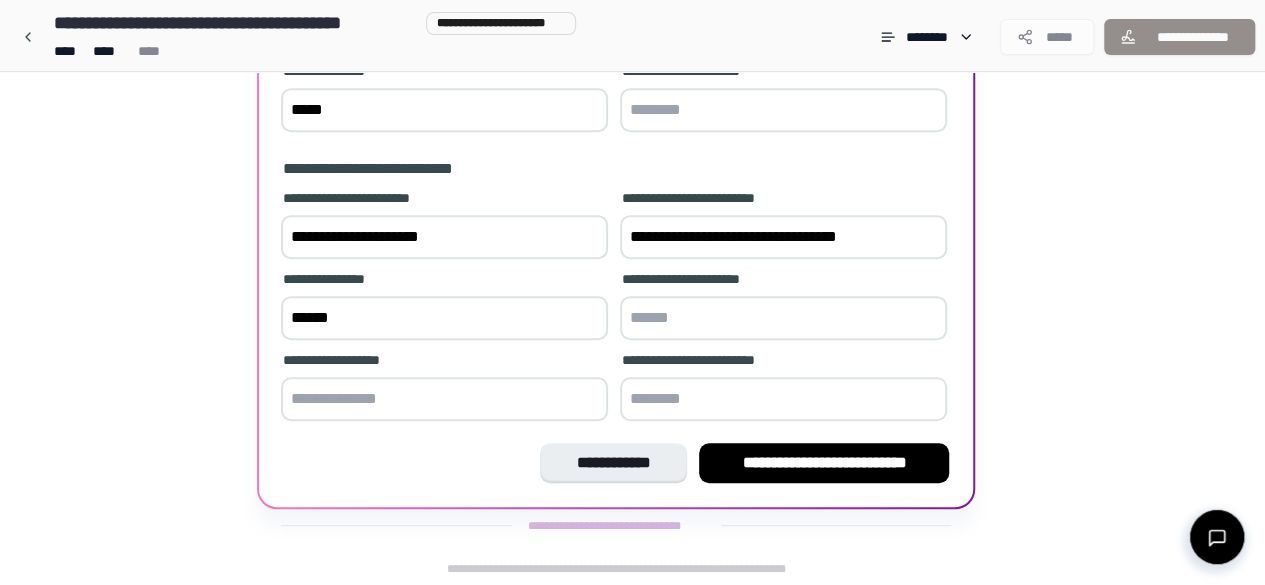 click at bounding box center [444, 399] 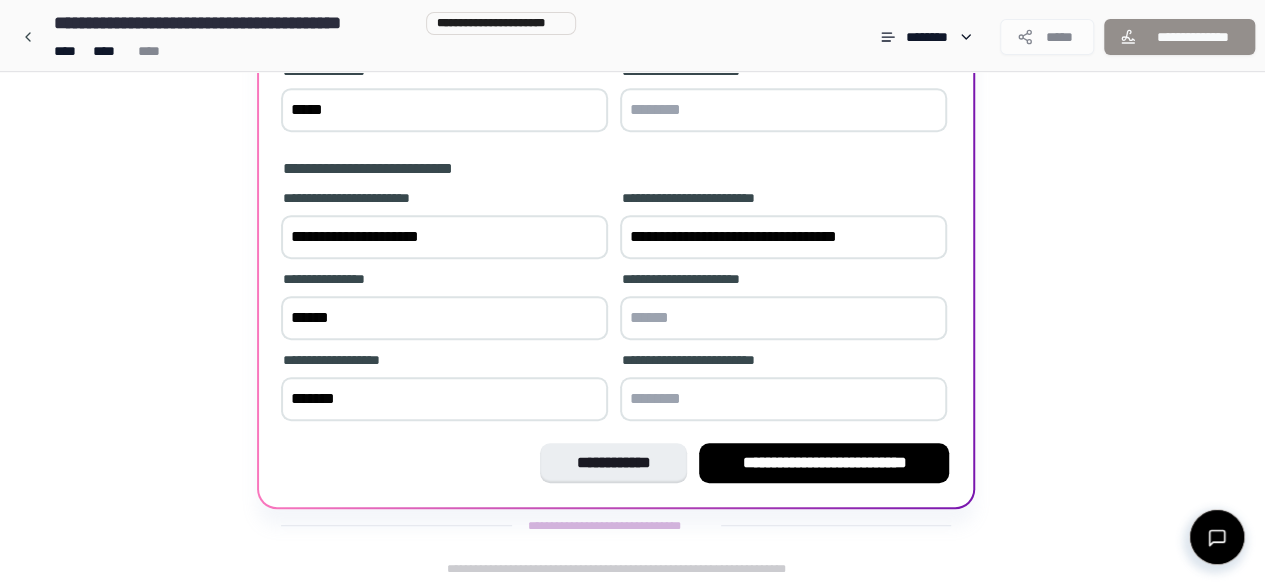 type on "*******" 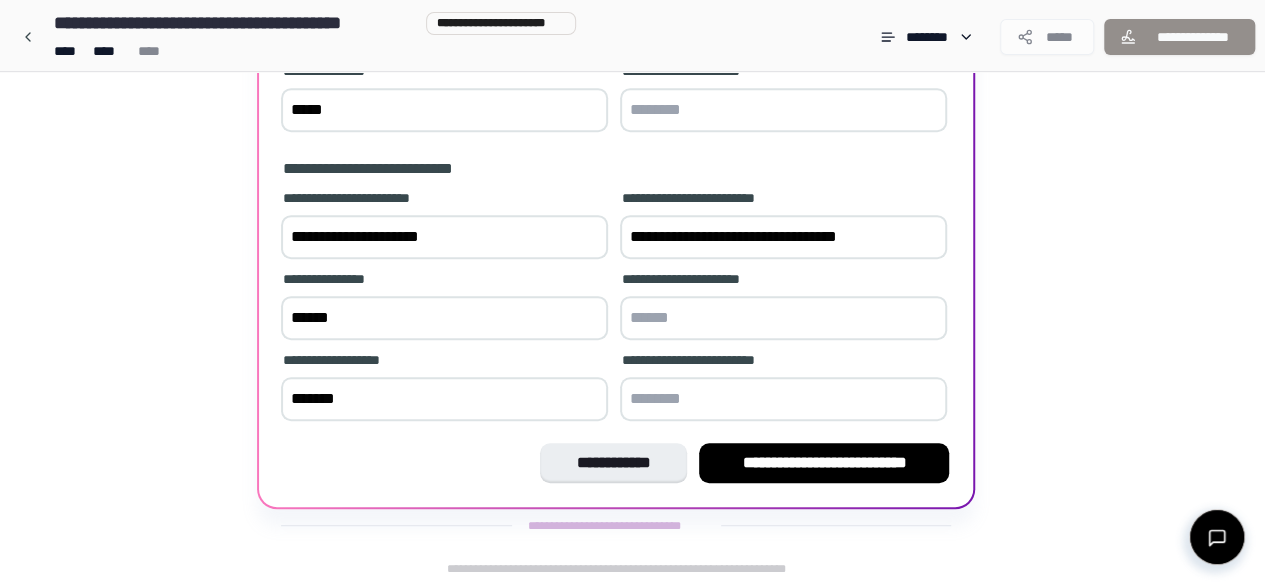 click at bounding box center (783, 318) 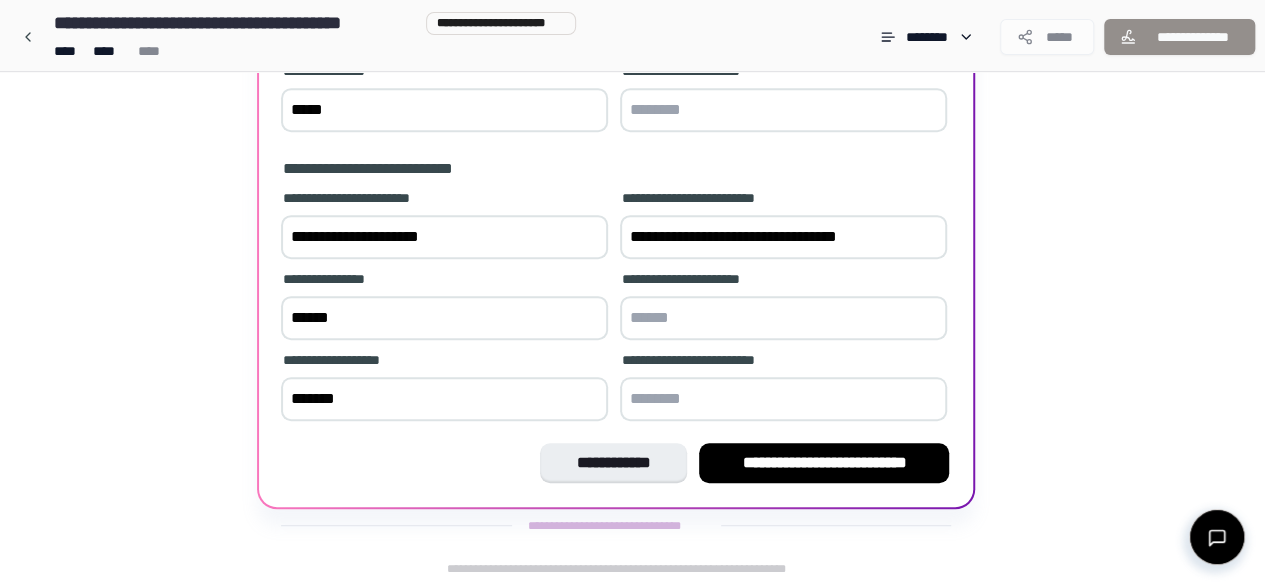 click at bounding box center (783, 399) 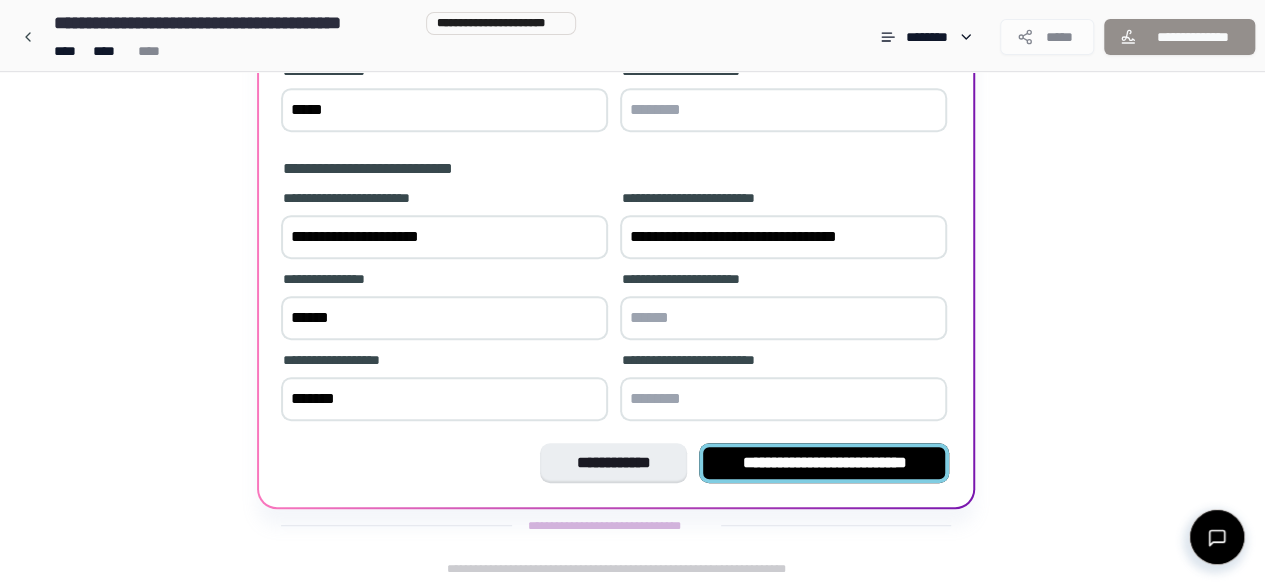 click on "**********" at bounding box center [824, 463] 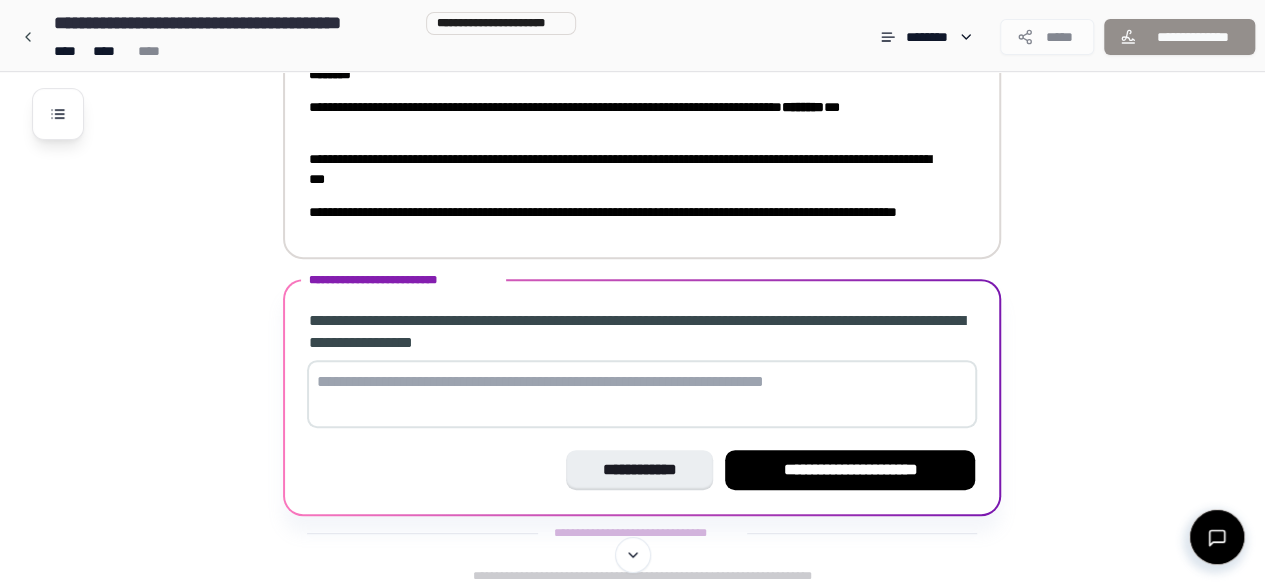 scroll, scrollTop: 254, scrollLeft: 0, axis: vertical 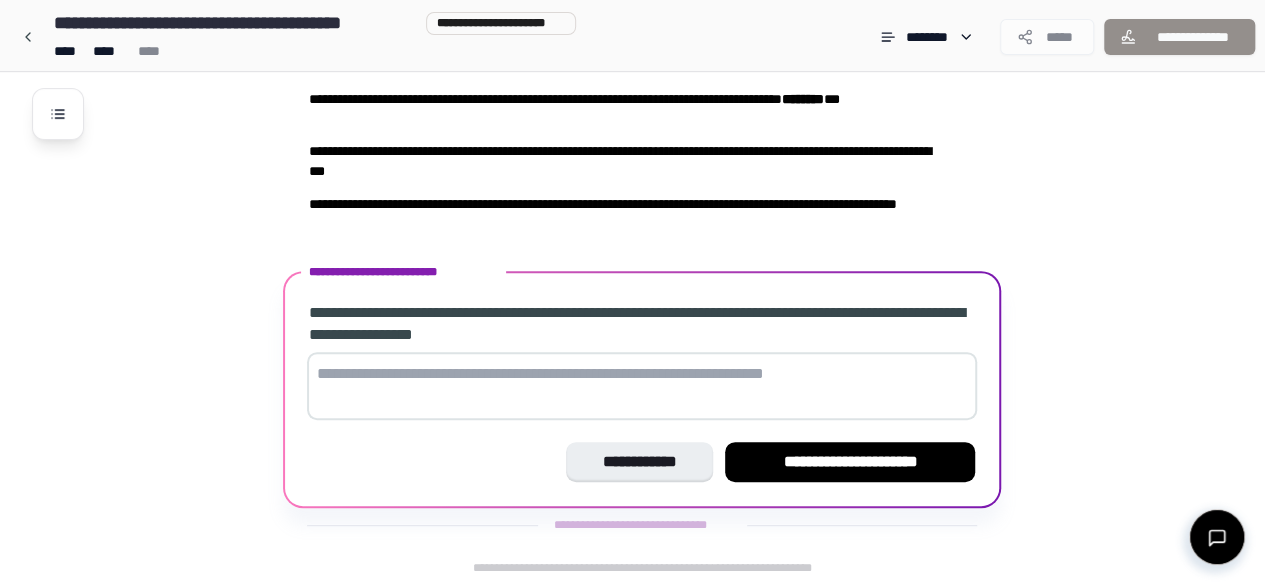 click at bounding box center [642, 386] 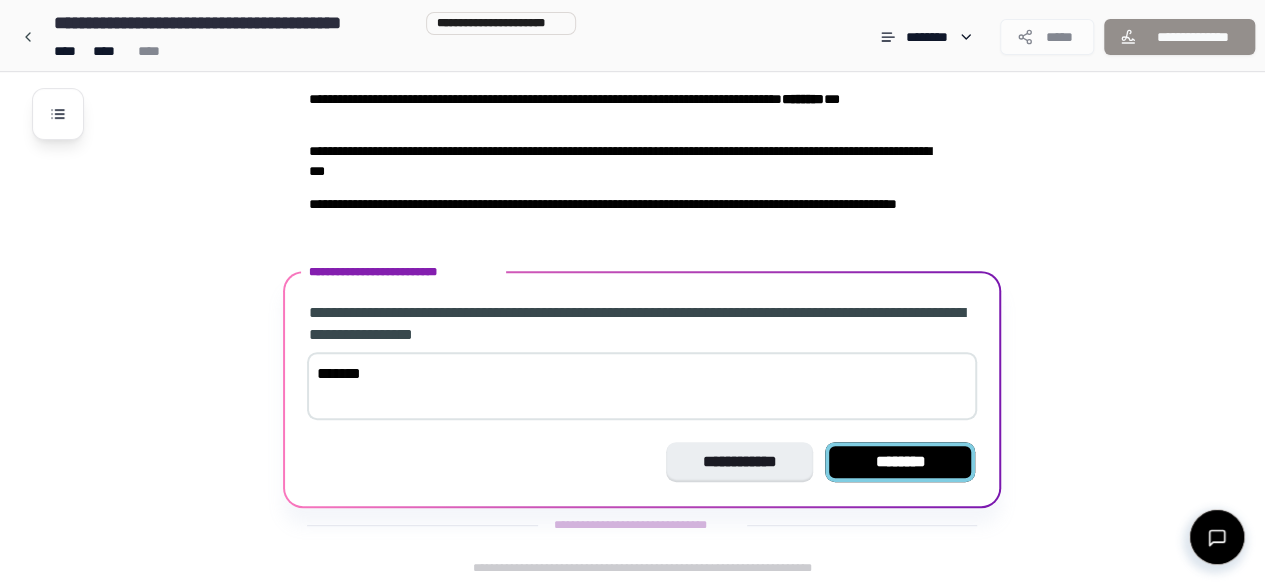 type on "*******" 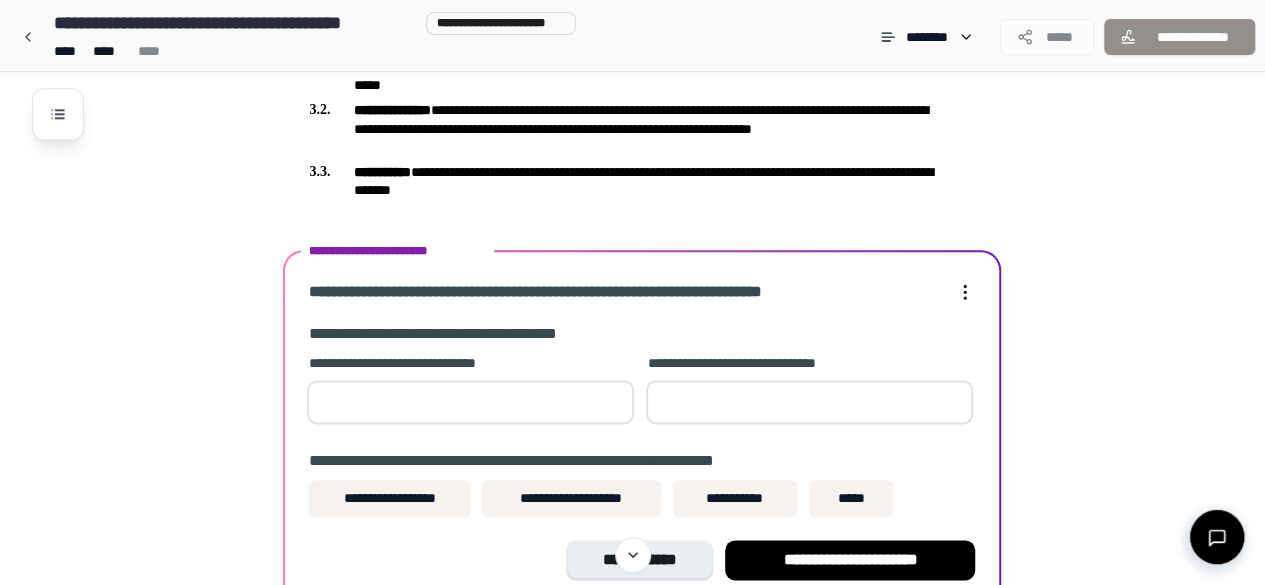 scroll, scrollTop: 1172, scrollLeft: 0, axis: vertical 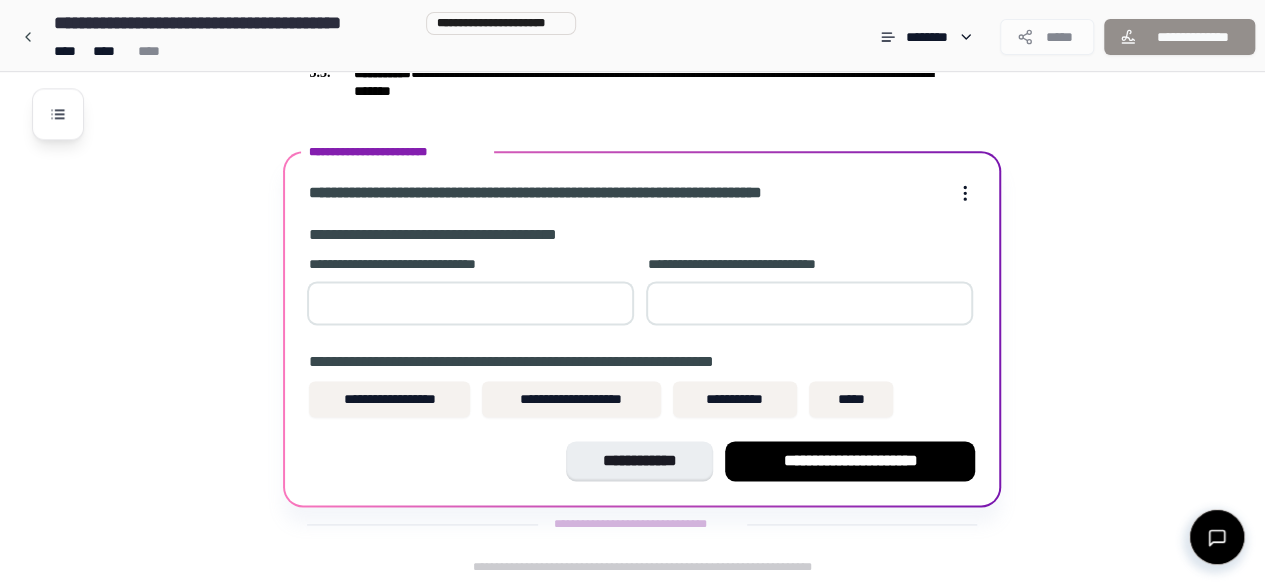click at bounding box center [470, 303] 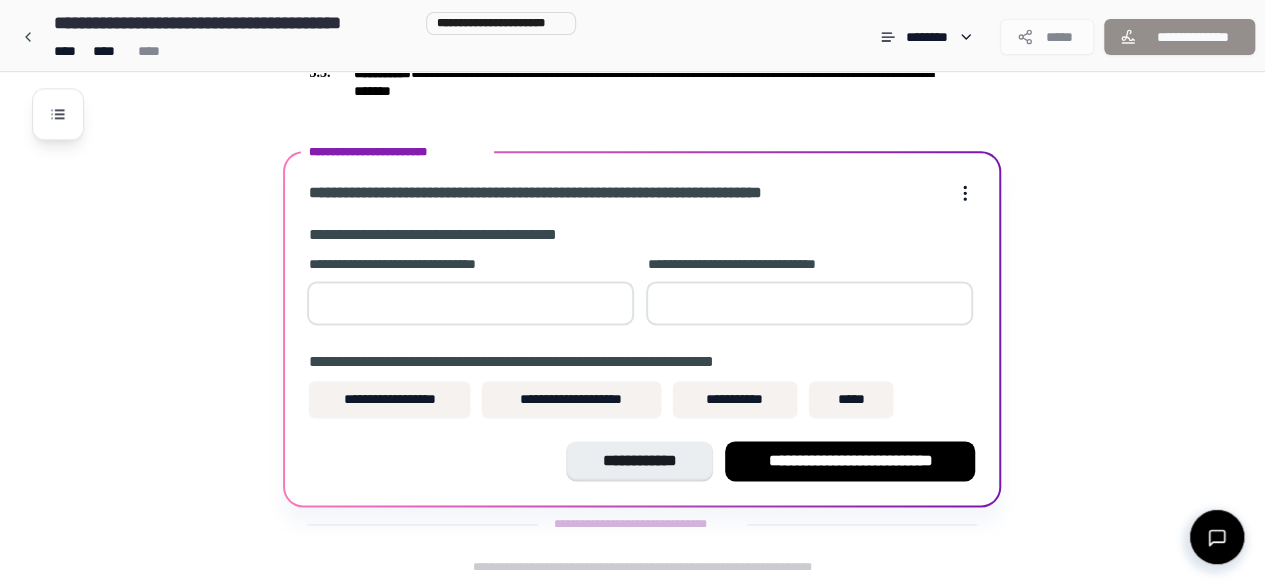 type on "**" 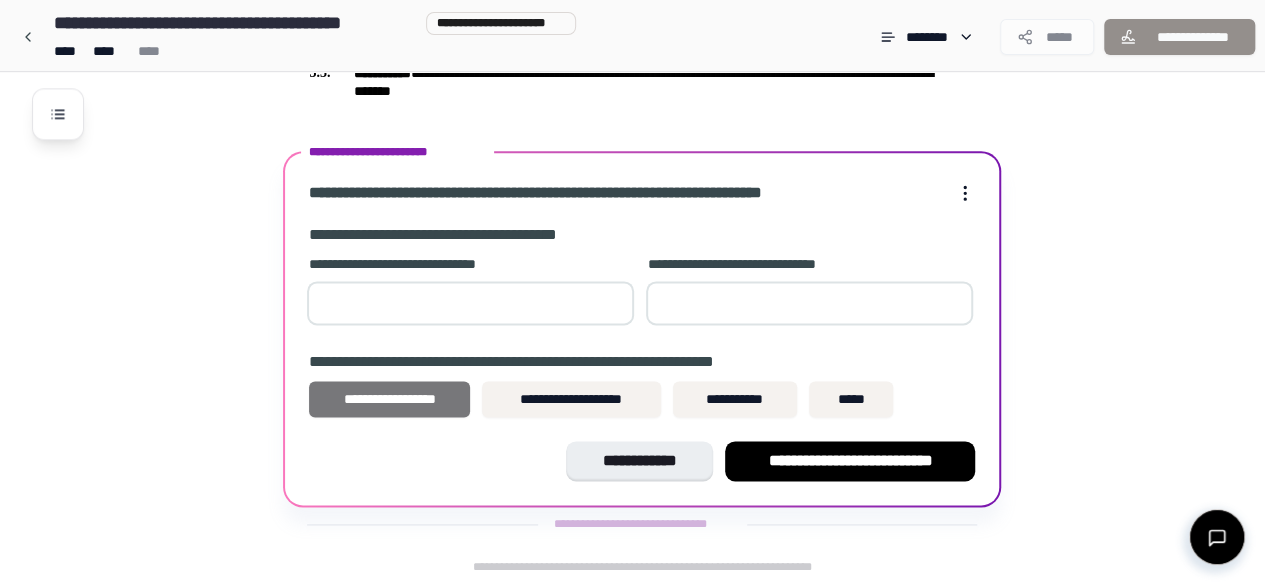 click on "**********" at bounding box center (389, 399) 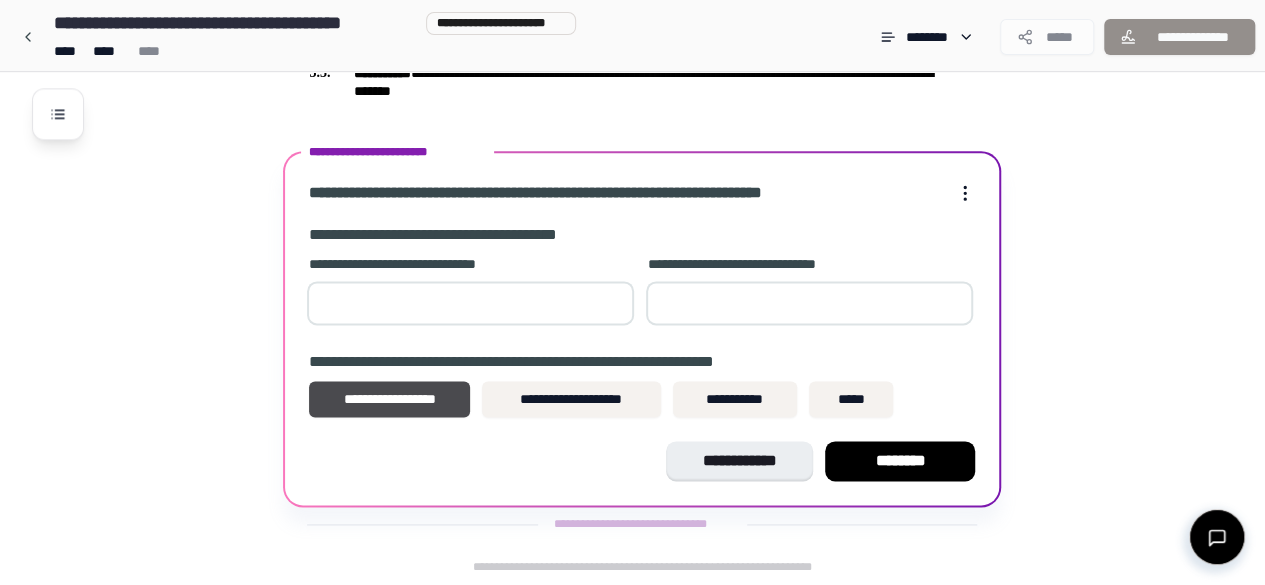click on "*" at bounding box center (809, 303) 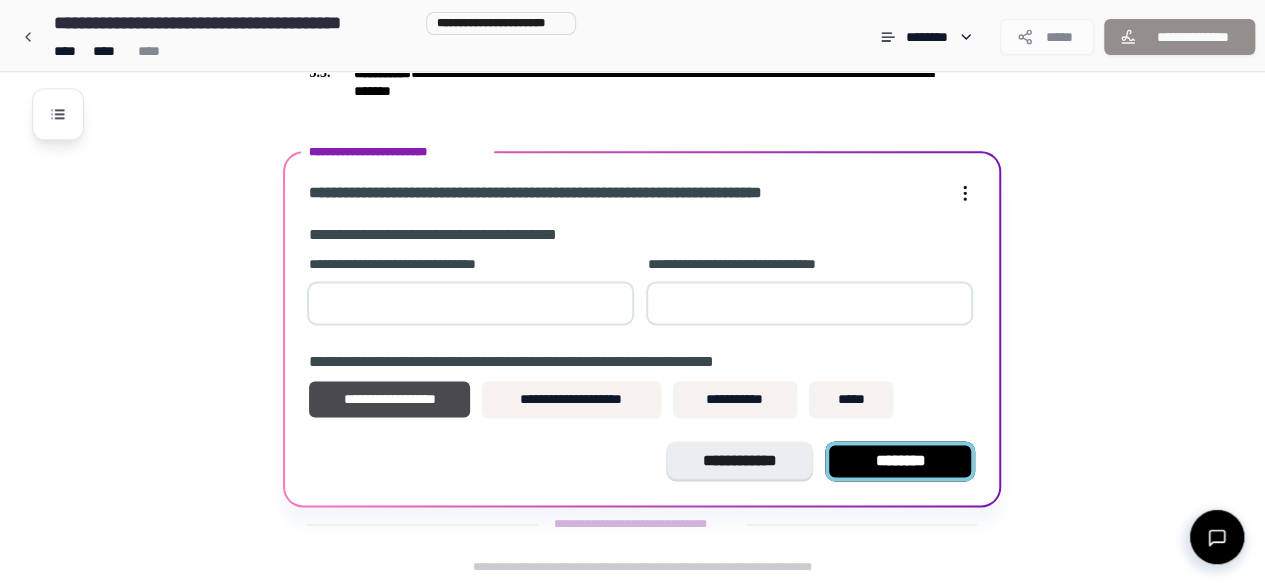 click on "********" at bounding box center [900, 461] 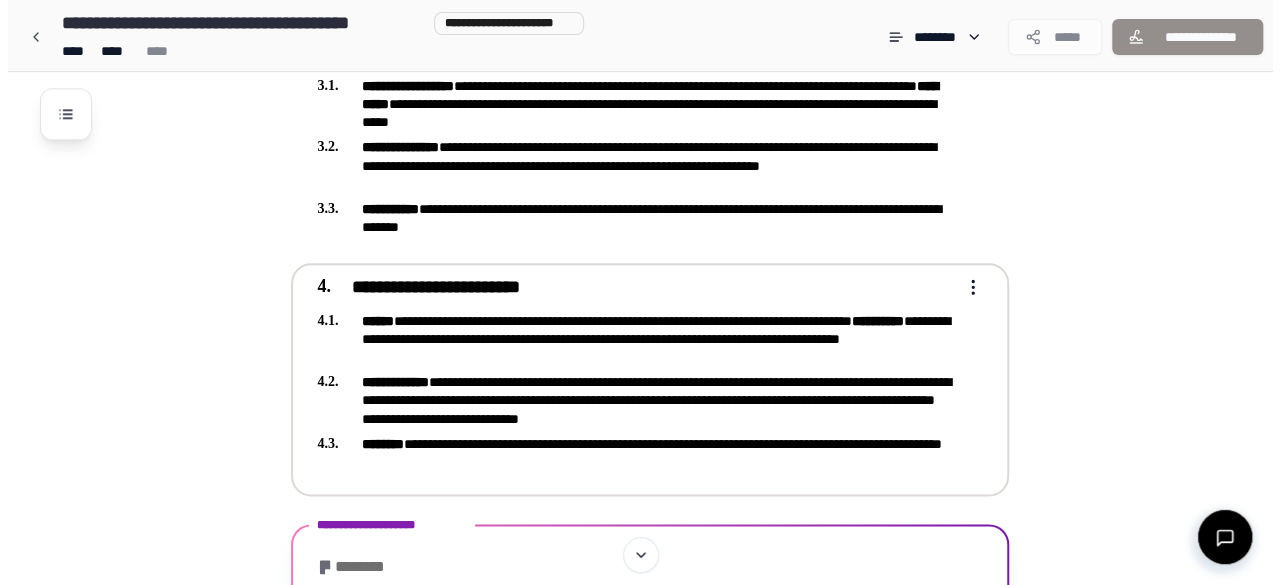 scroll, scrollTop: 1040, scrollLeft: 0, axis: vertical 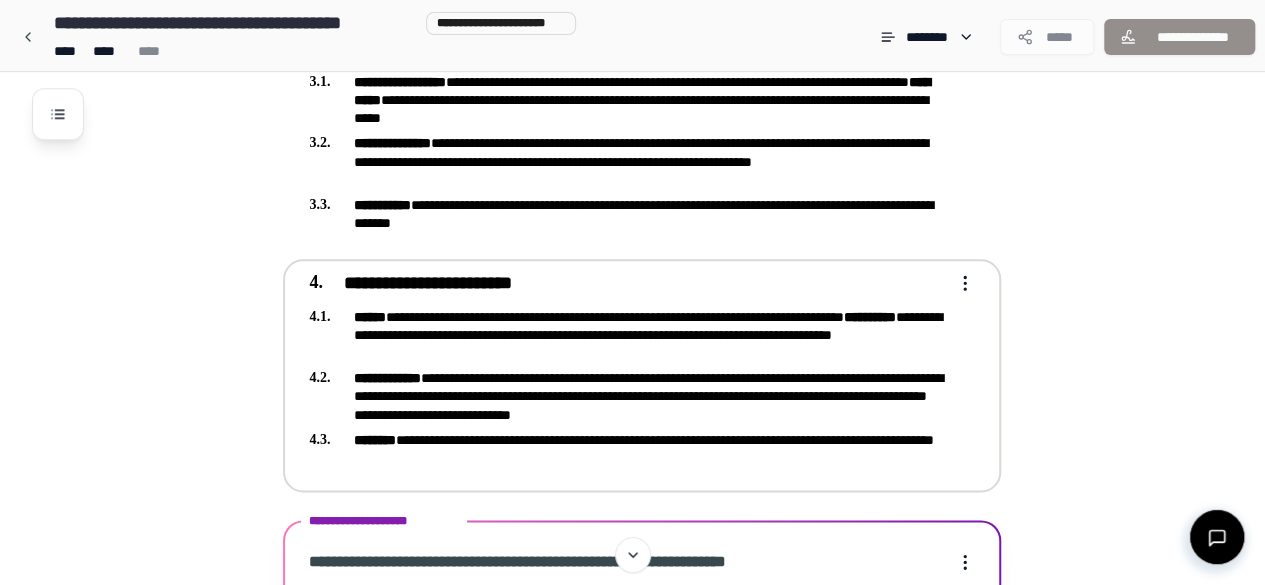 click on "**********" at bounding box center [628, 396] 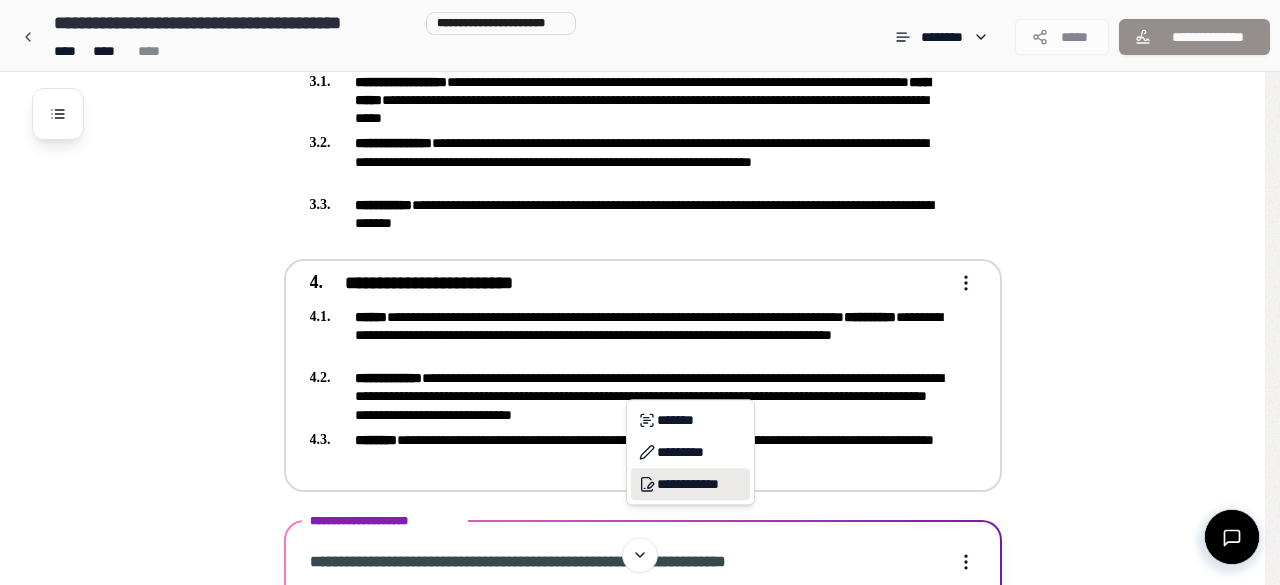 click on "**********" at bounding box center [690, 484] 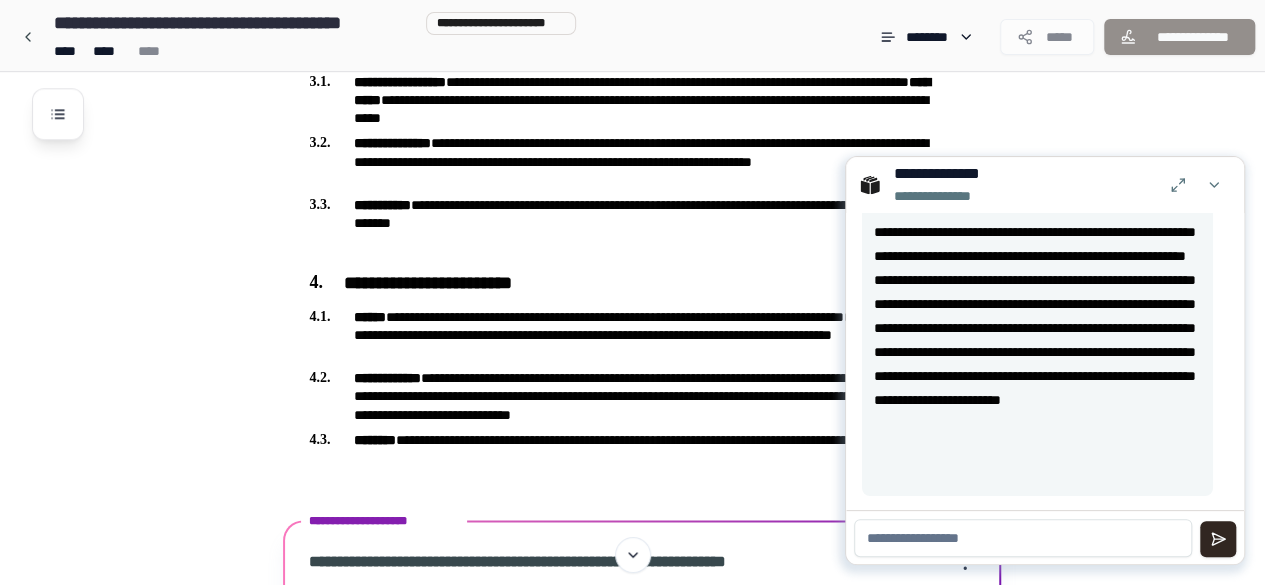 scroll, scrollTop: 78, scrollLeft: 0, axis: vertical 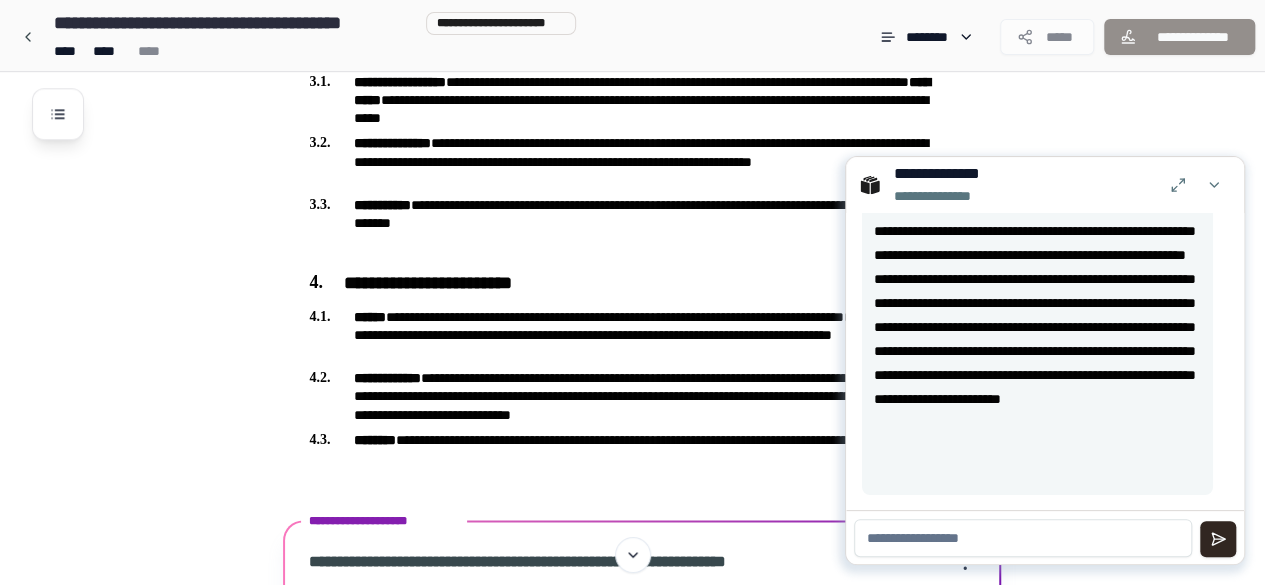 click at bounding box center (1023, 538) 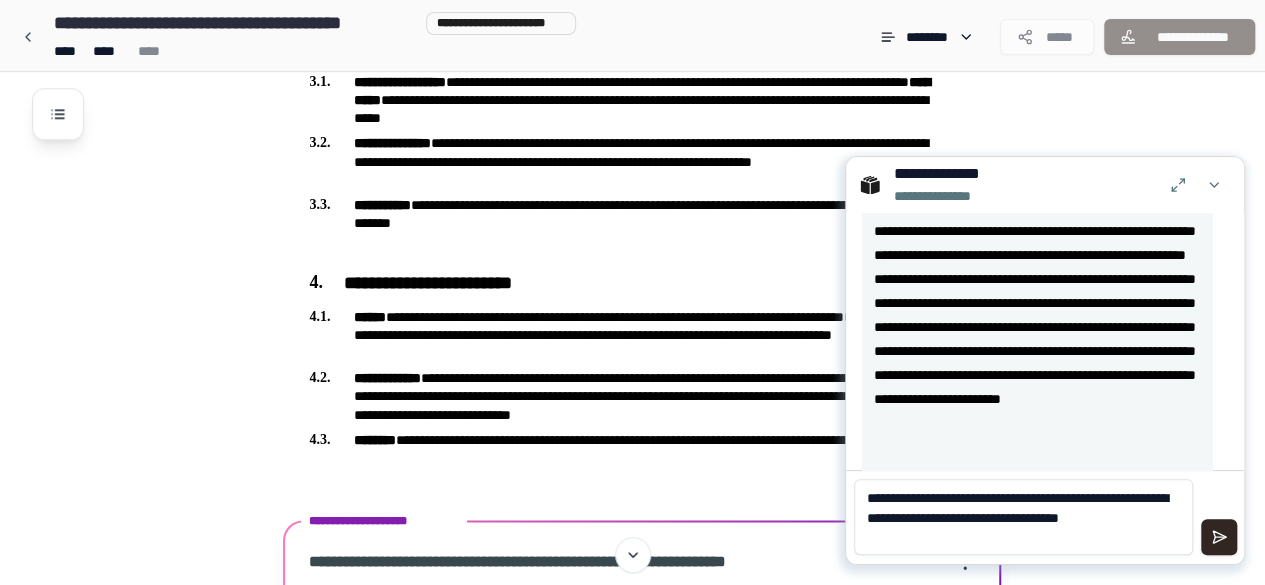 scroll, scrollTop: 0, scrollLeft: 0, axis: both 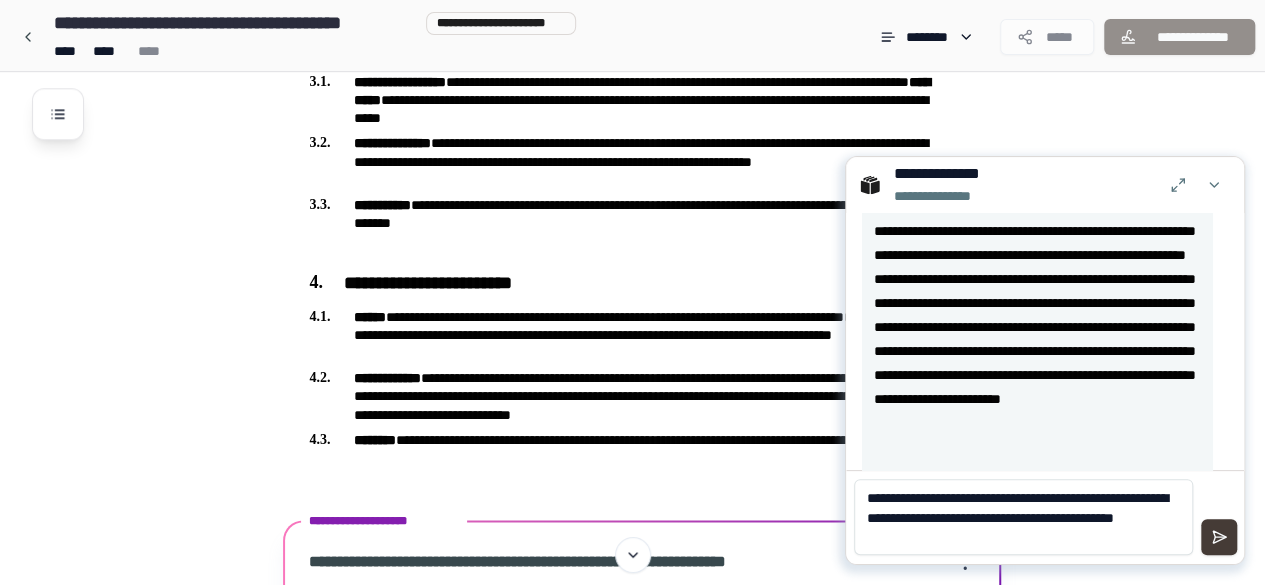 type on "**********" 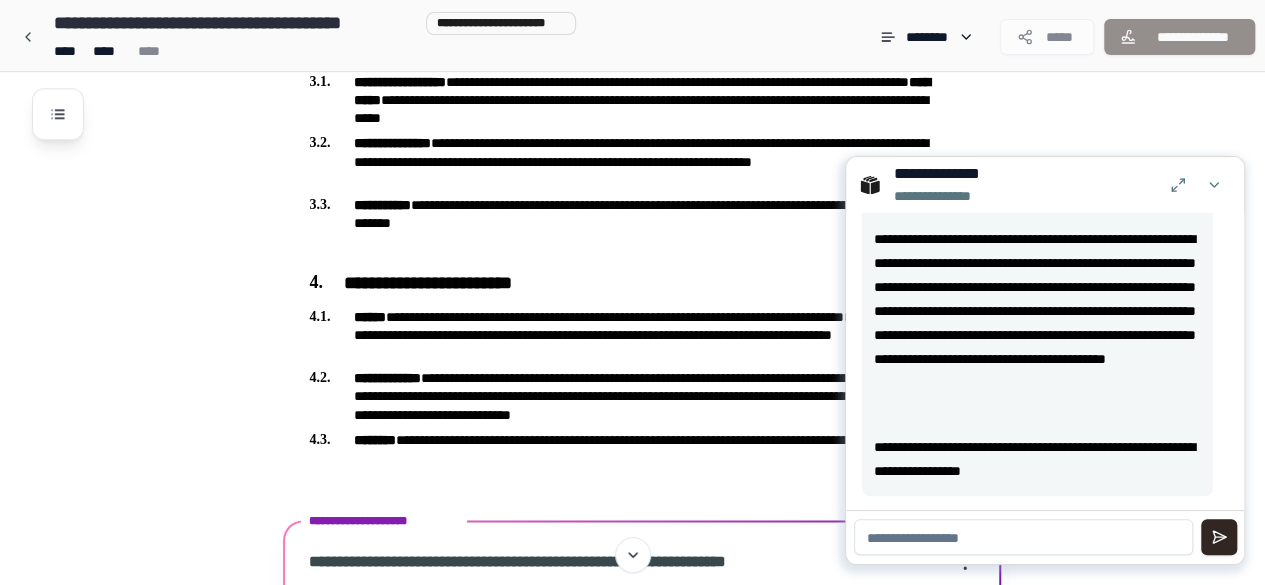scroll, scrollTop: 517, scrollLeft: 0, axis: vertical 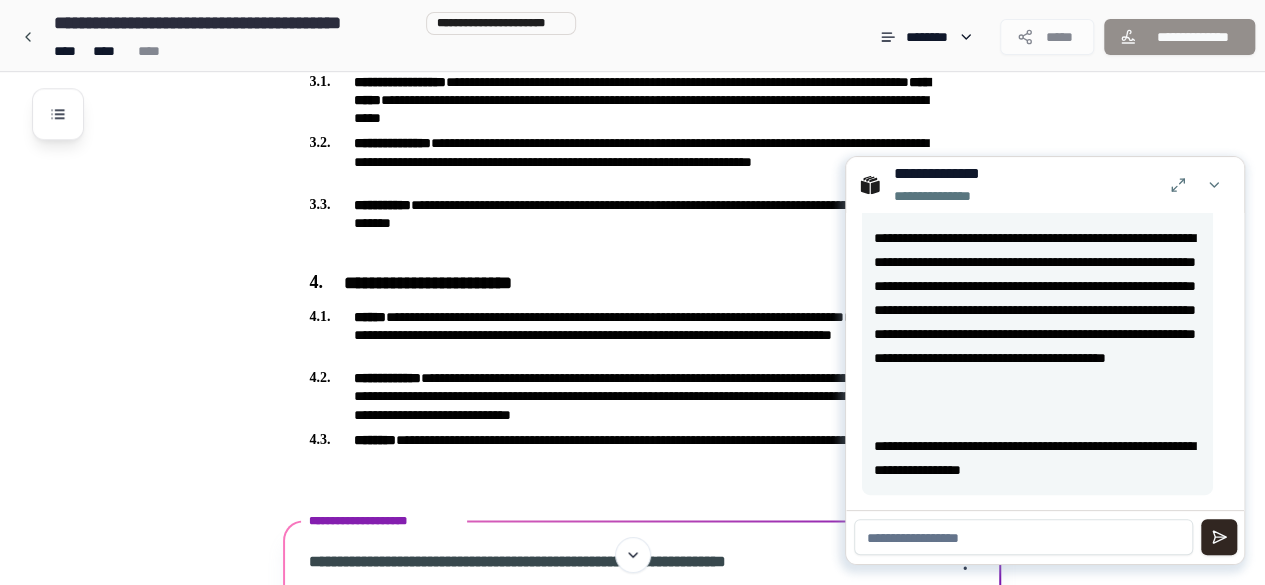 click at bounding box center (1023, 537) 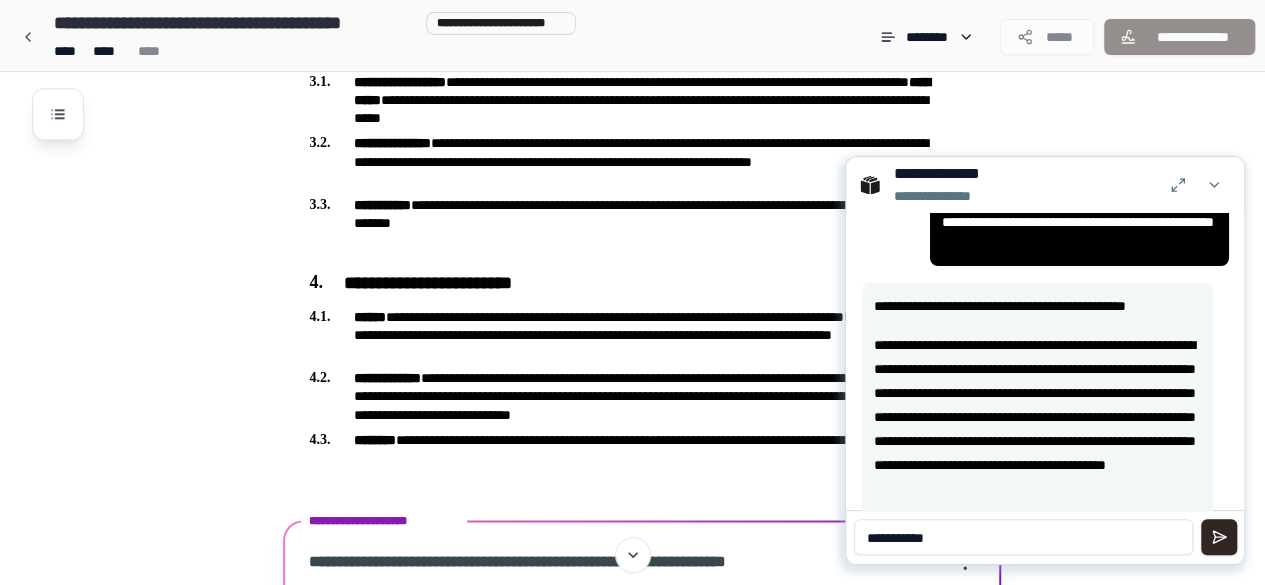 scroll, scrollTop: 417, scrollLeft: 0, axis: vertical 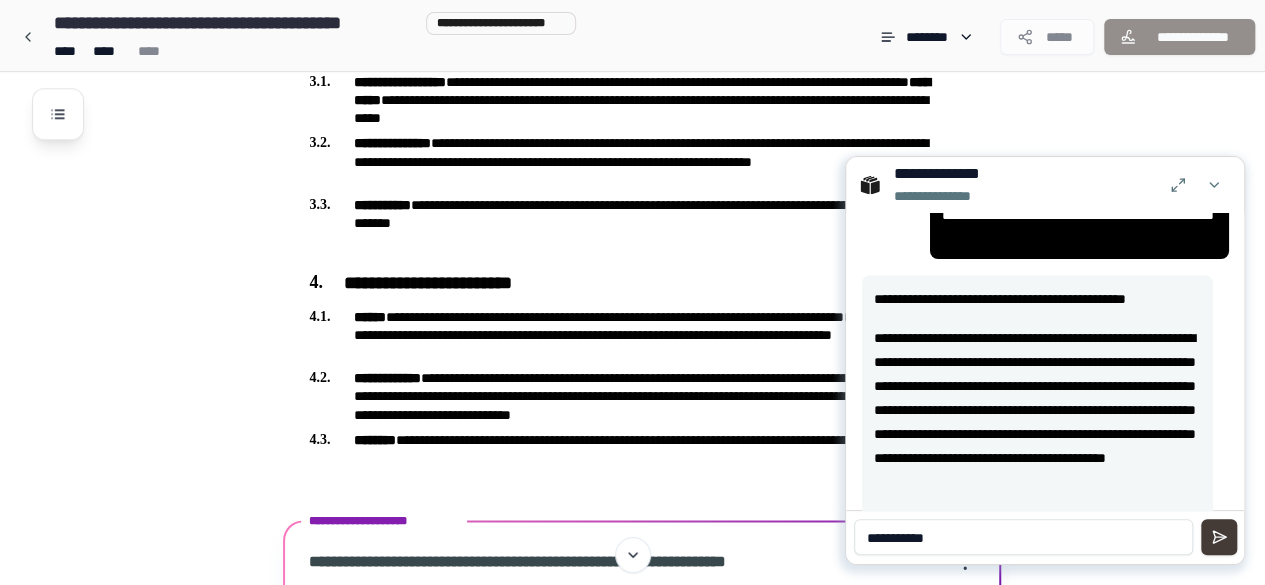 type on "**********" 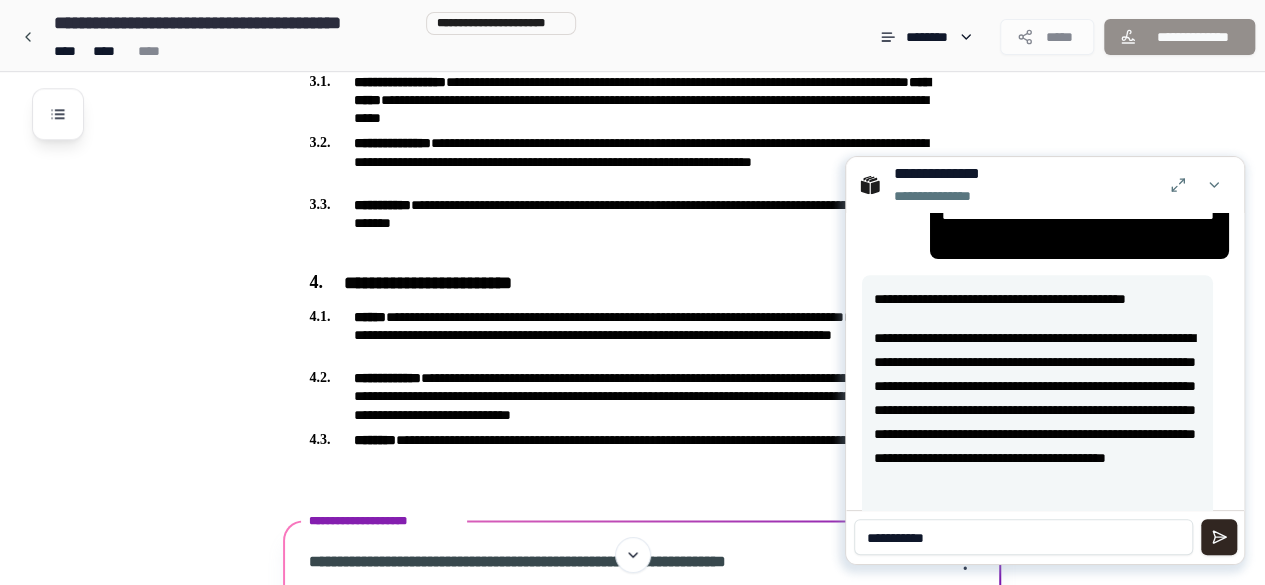type 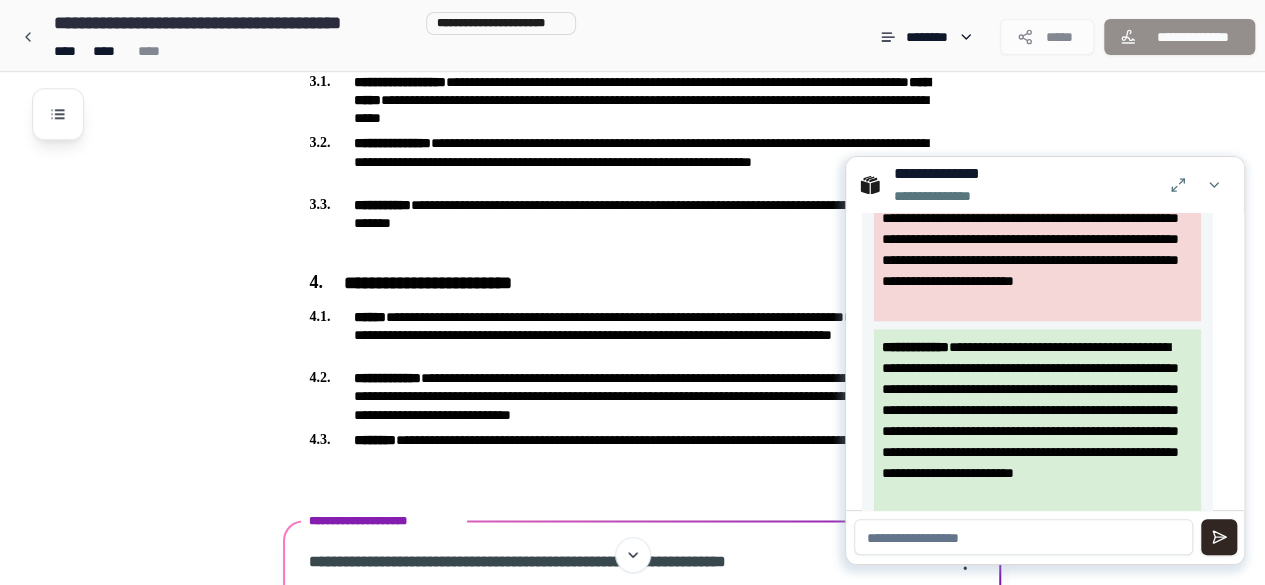 scroll, scrollTop: 1371, scrollLeft: 0, axis: vertical 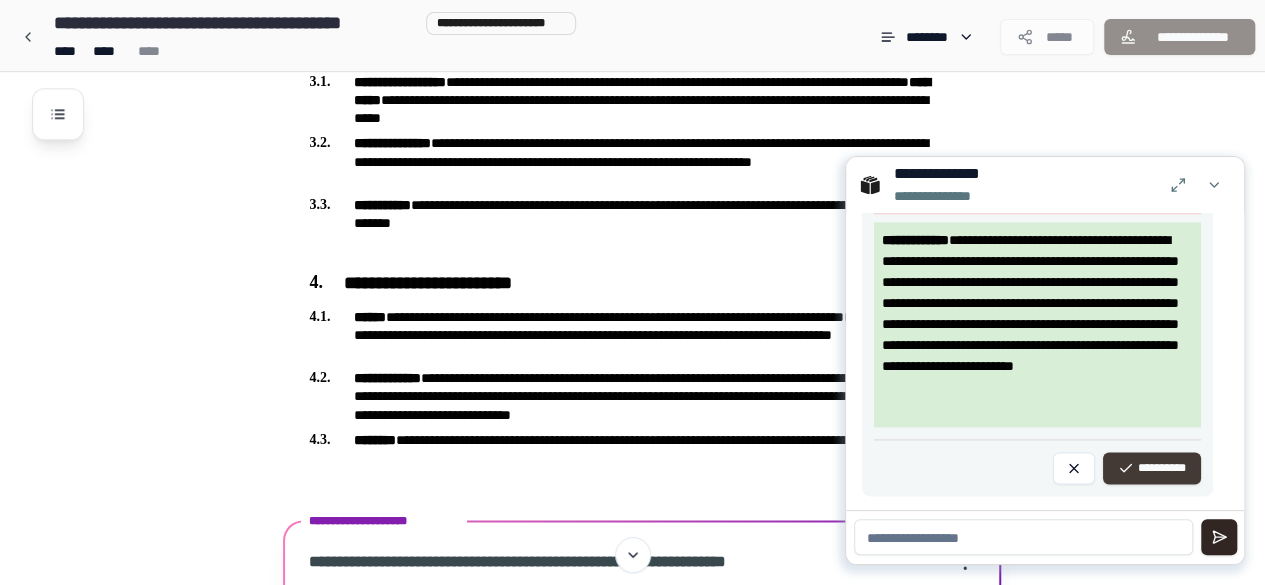 click on "**********" at bounding box center [1152, 468] 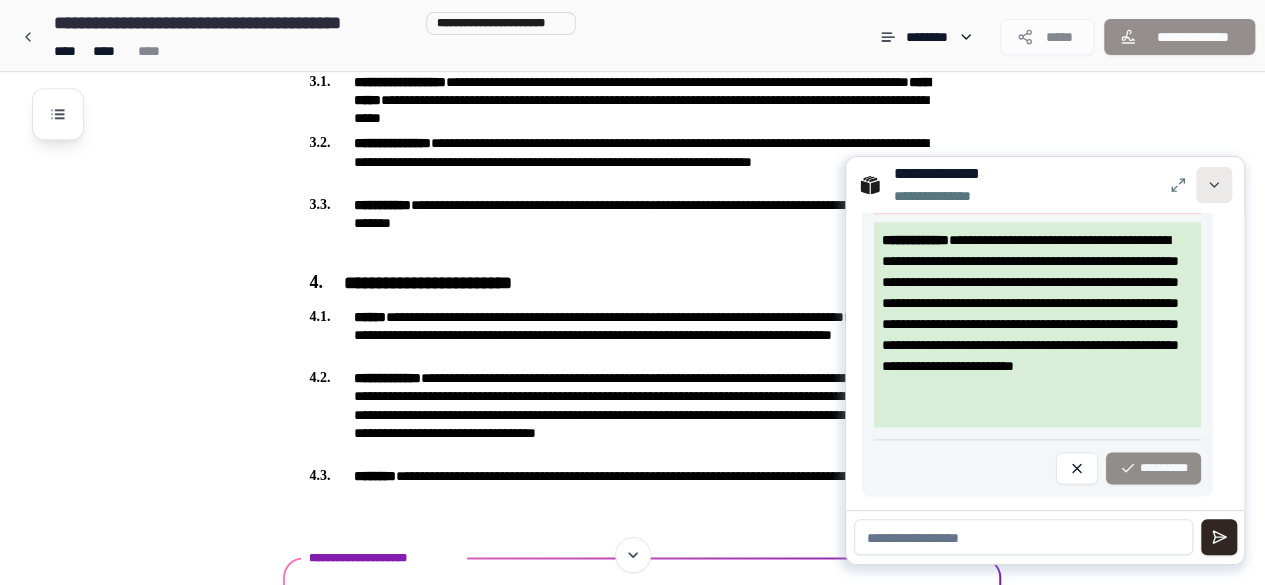 click at bounding box center [1214, 185] 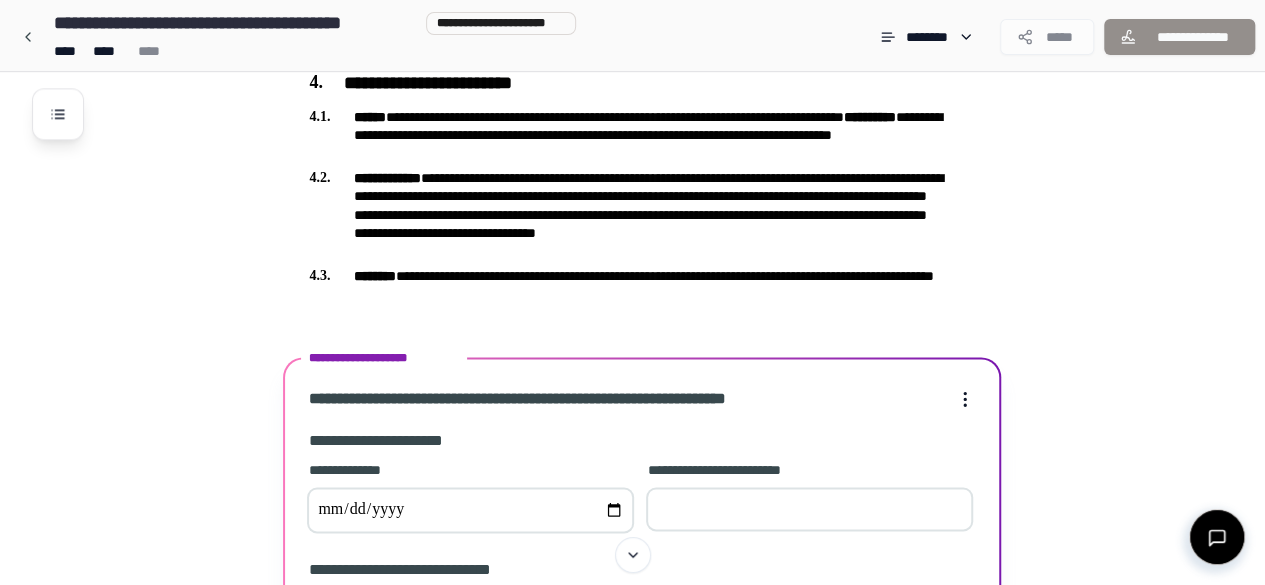 scroll, scrollTop: 1340, scrollLeft: 0, axis: vertical 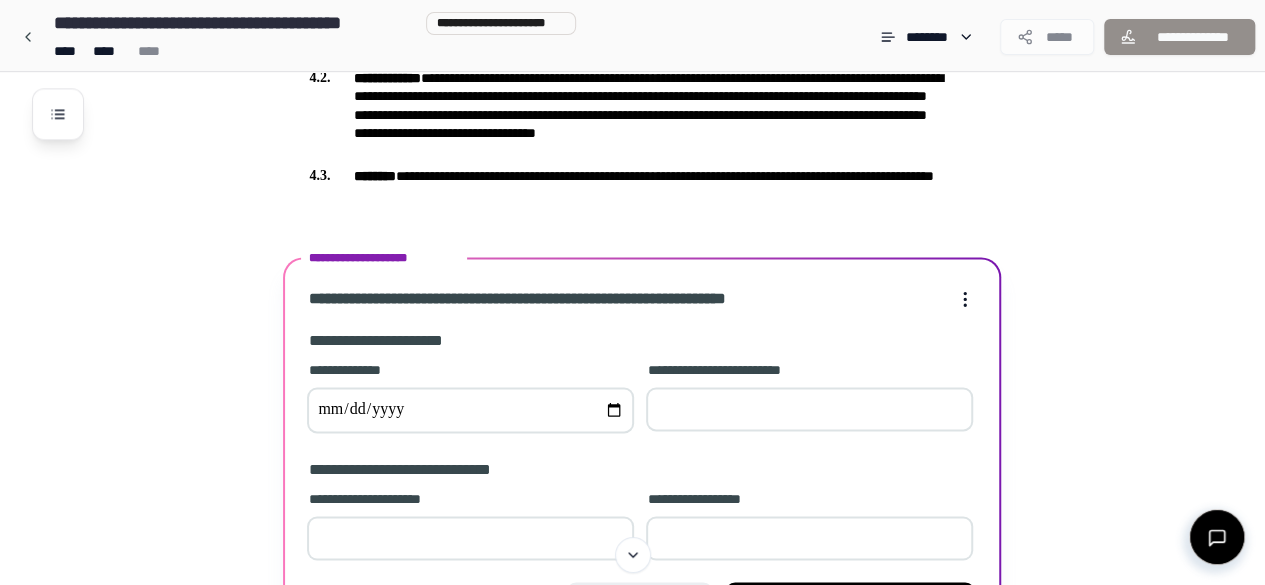 click at bounding box center [470, 410] 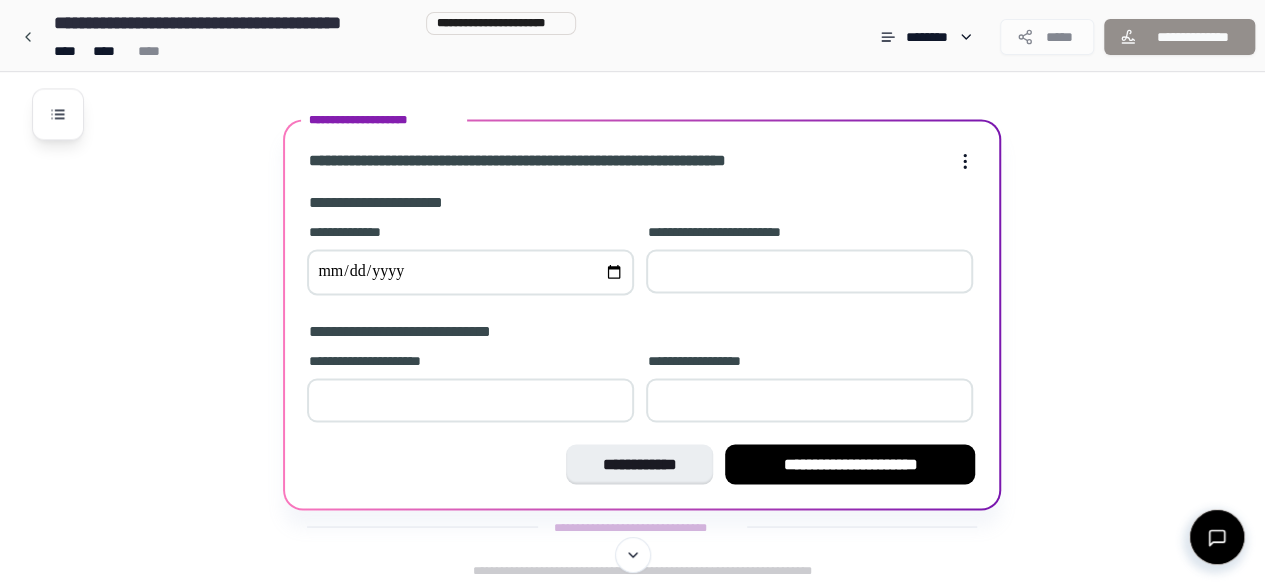 scroll, scrollTop: 1480, scrollLeft: 0, axis: vertical 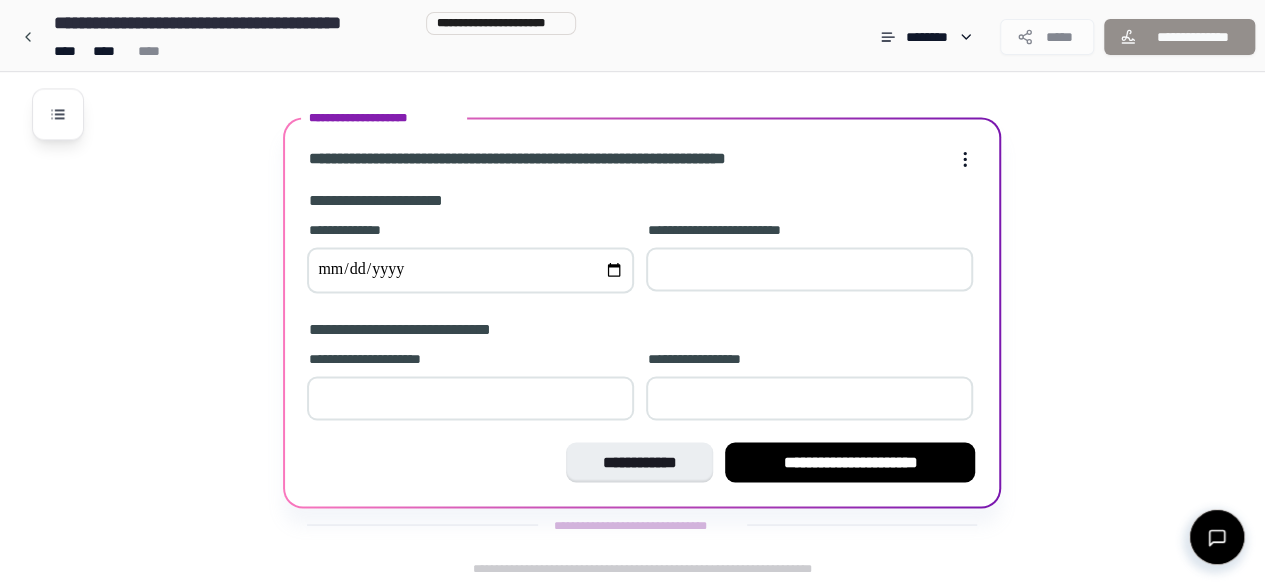 click at bounding box center (809, 269) 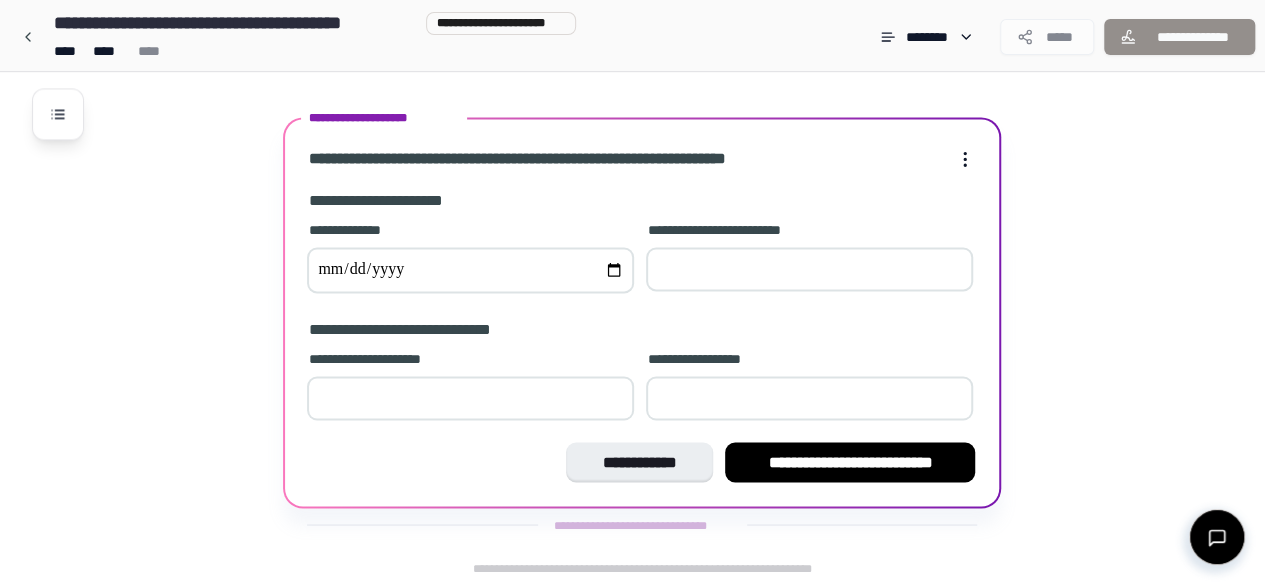 type on "**********" 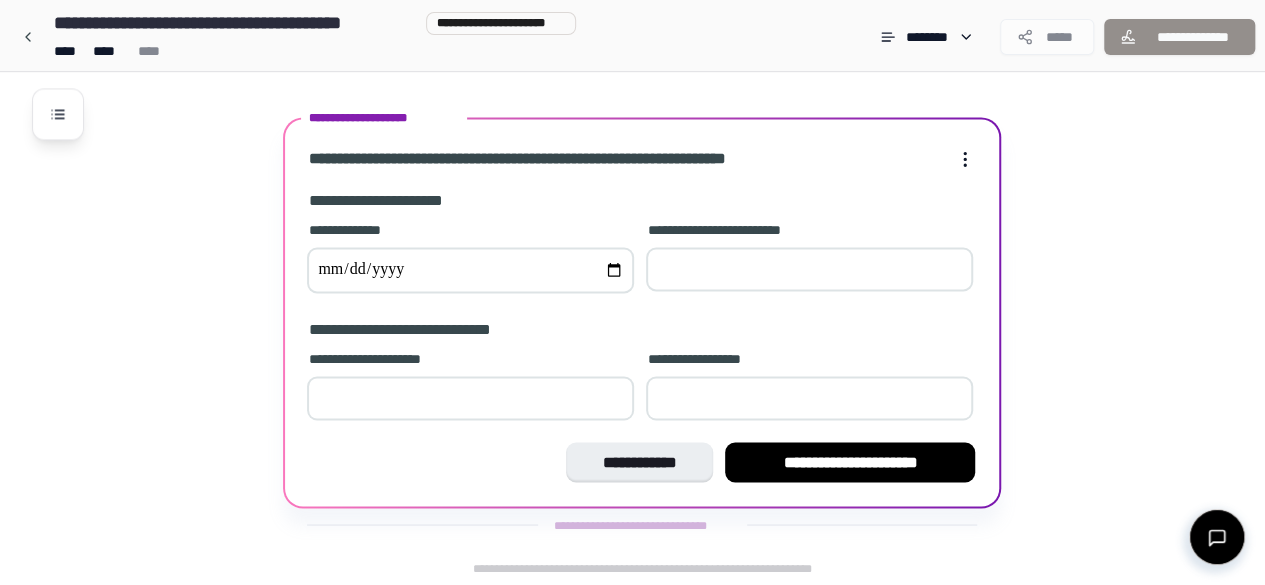 type on "**********" 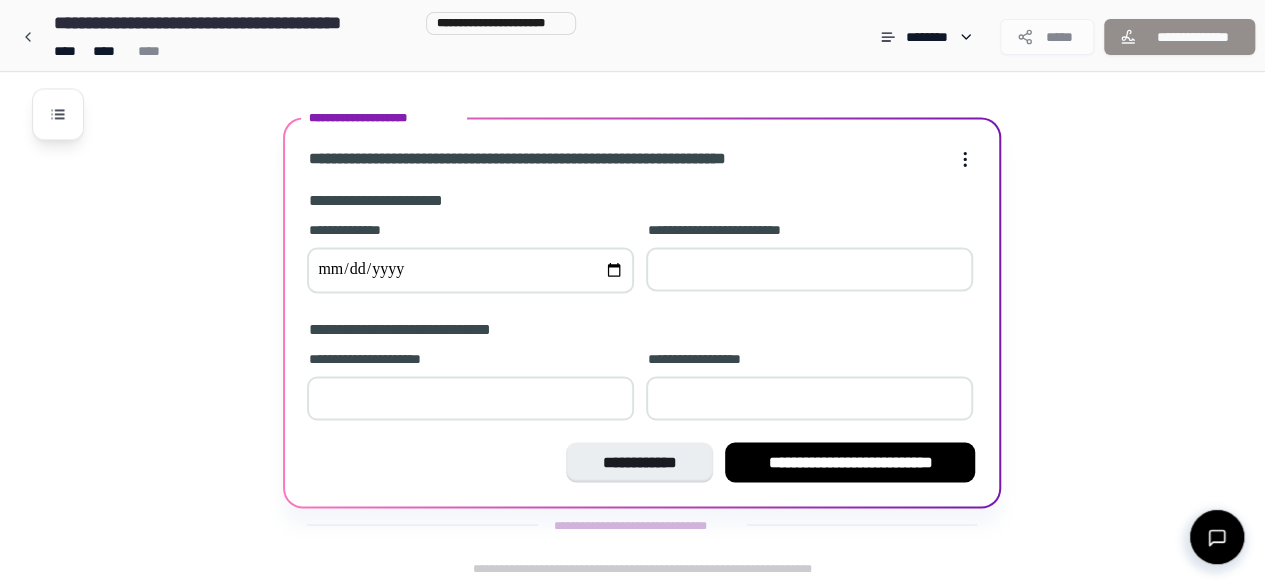 click on "**********" at bounding box center [642, 330] 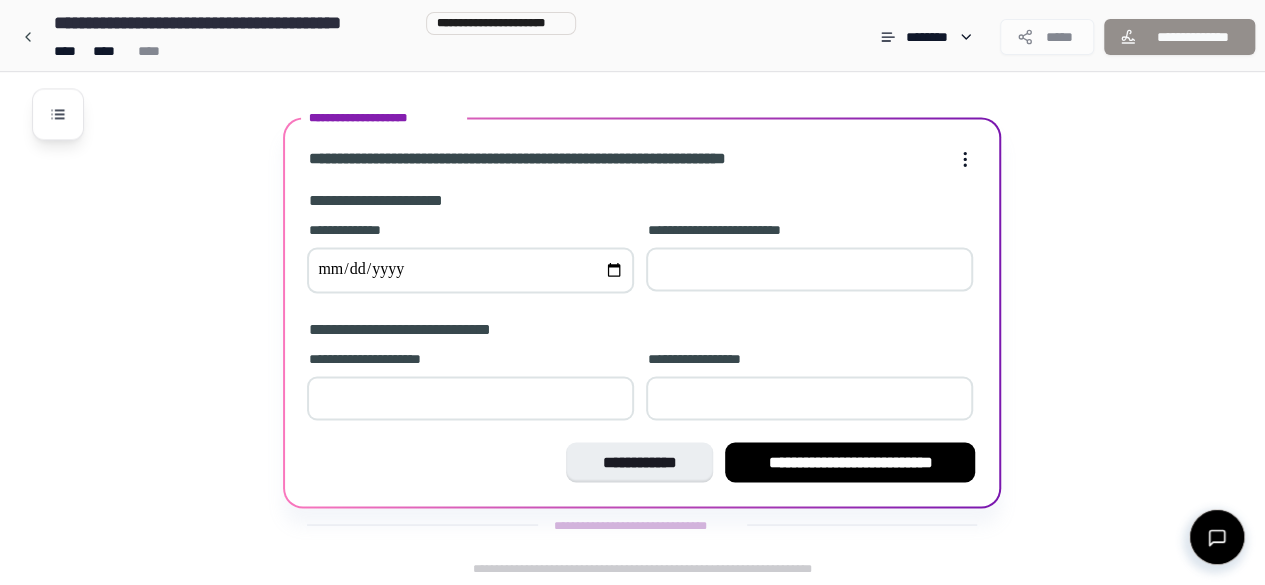 click on "*" at bounding box center [809, 269] 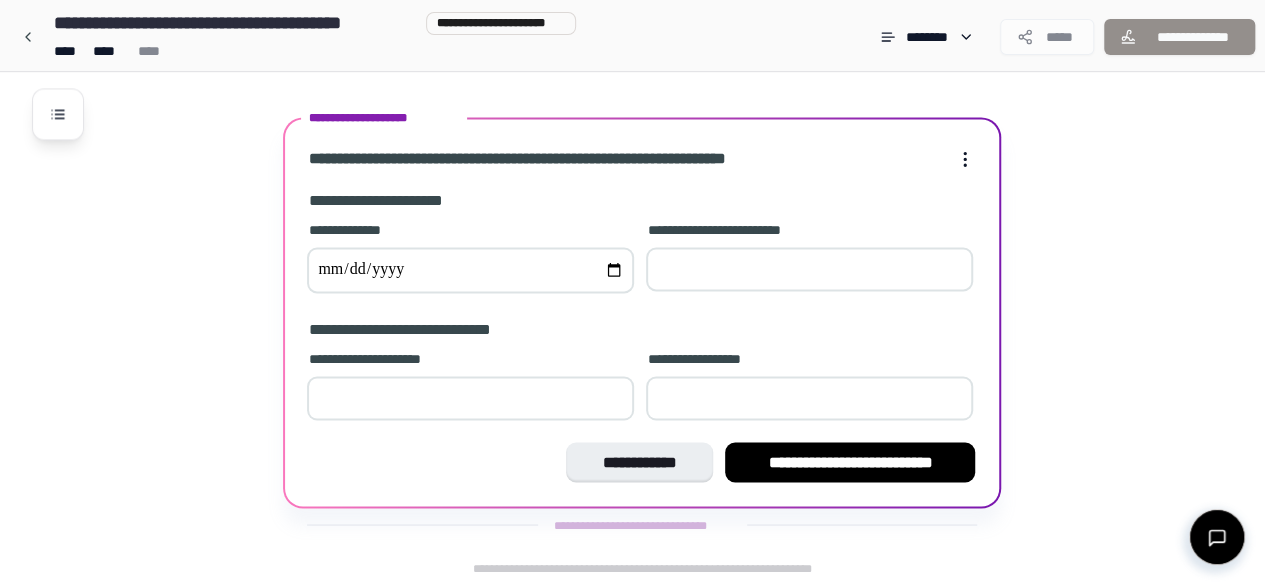 drag, startPoint x: 717, startPoint y: 263, endPoint x: 650, endPoint y: 264, distance: 67.00746 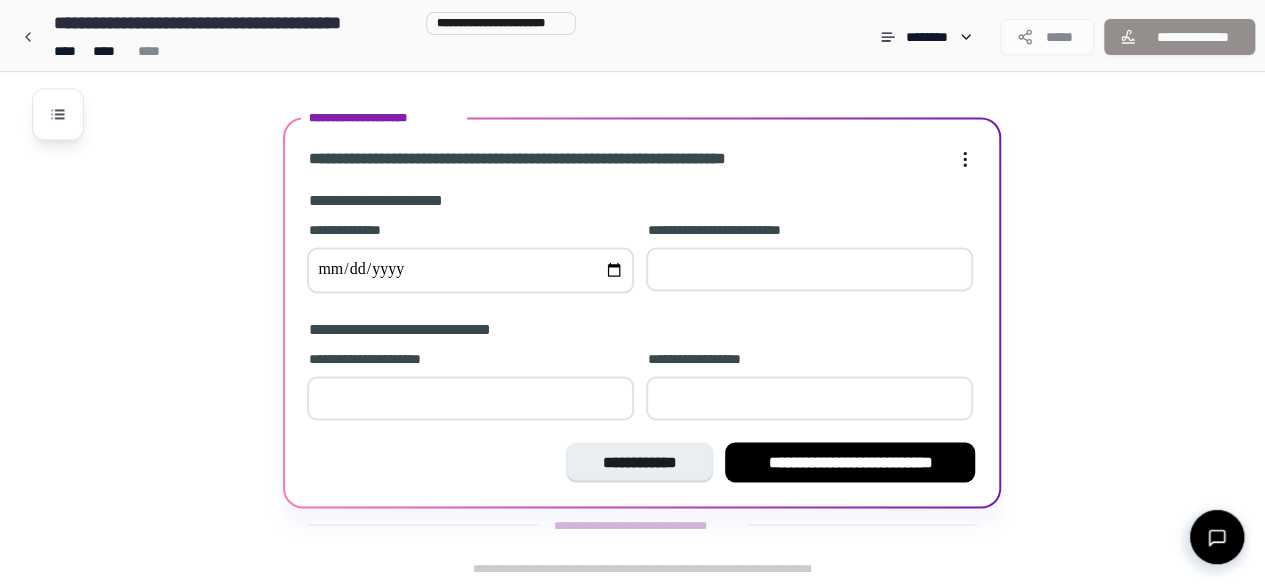 click on "*" at bounding box center (809, 269) 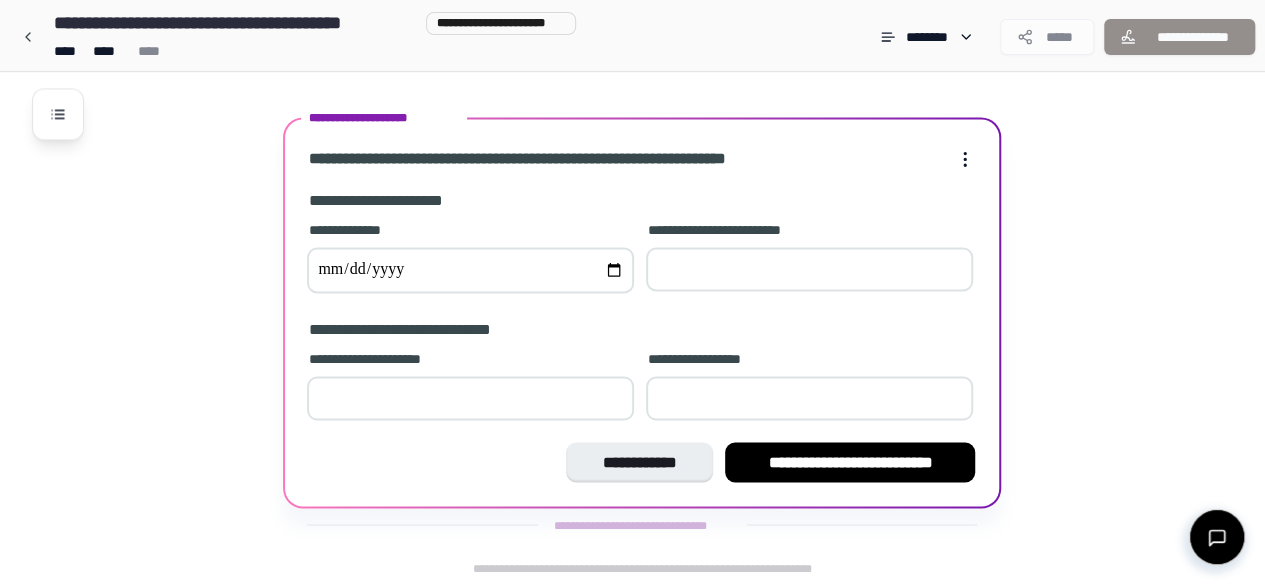click at bounding box center (470, 398) 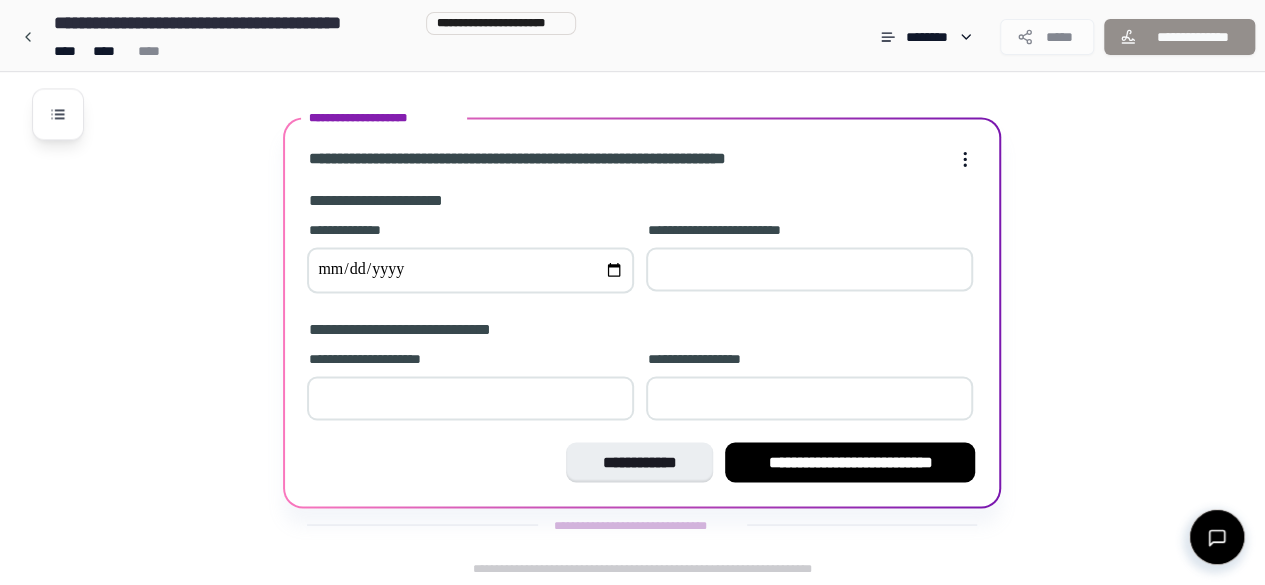 drag, startPoint x: 670, startPoint y: 265, endPoint x: 646, endPoint y: 264, distance: 24.020824 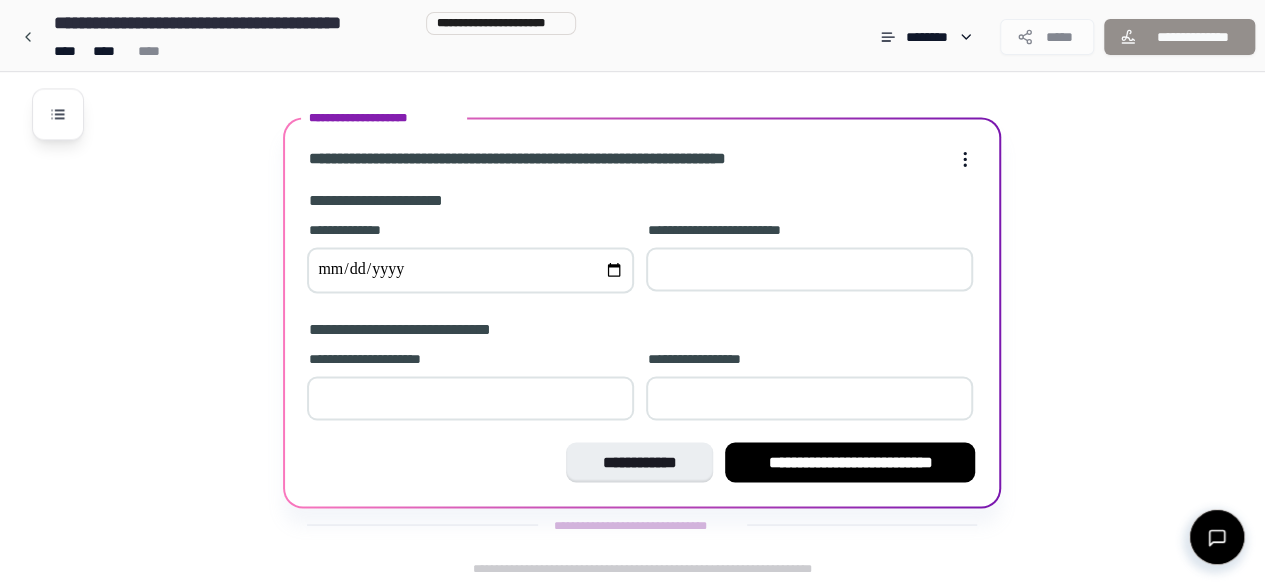 click on "**********" at bounding box center (470, 270) 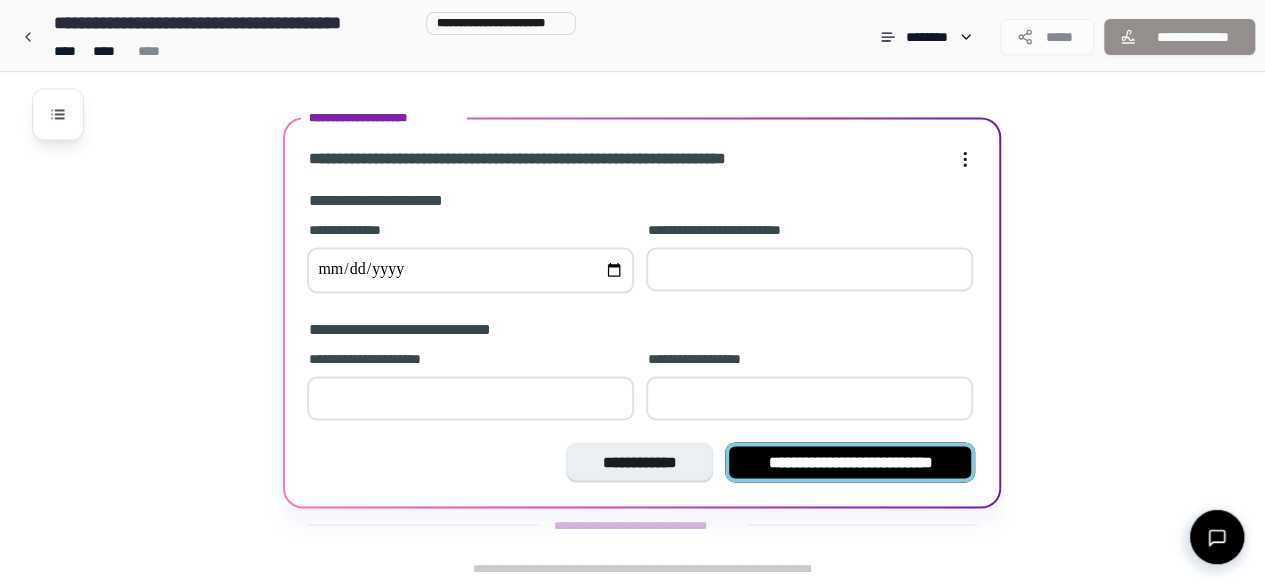type on "**" 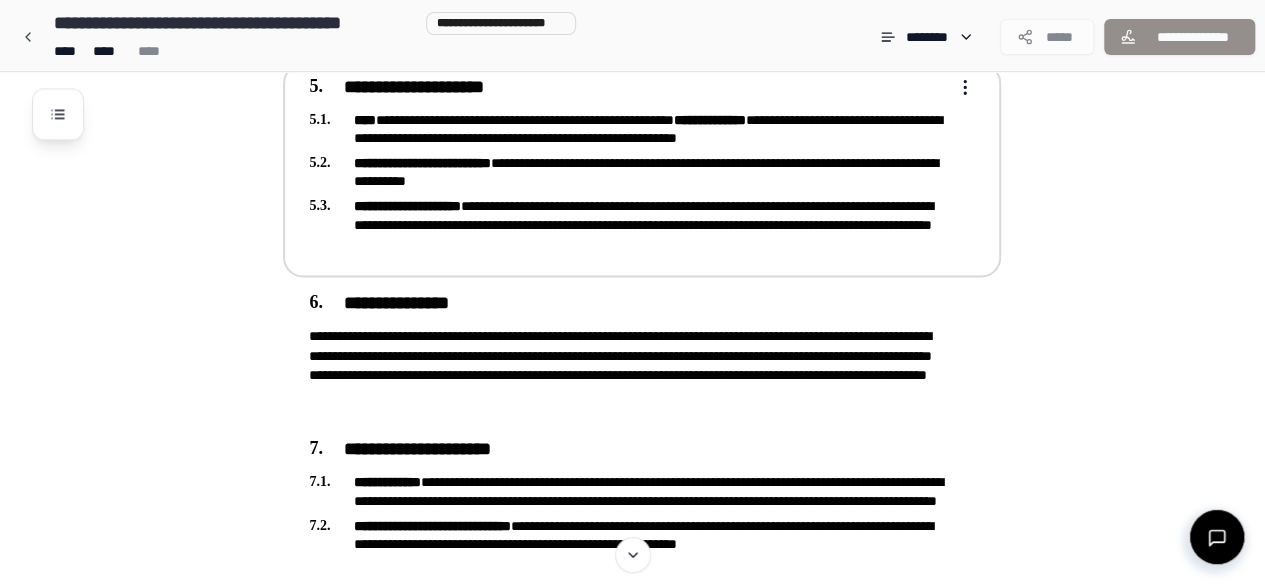 scroll, scrollTop: 1287, scrollLeft: 0, axis: vertical 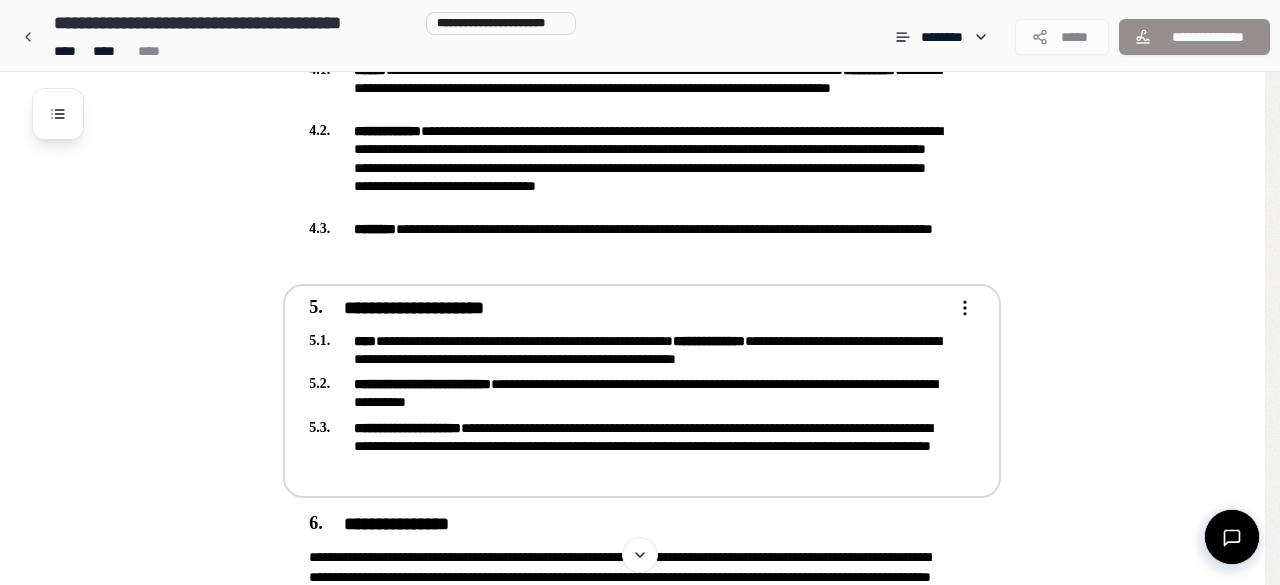click on "**********" at bounding box center (632, 233) 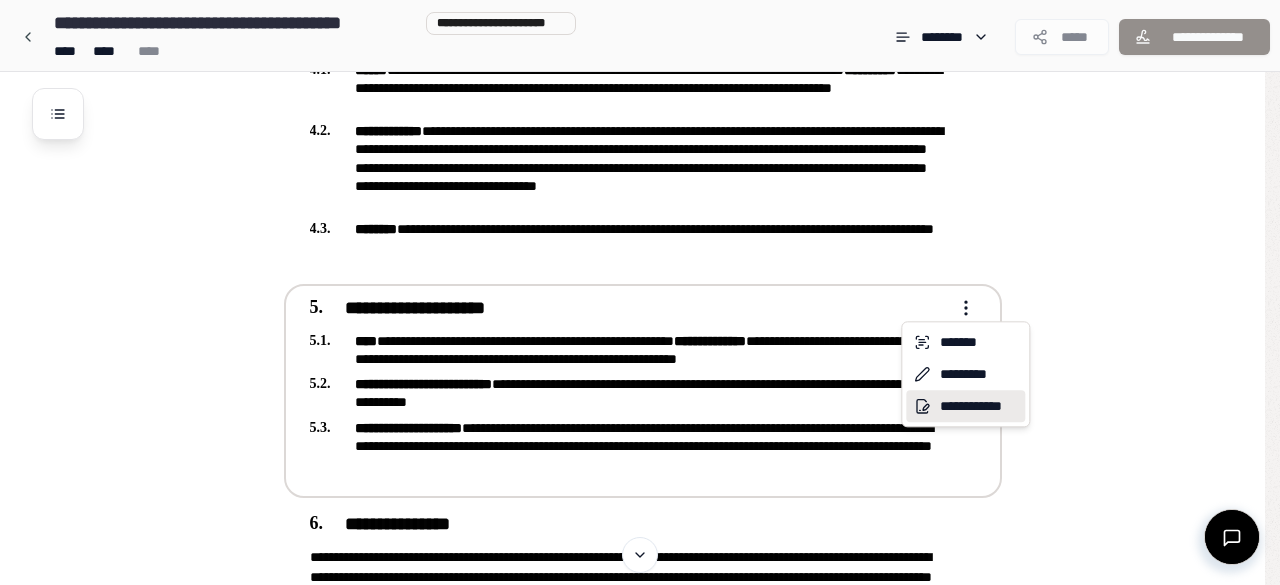 click on "**********" at bounding box center [965, 406] 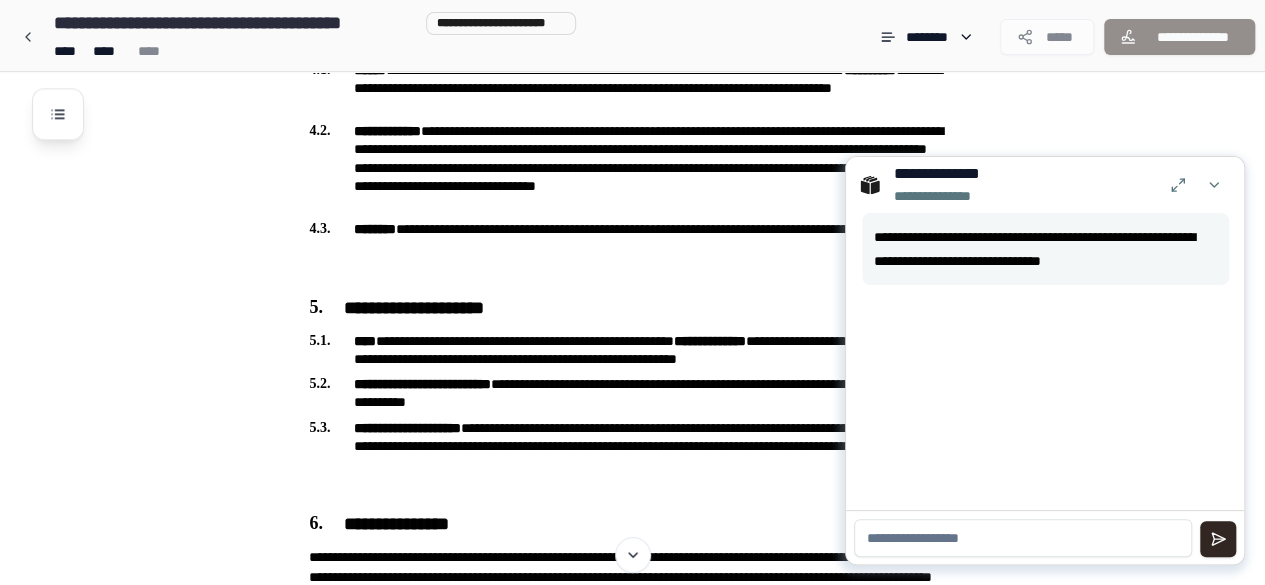 click at bounding box center [1023, 538] 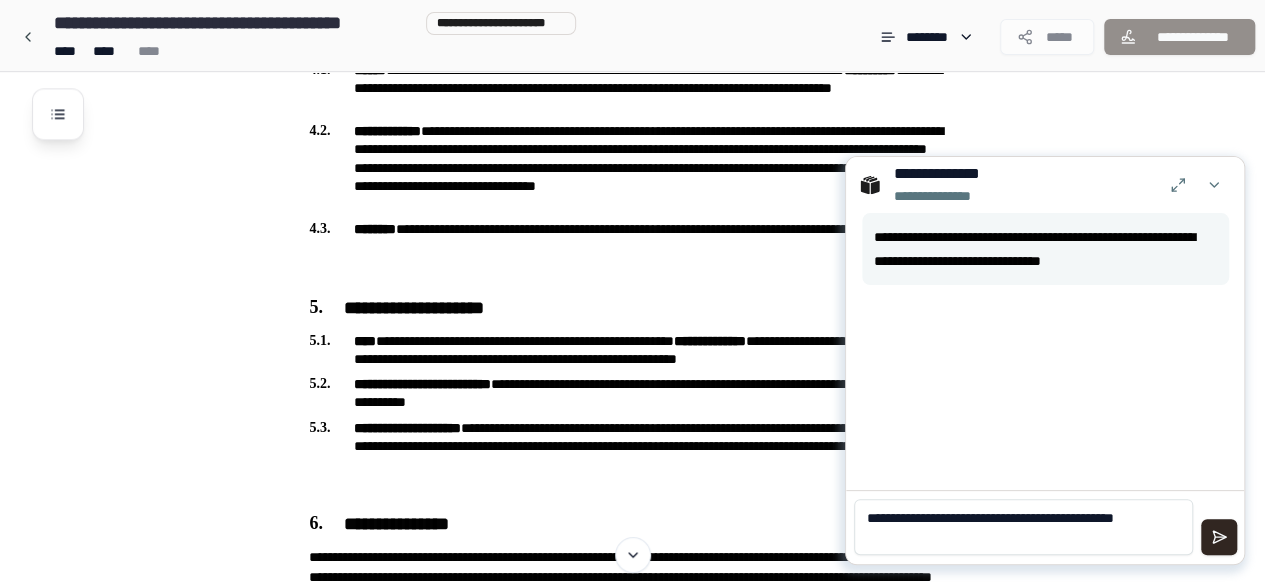 scroll, scrollTop: 0, scrollLeft: 0, axis: both 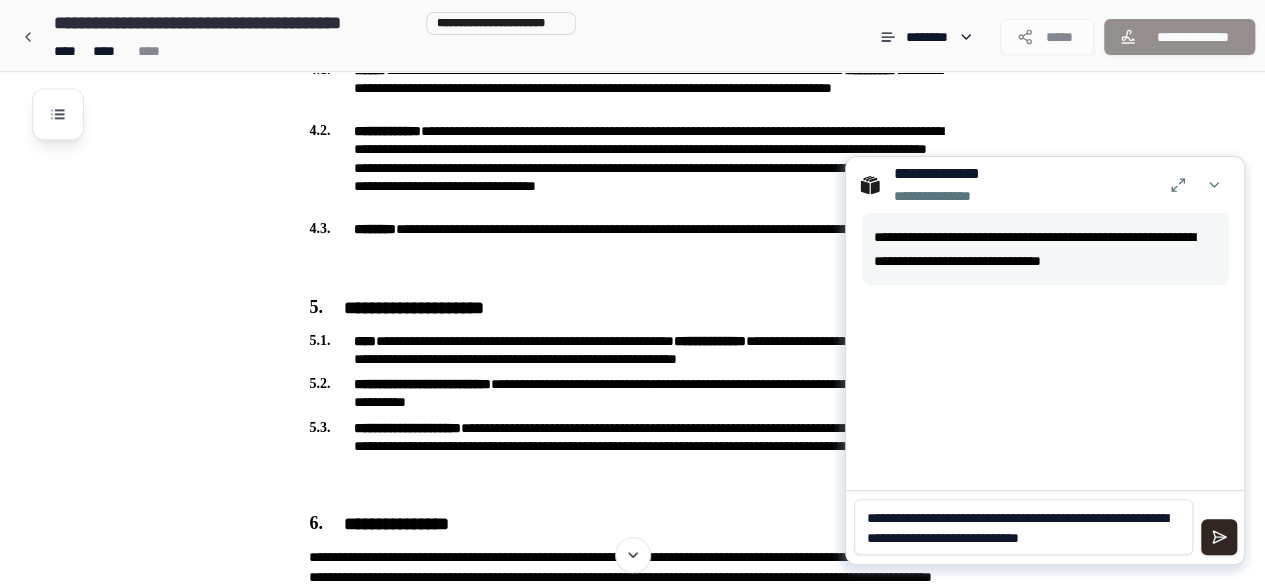 type on "**********" 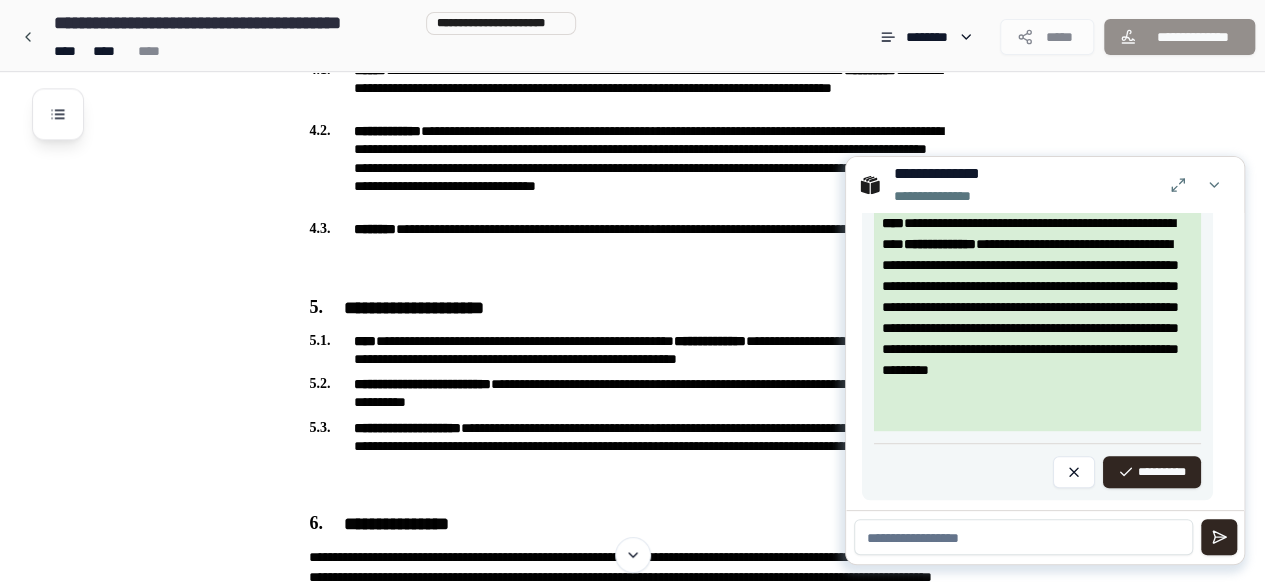 scroll, scrollTop: 574, scrollLeft: 0, axis: vertical 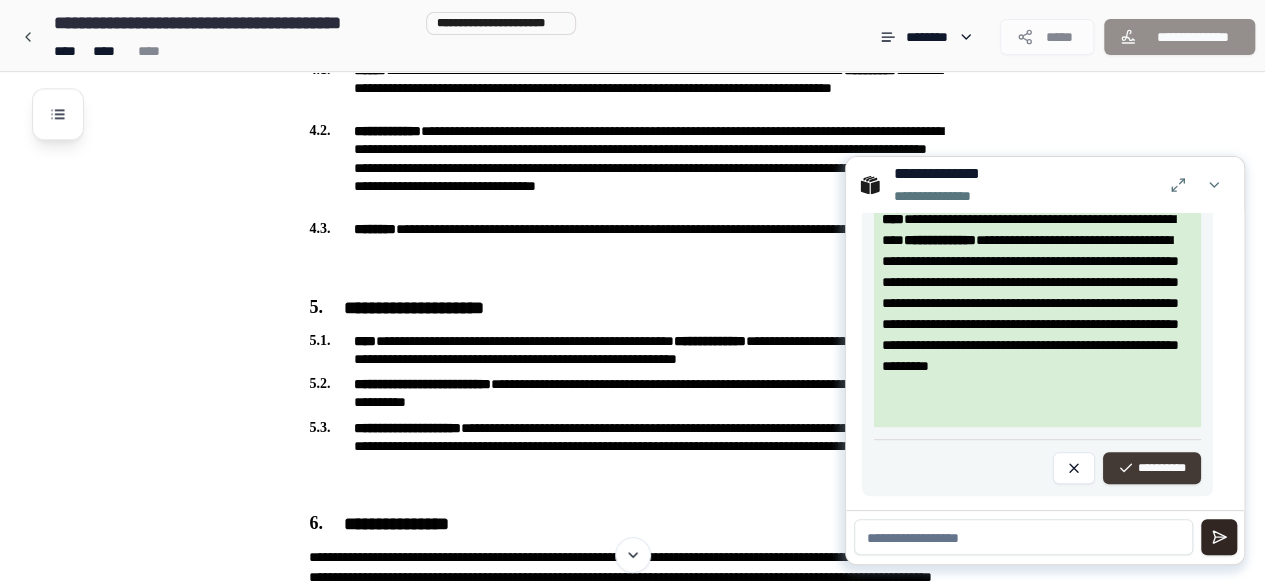 click on "**********" at bounding box center (1152, 468) 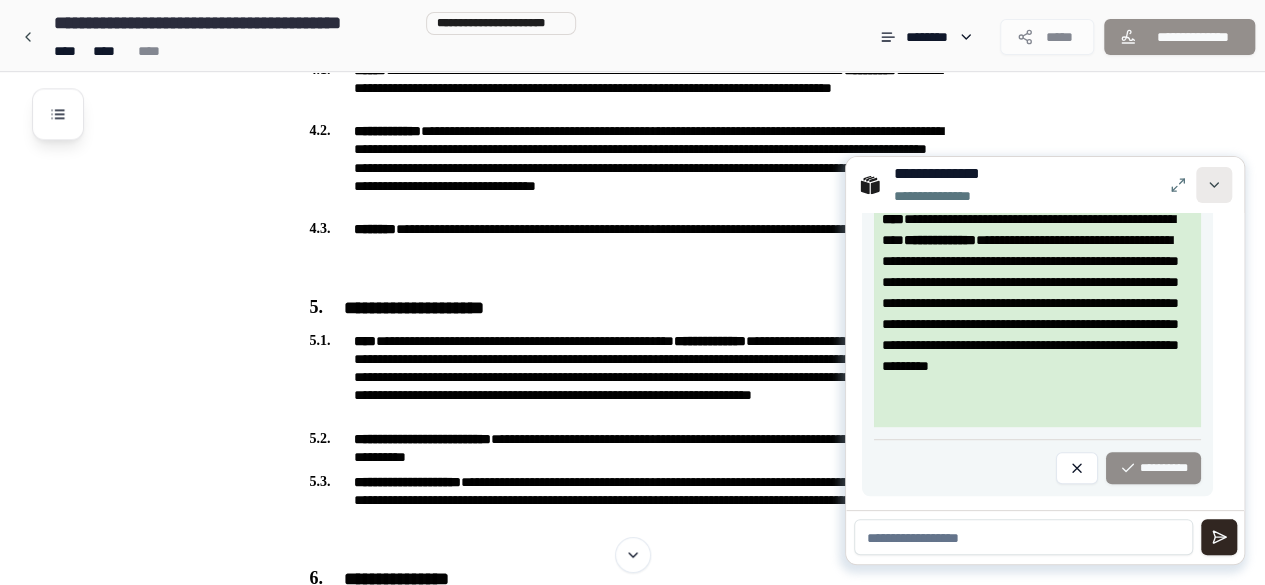click at bounding box center (1214, 185) 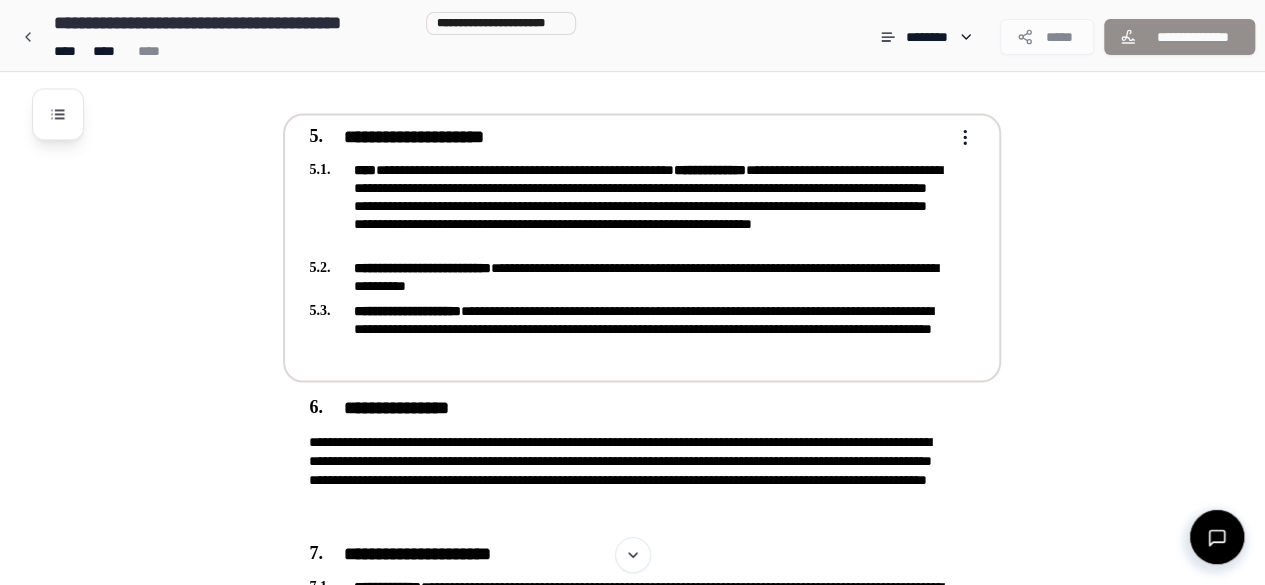 scroll, scrollTop: 1487, scrollLeft: 0, axis: vertical 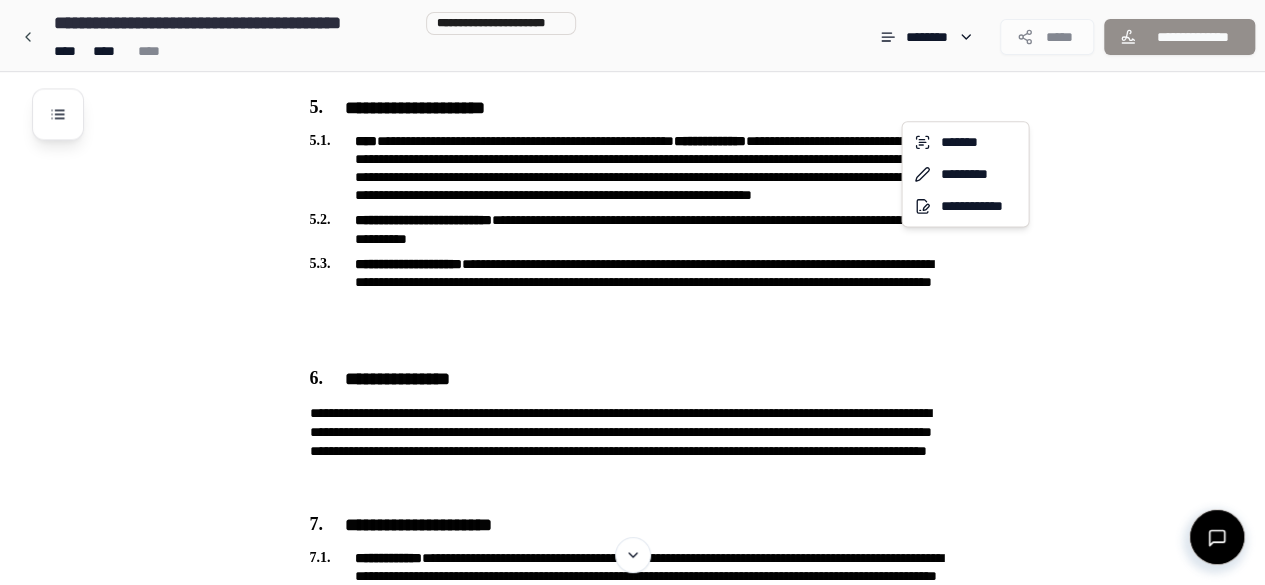 click on "**********" at bounding box center (640, -158) 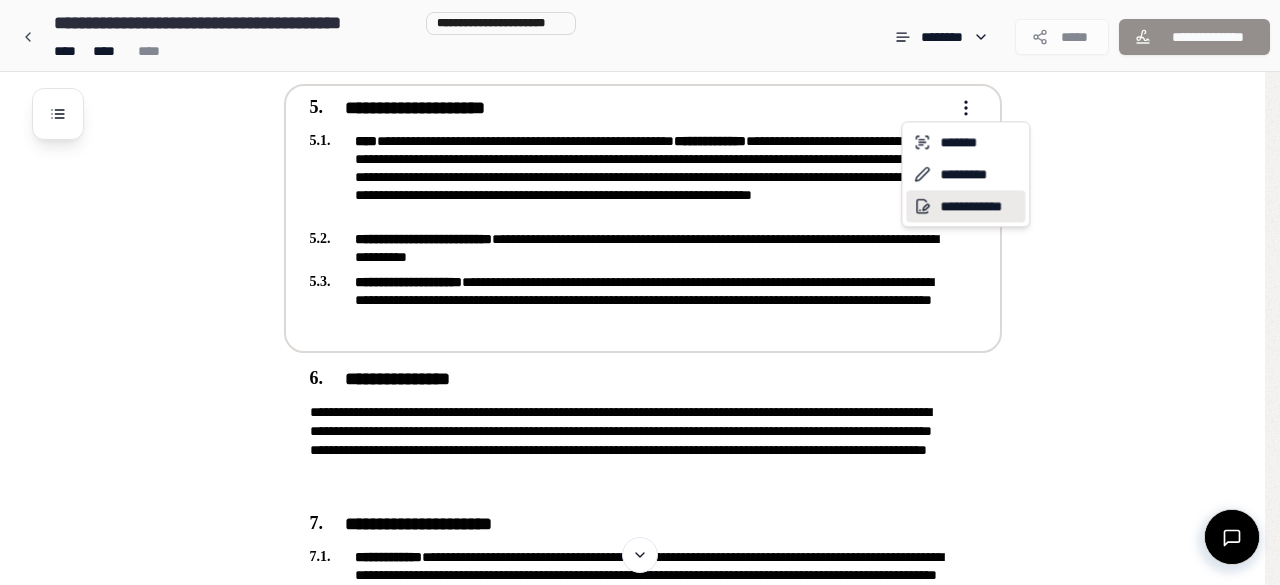 click on "**********" at bounding box center (965, 206) 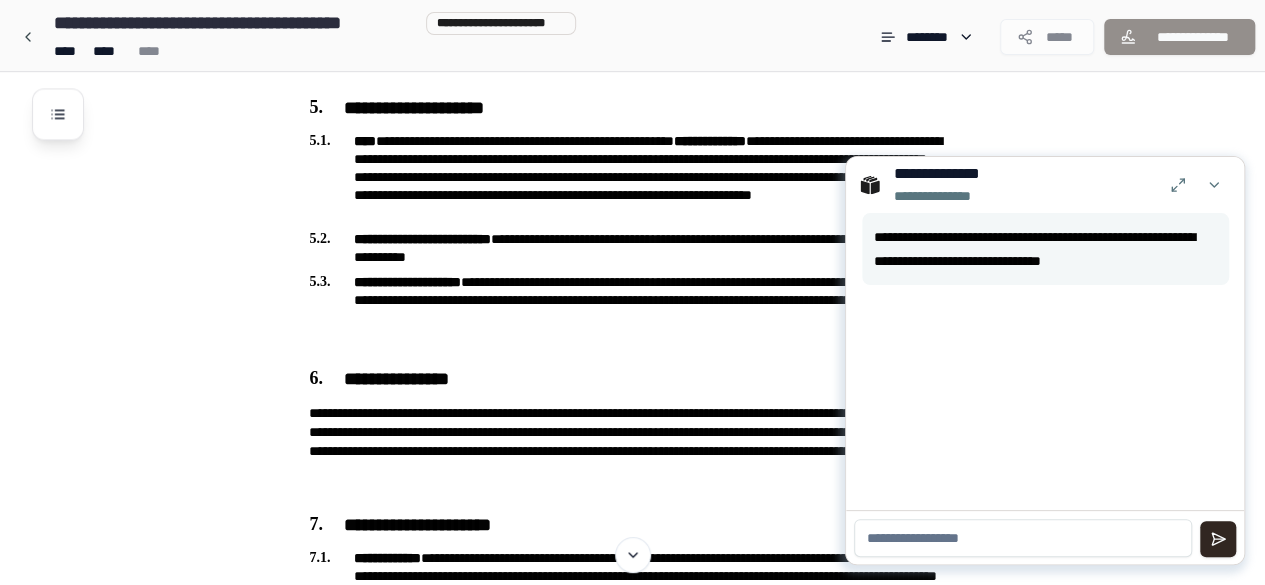 click at bounding box center (1023, 538) 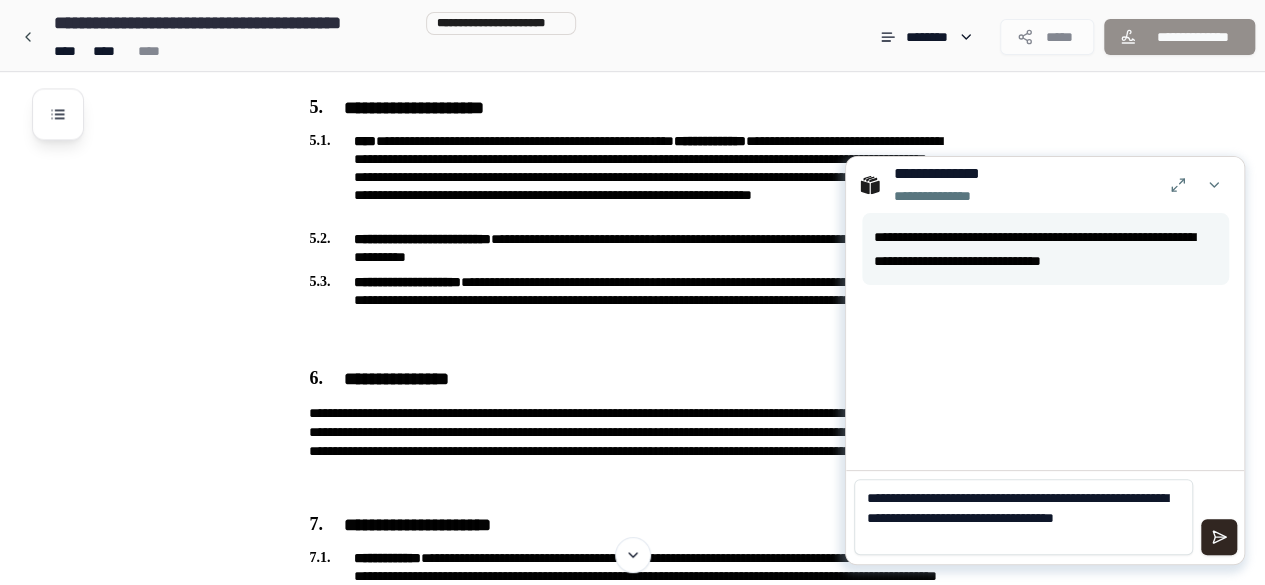 scroll, scrollTop: 0, scrollLeft: 0, axis: both 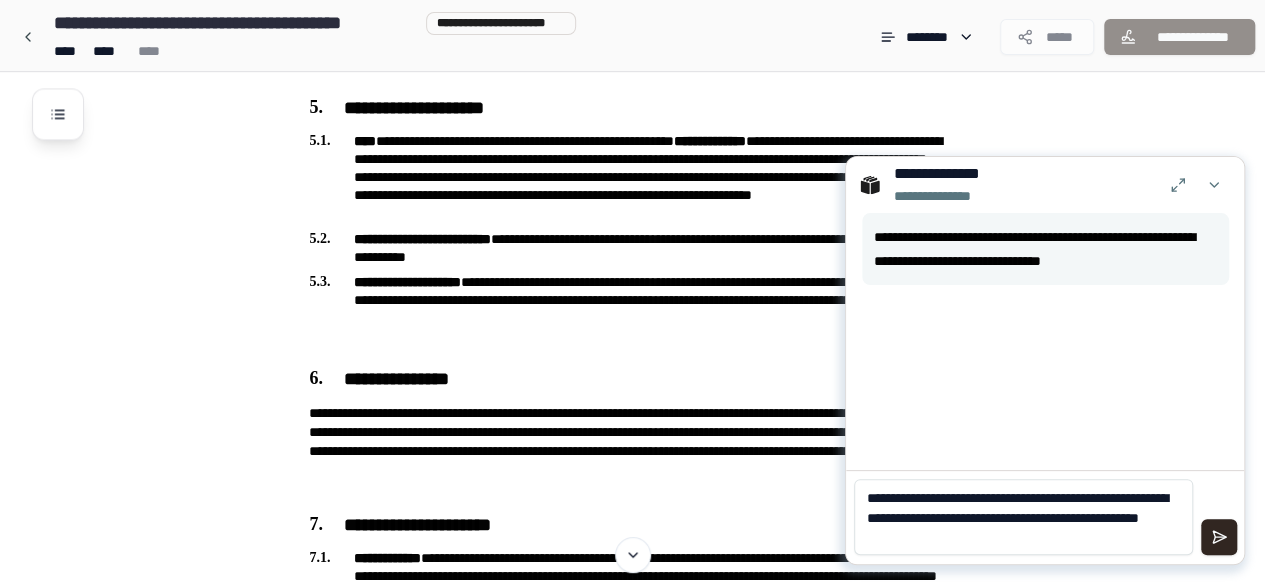 click on "**********" at bounding box center (1023, 517) 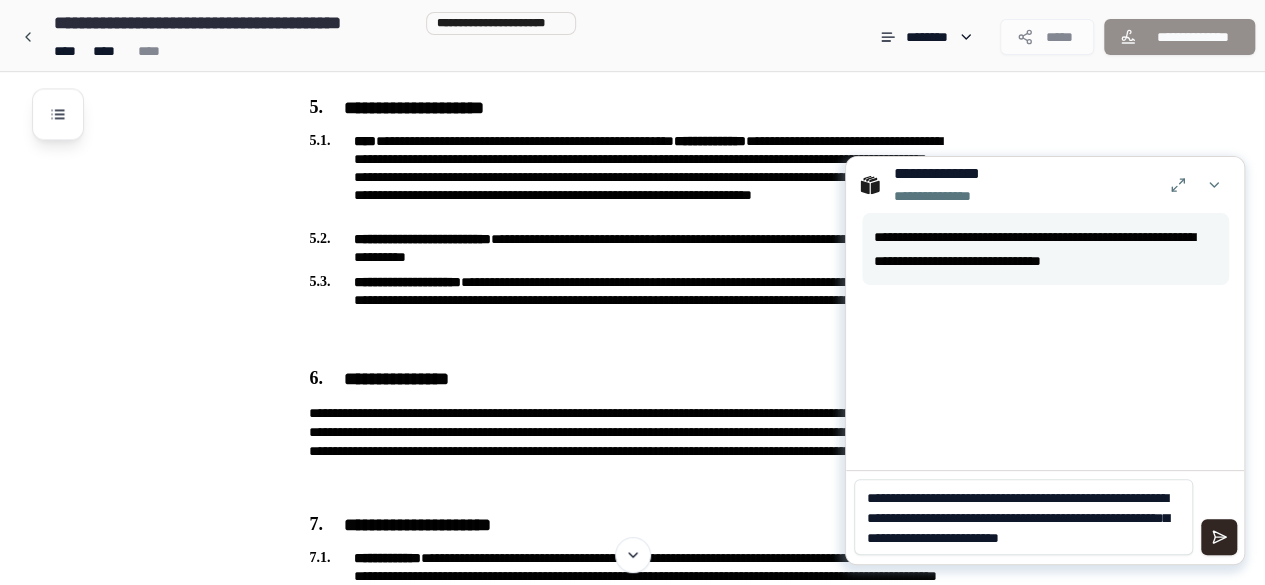 scroll, scrollTop: 0, scrollLeft: 0, axis: both 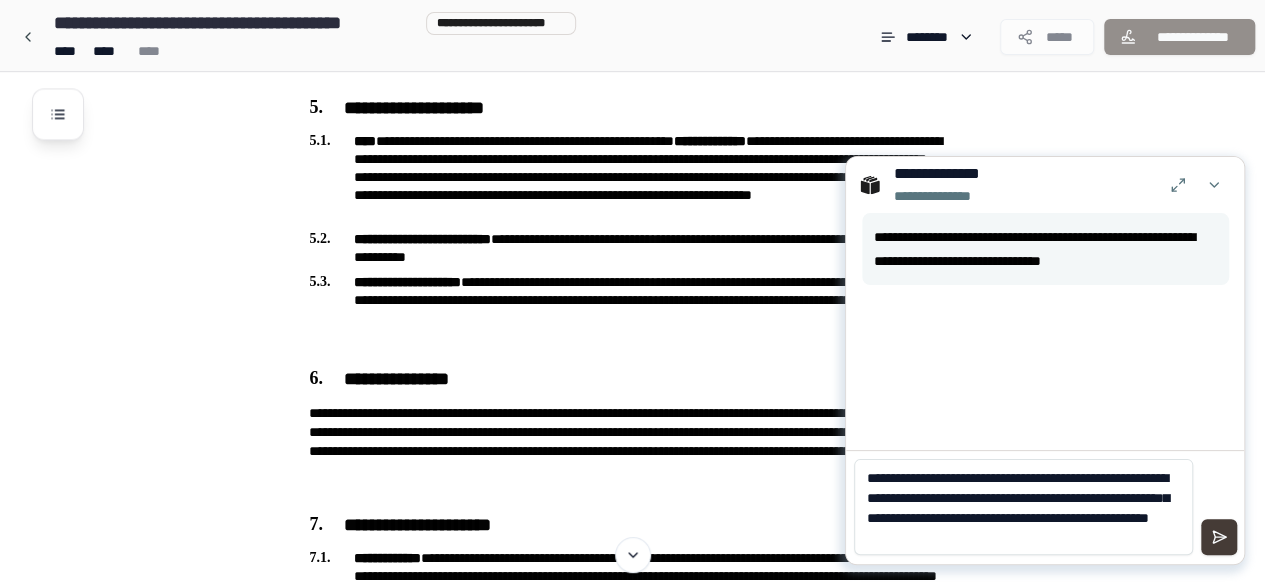 type on "**********" 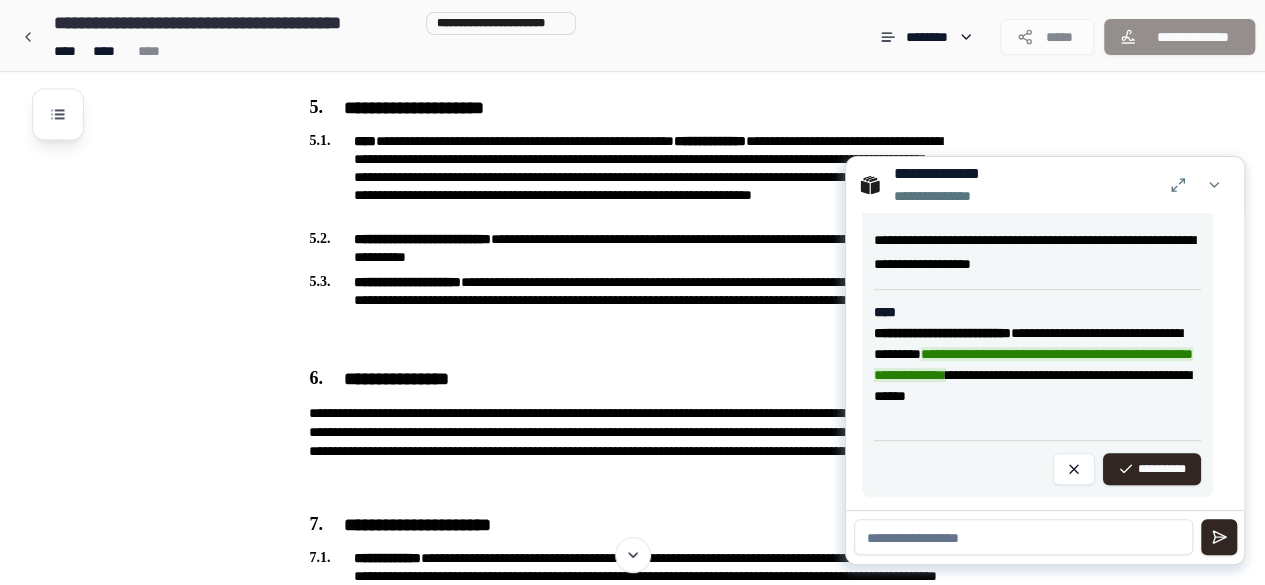 scroll, scrollTop: 406, scrollLeft: 0, axis: vertical 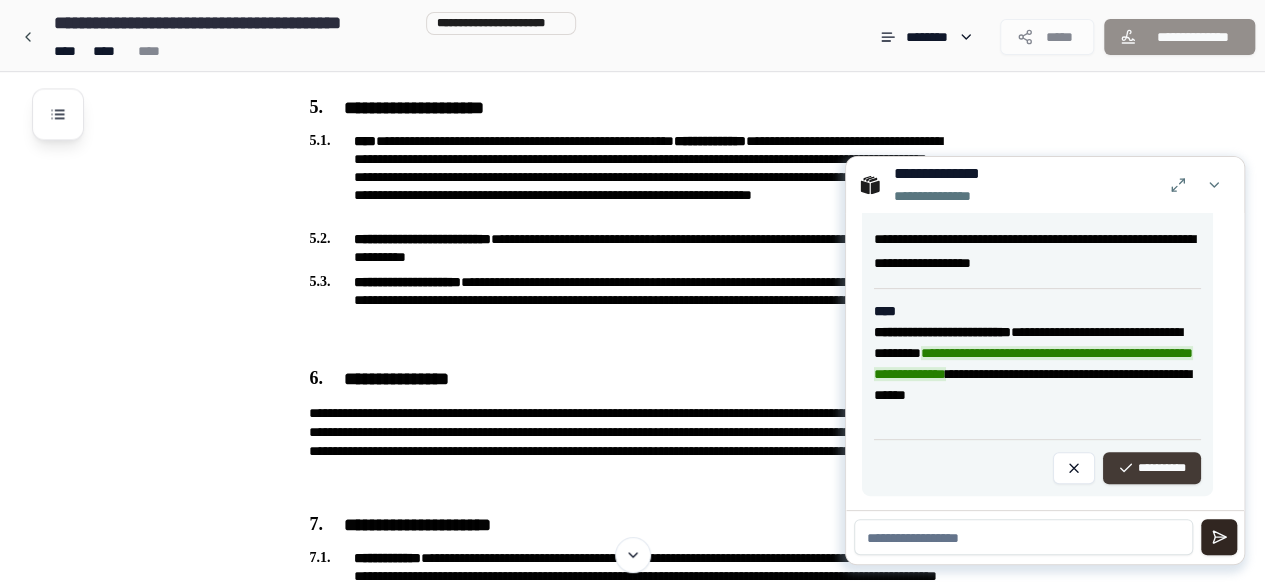 click on "**********" at bounding box center (1152, 468) 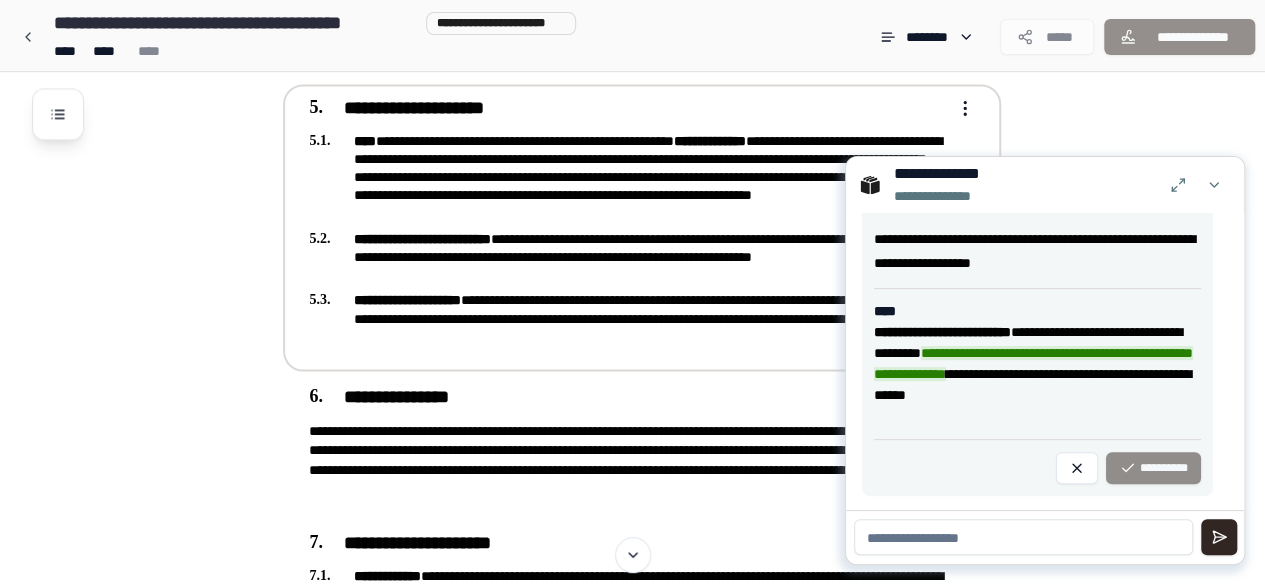 scroll, scrollTop: 198, scrollLeft: 0, axis: vertical 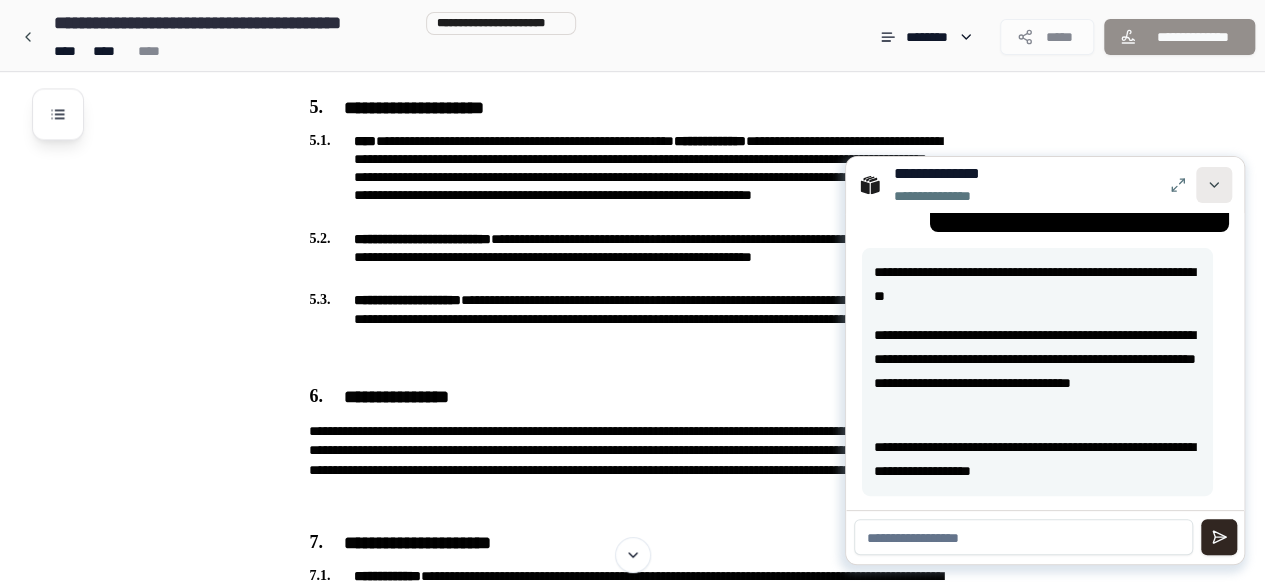 click at bounding box center (1214, 185) 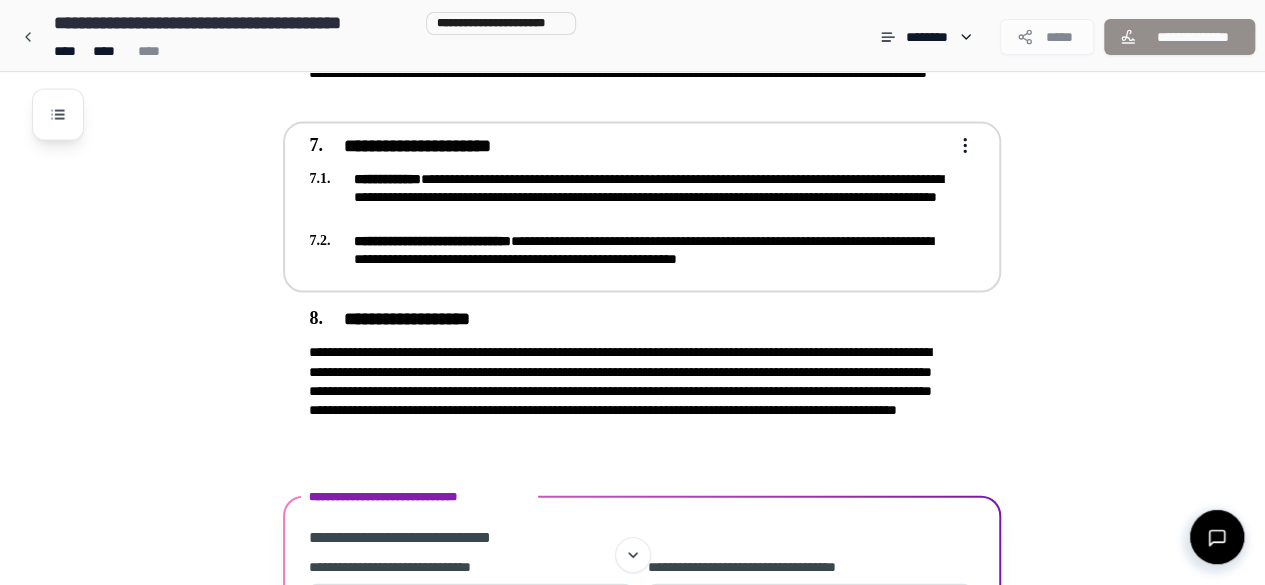 scroll, scrollTop: 1887, scrollLeft: 0, axis: vertical 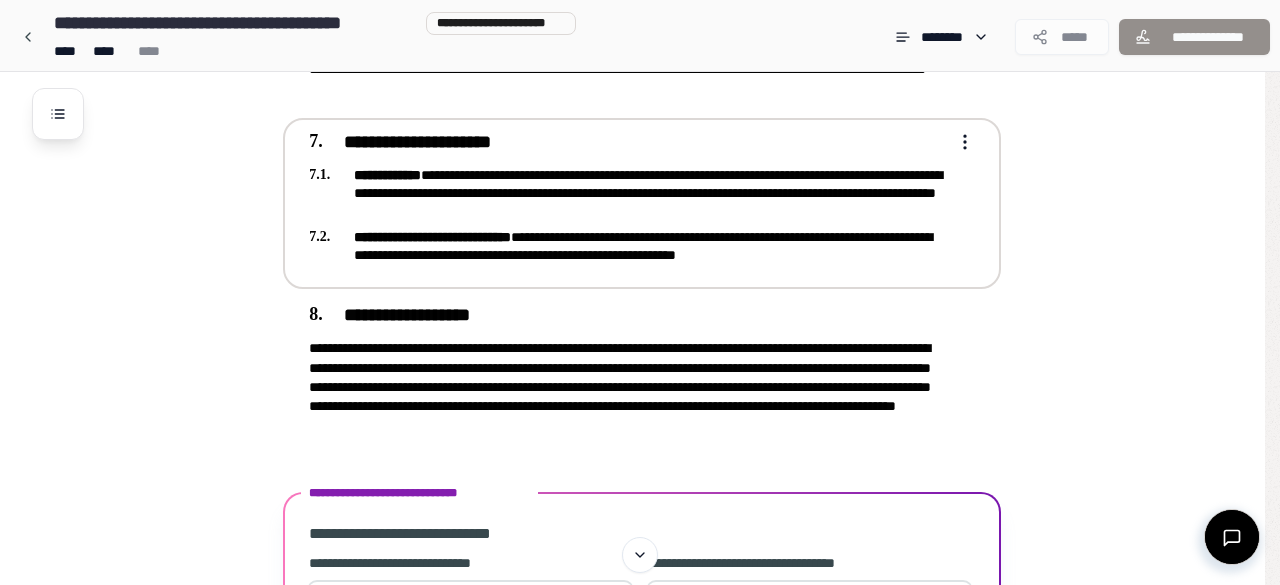 click on "**********" at bounding box center [632, -549] 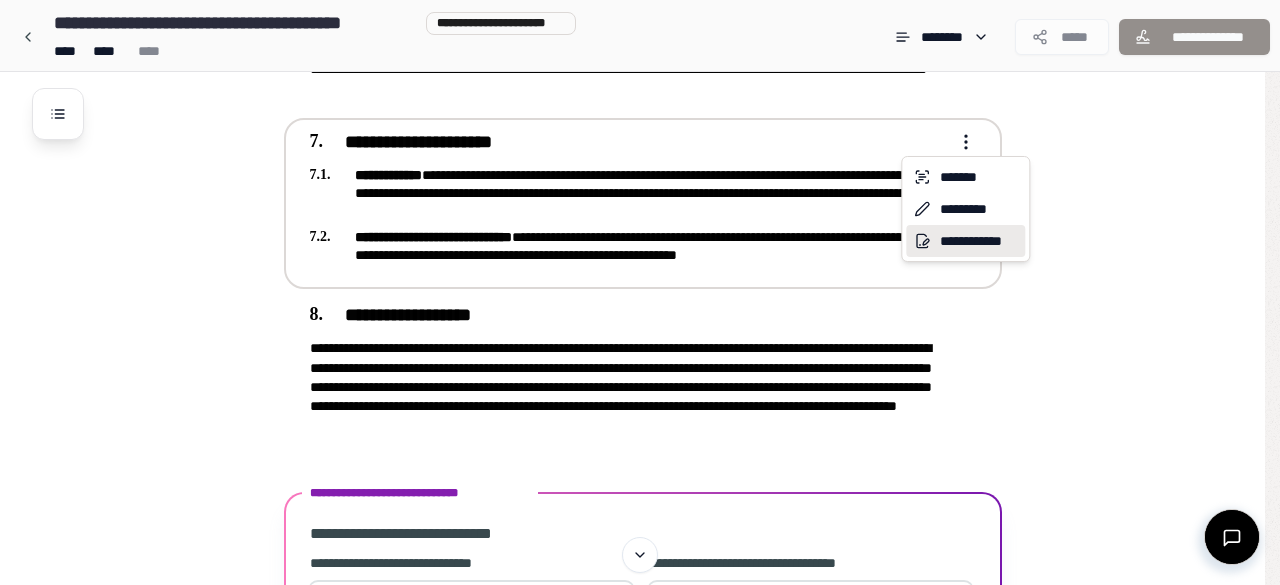 click on "**********" at bounding box center [965, 241] 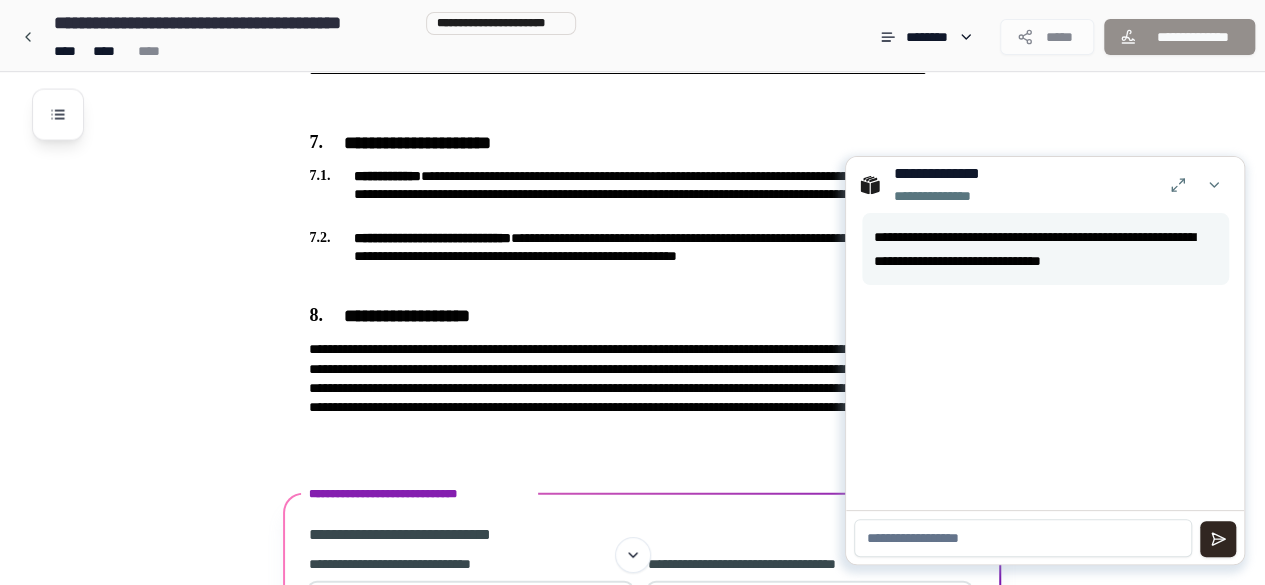 click at bounding box center [1023, 538] 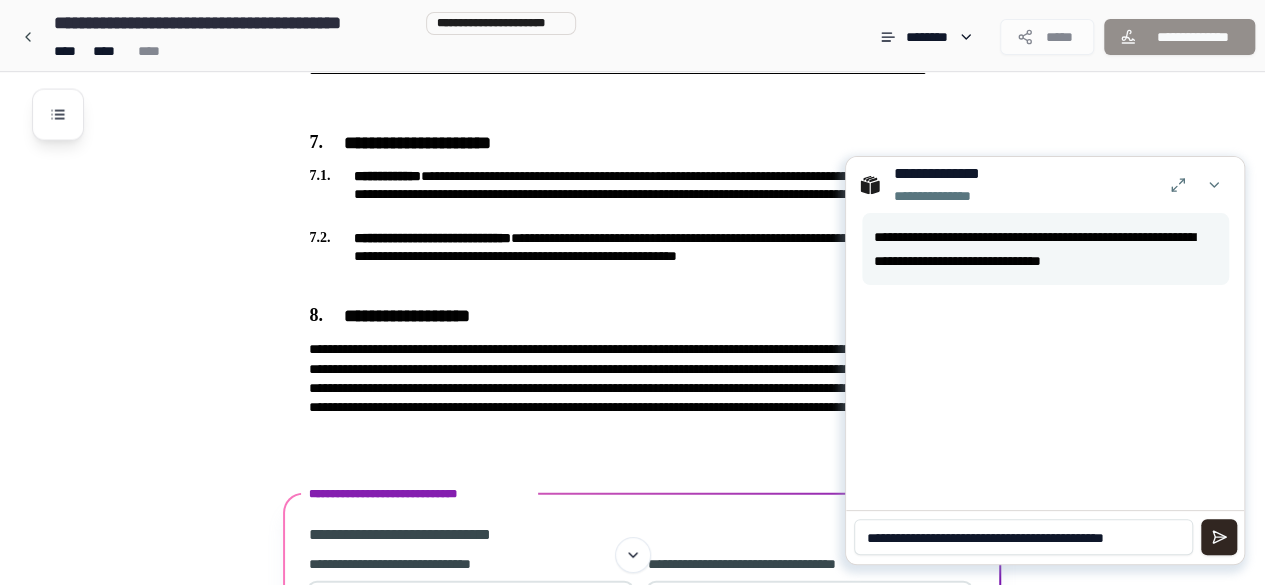 scroll, scrollTop: 0, scrollLeft: 0, axis: both 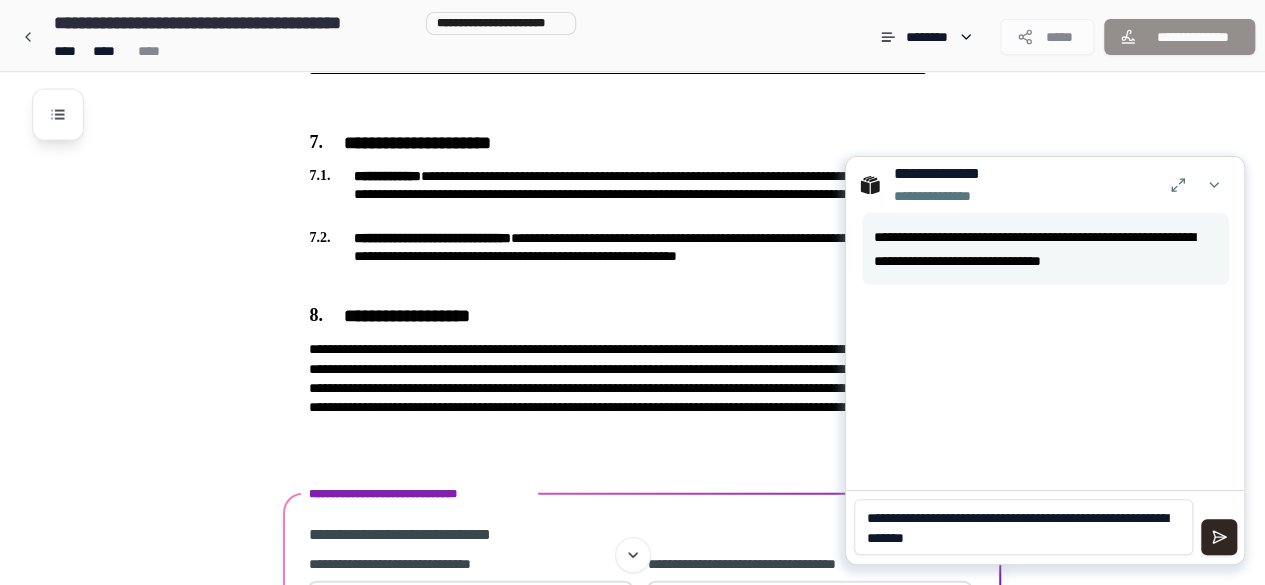 click on "**********" at bounding box center [1023, 527] 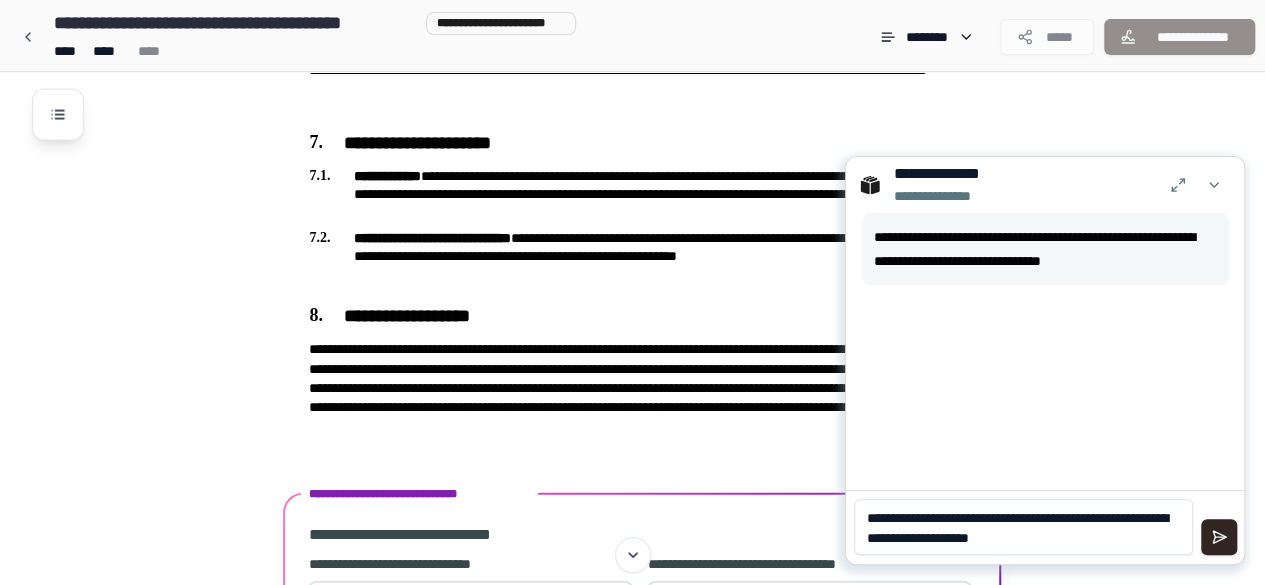 click on "**********" at bounding box center (1023, 527) 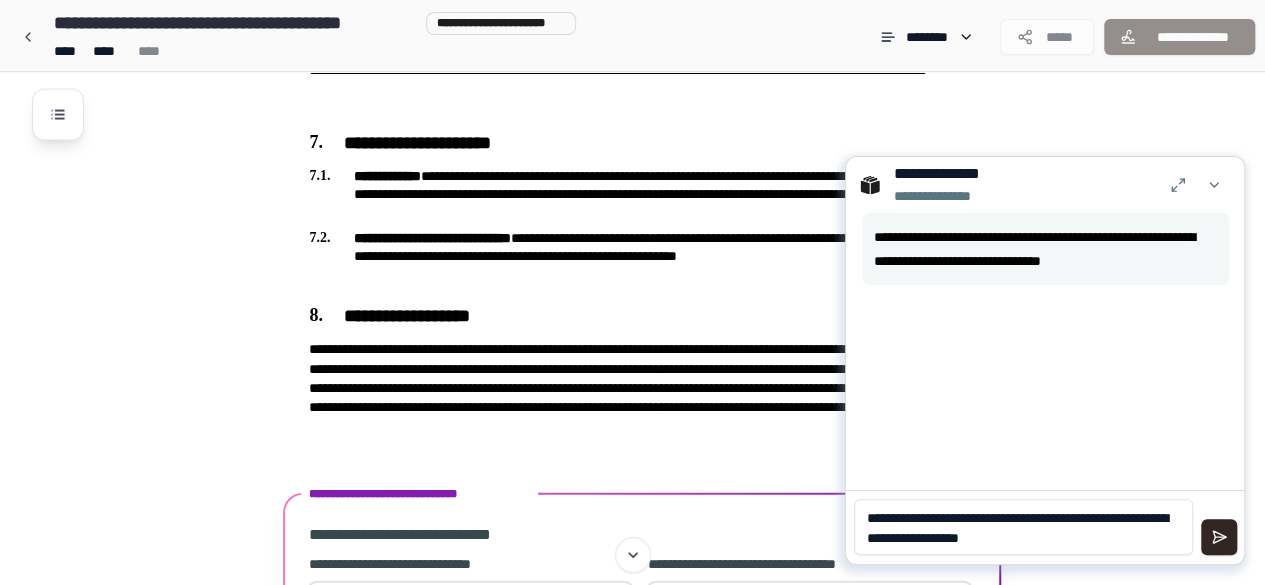 click on "**********" at bounding box center (1023, 527) 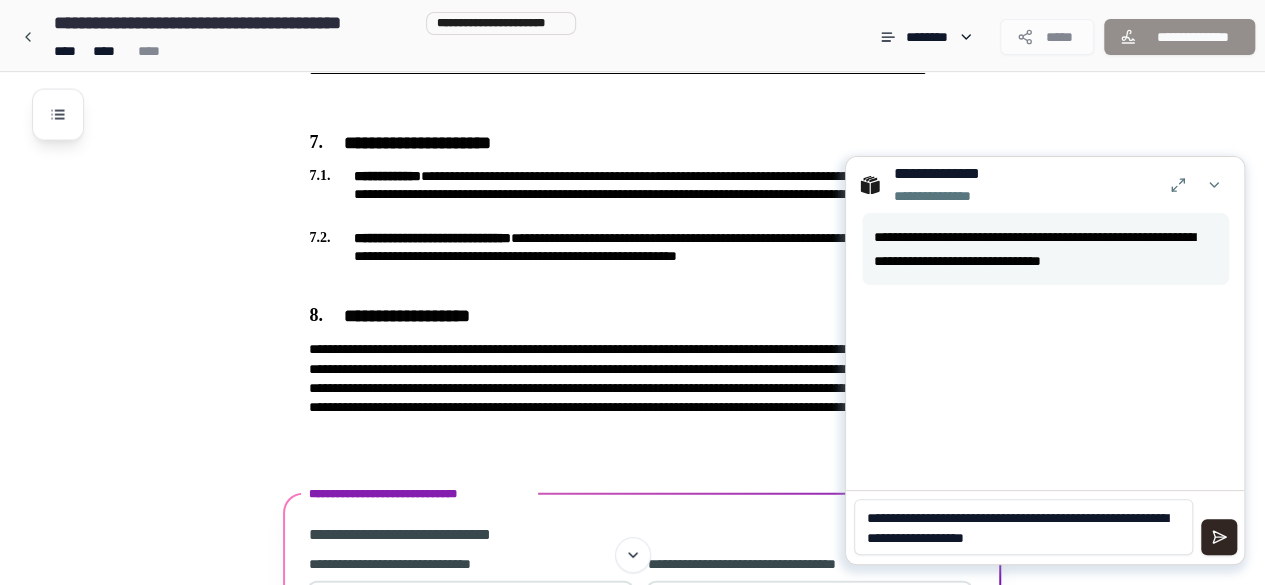 click on "**********" at bounding box center (1023, 527) 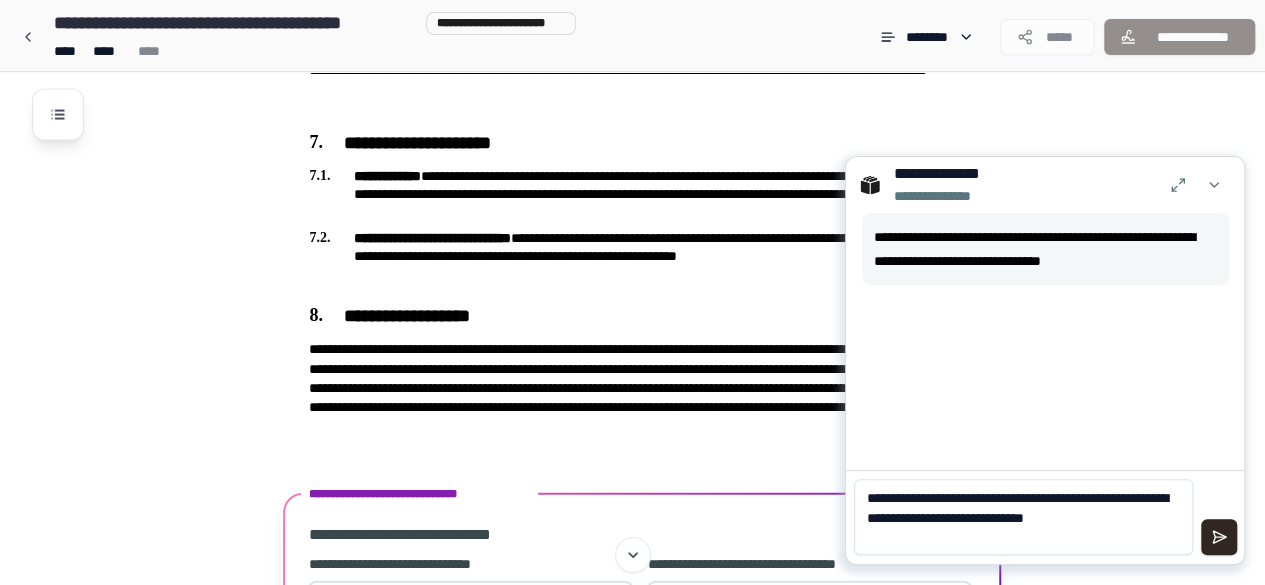 scroll, scrollTop: 0, scrollLeft: 0, axis: both 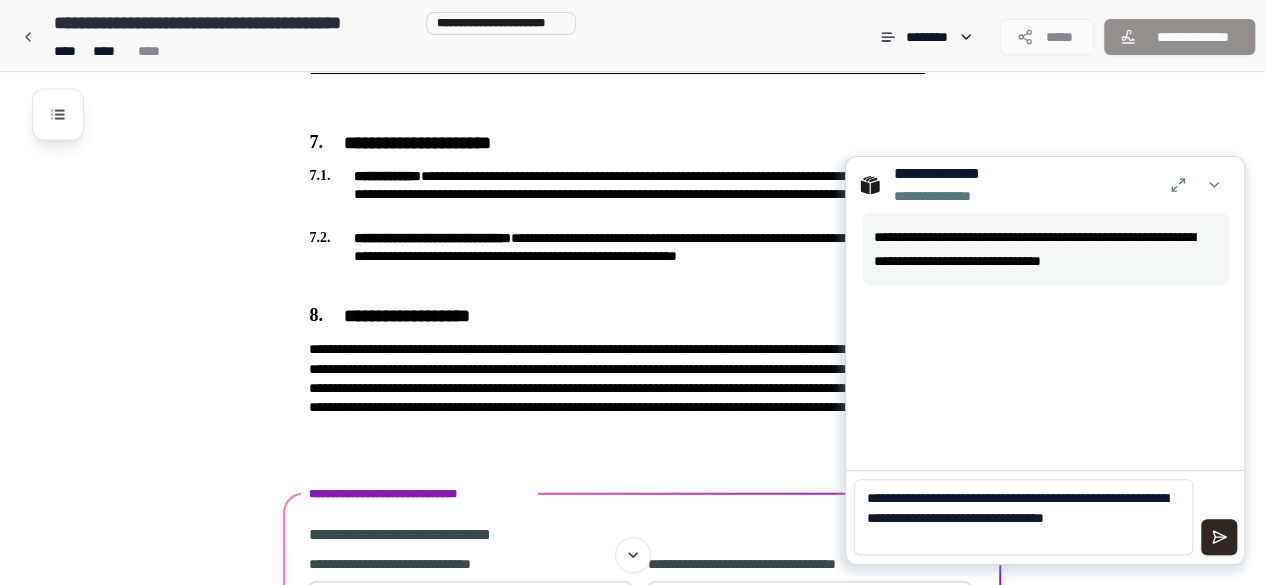 drag, startPoint x: 878, startPoint y: 538, endPoint x: 871, endPoint y: 549, distance: 13.038404 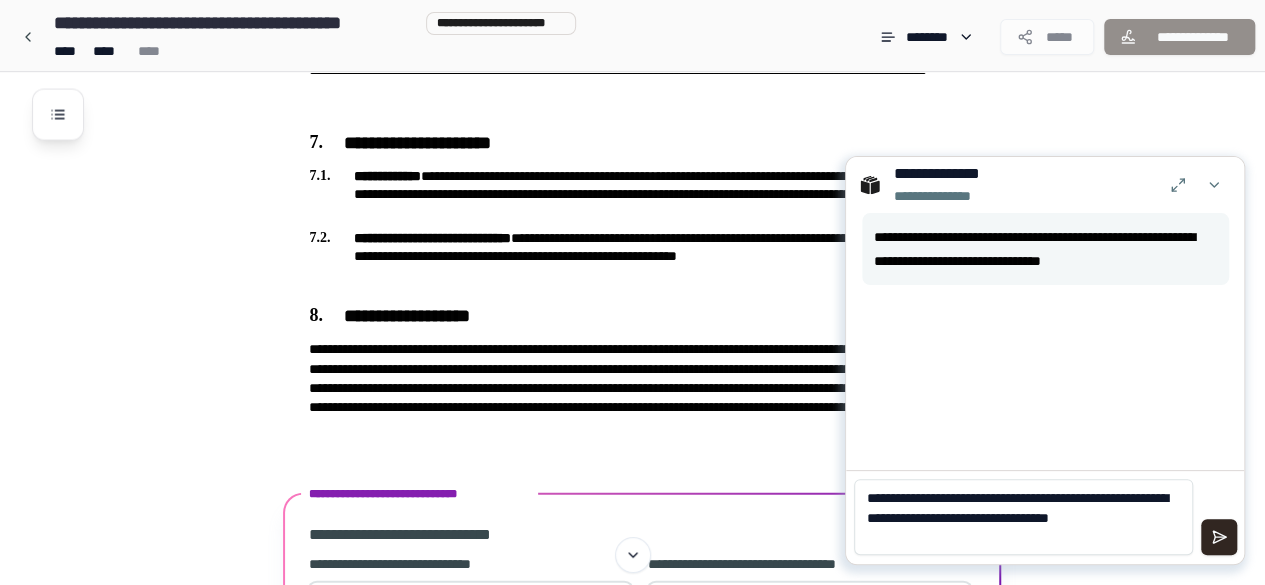drag, startPoint x: 880, startPoint y: 537, endPoint x: 954, endPoint y: 540, distance: 74.06078 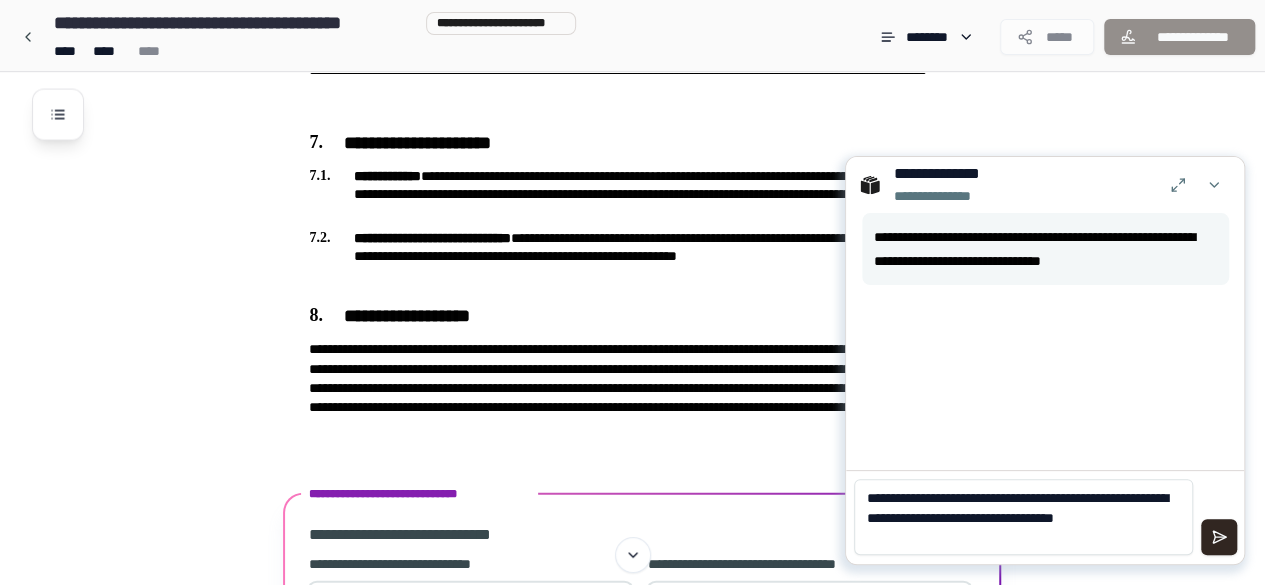 click on "**********" at bounding box center (1023, 517) 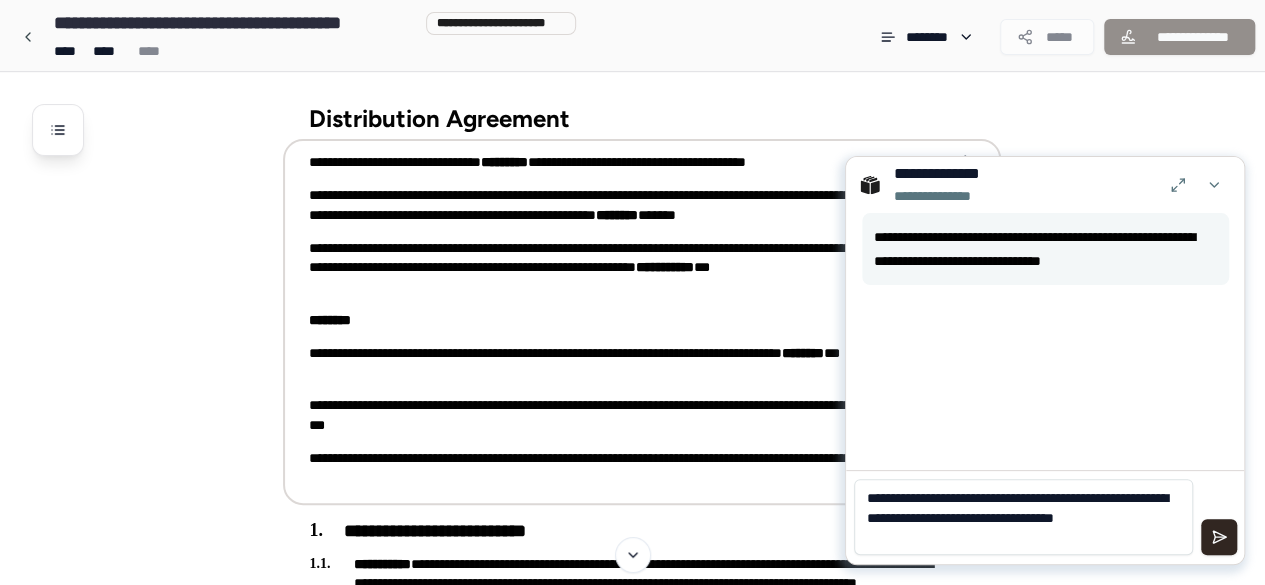 scroll, scrollTop: 300, scrollLeft: 0, axis: vertical 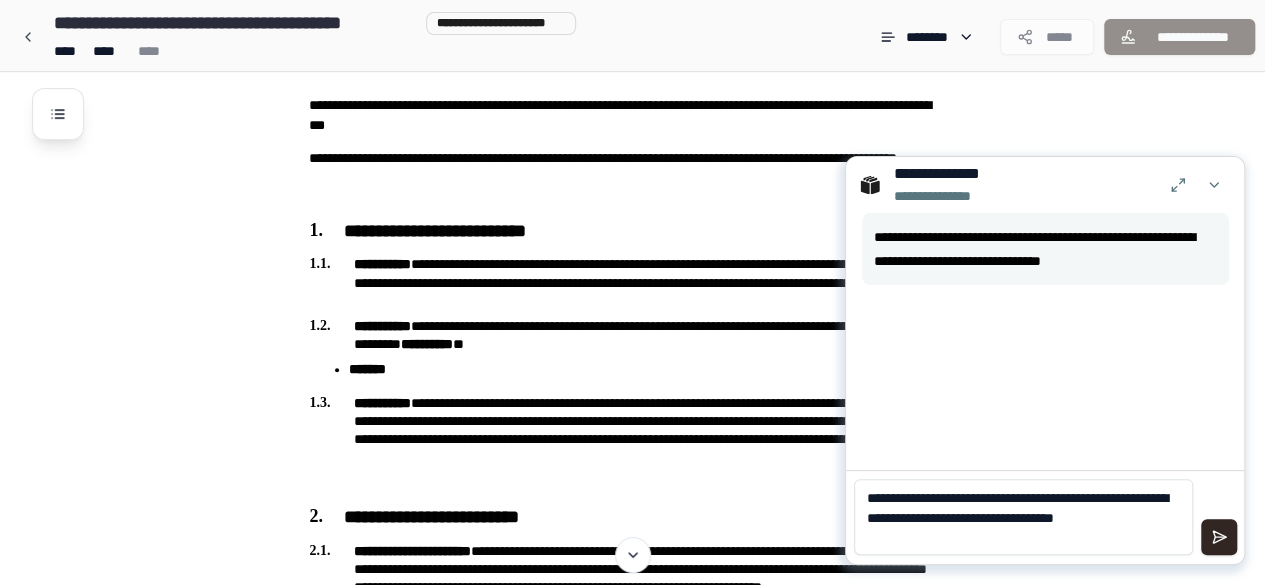 drag, startPoint x: 888, startPoint y: 538, endPoint x: 914, endPoint y: 544, distance: 26.683329 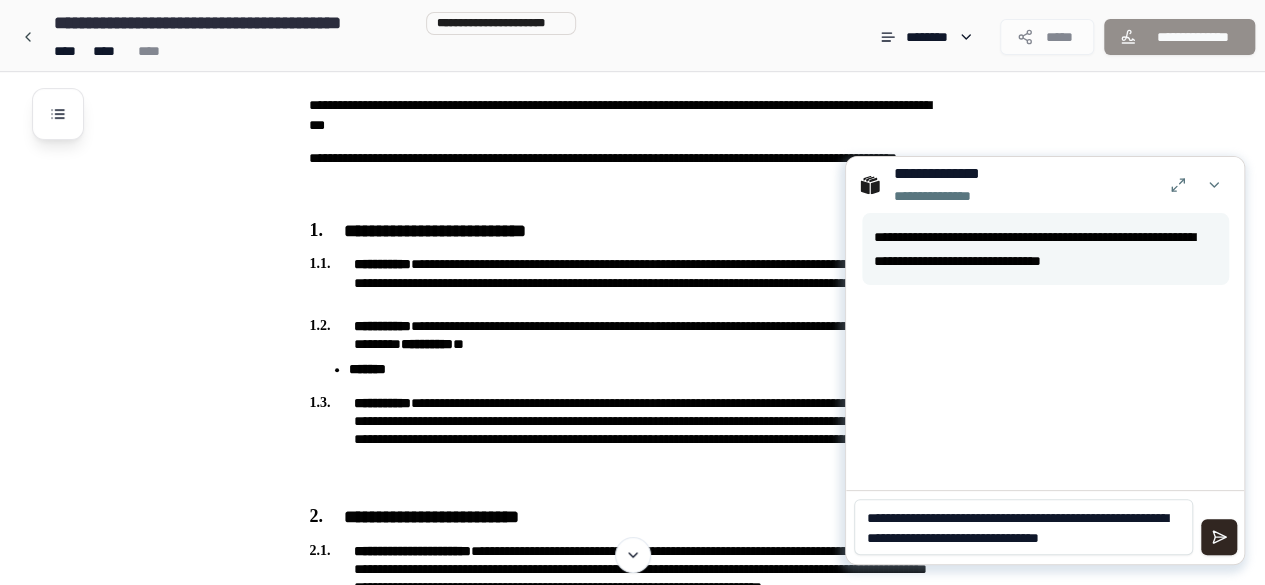 scroll, scrollTop: 0, scrollLeft: 0, axis: both 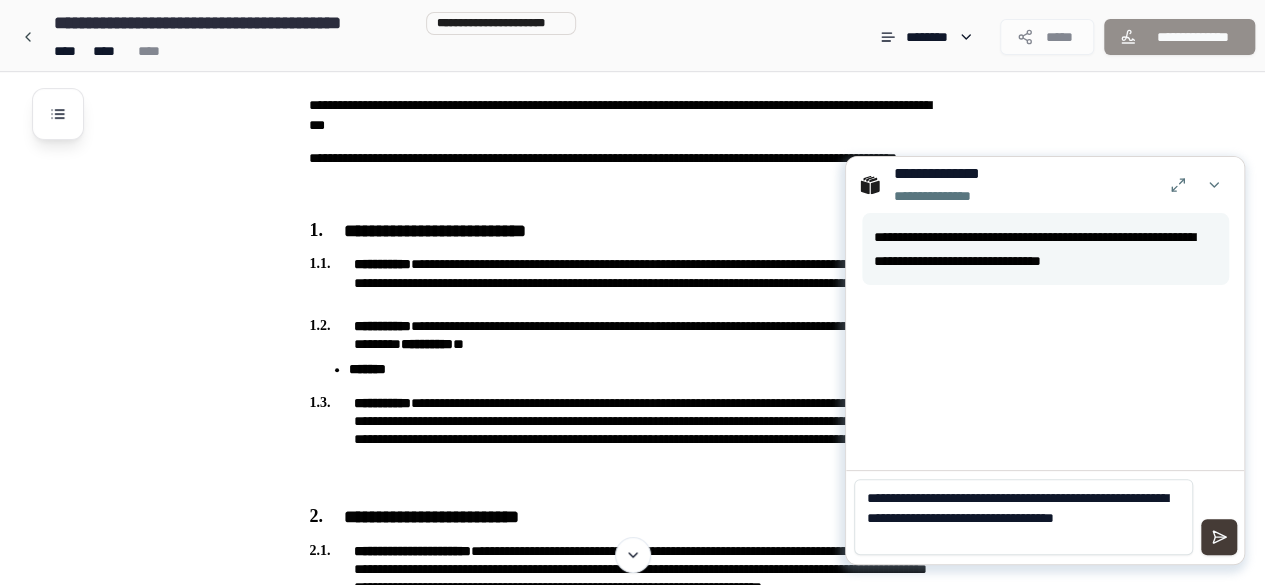 type on "**********" 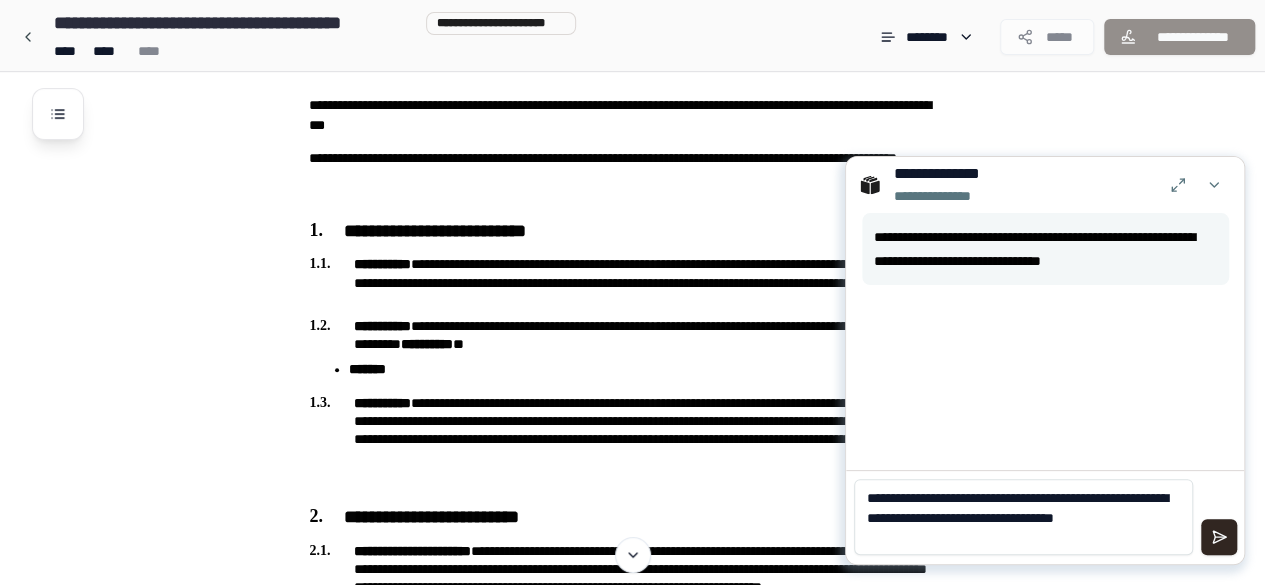 click at bounding box center (1219, 537) 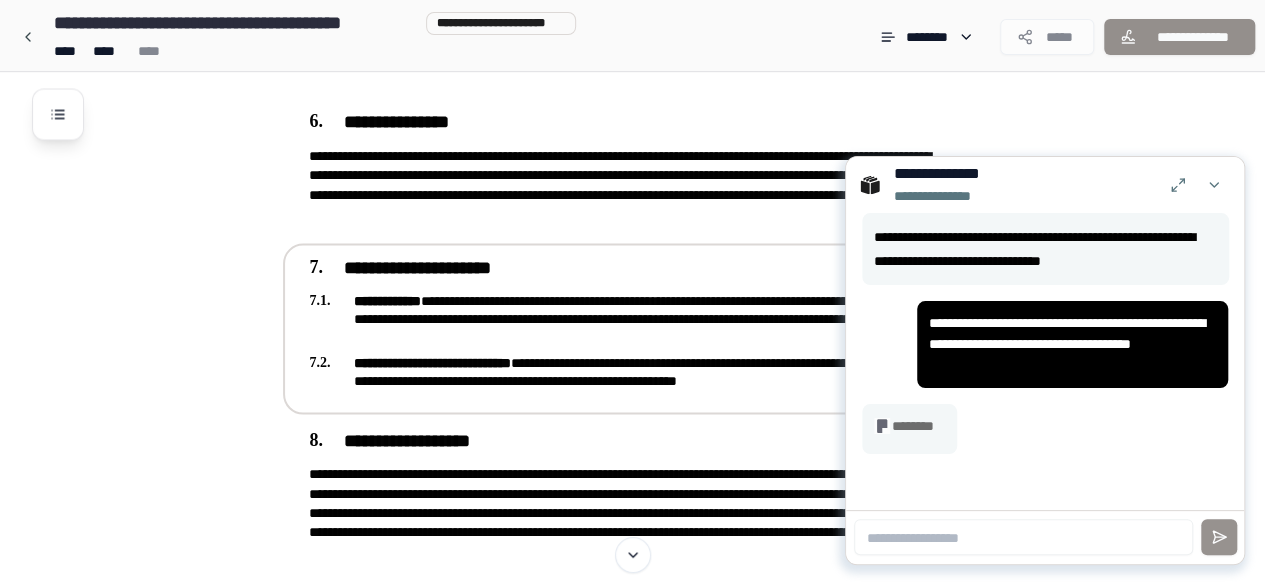 scroll, scrollTop: 1691, scrollLeft: 0, axis: vertical 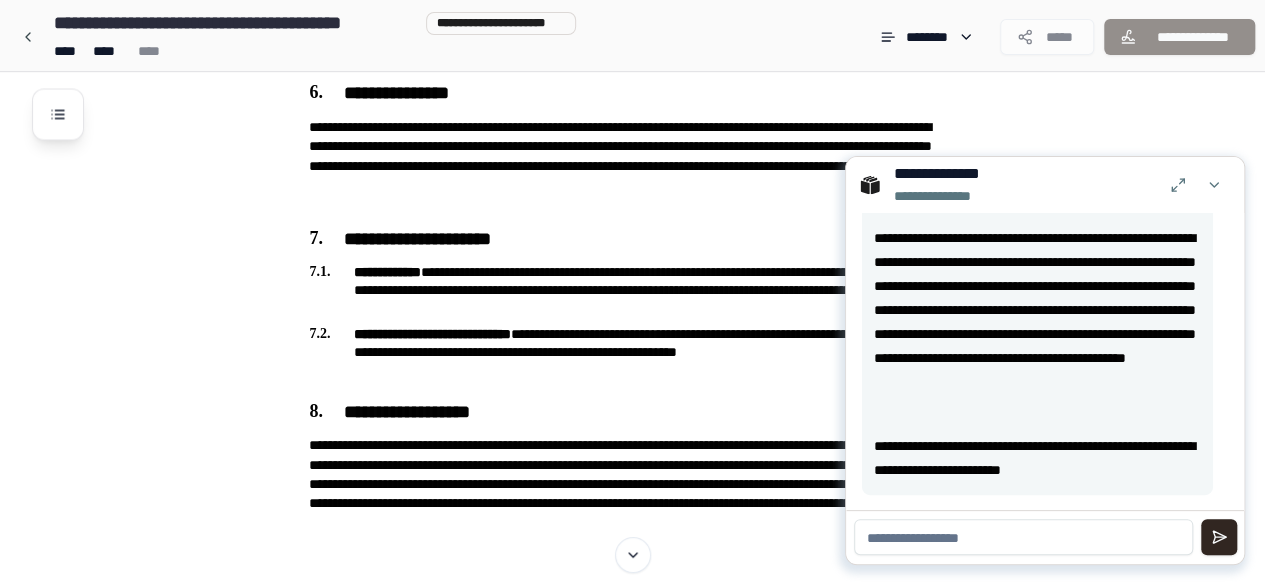 click at bounding box center (1023, 537) 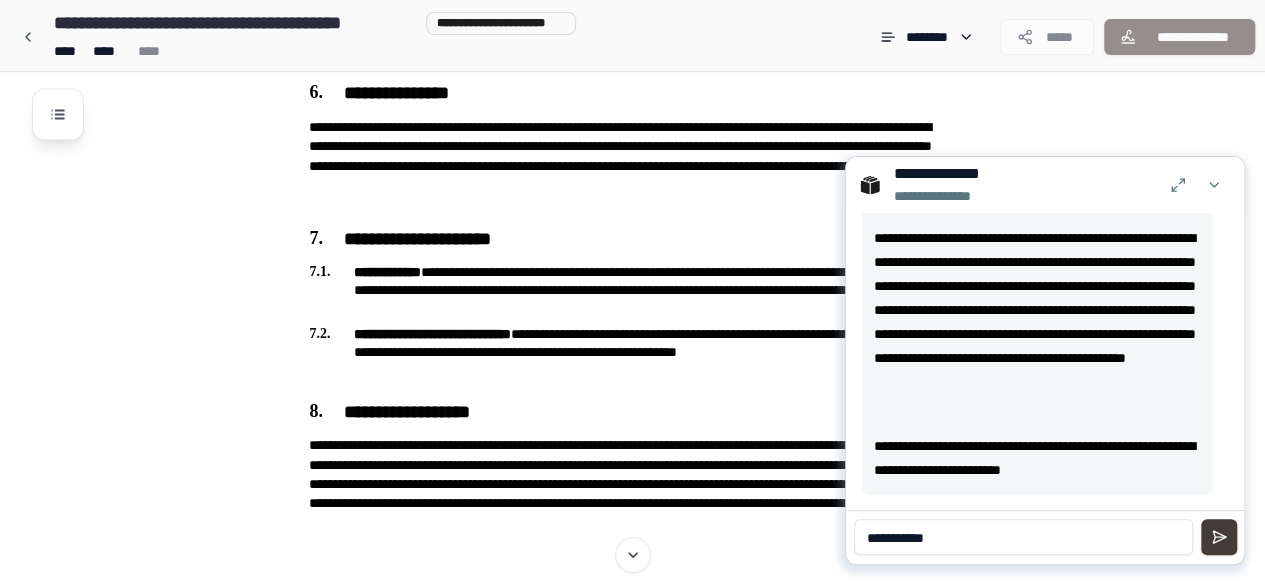 type on "**********" 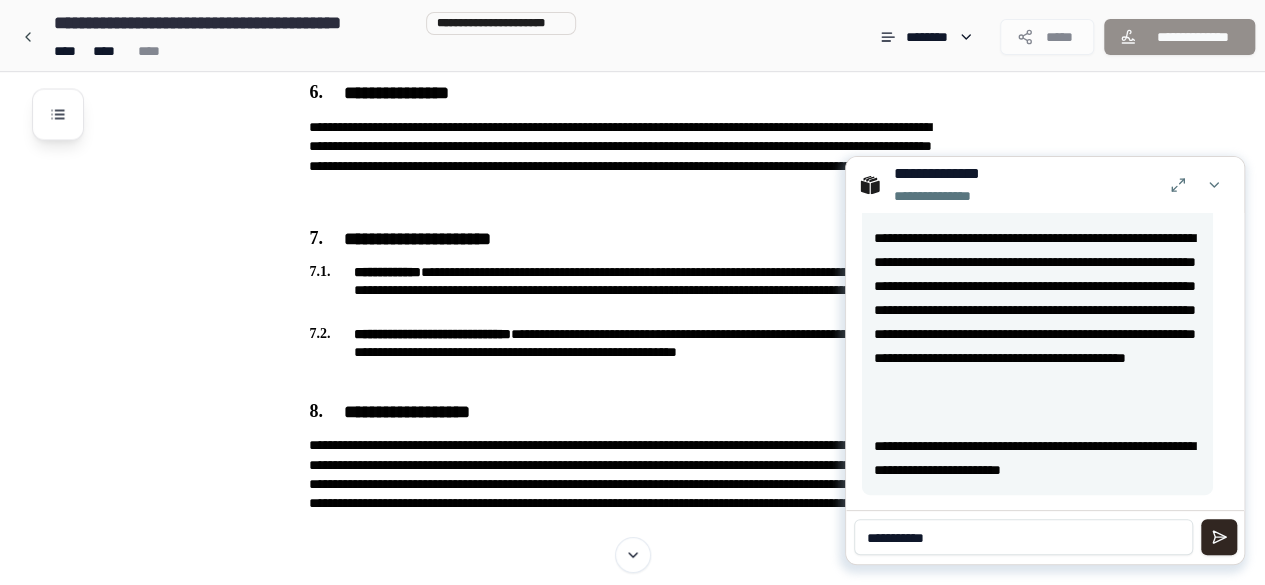 type 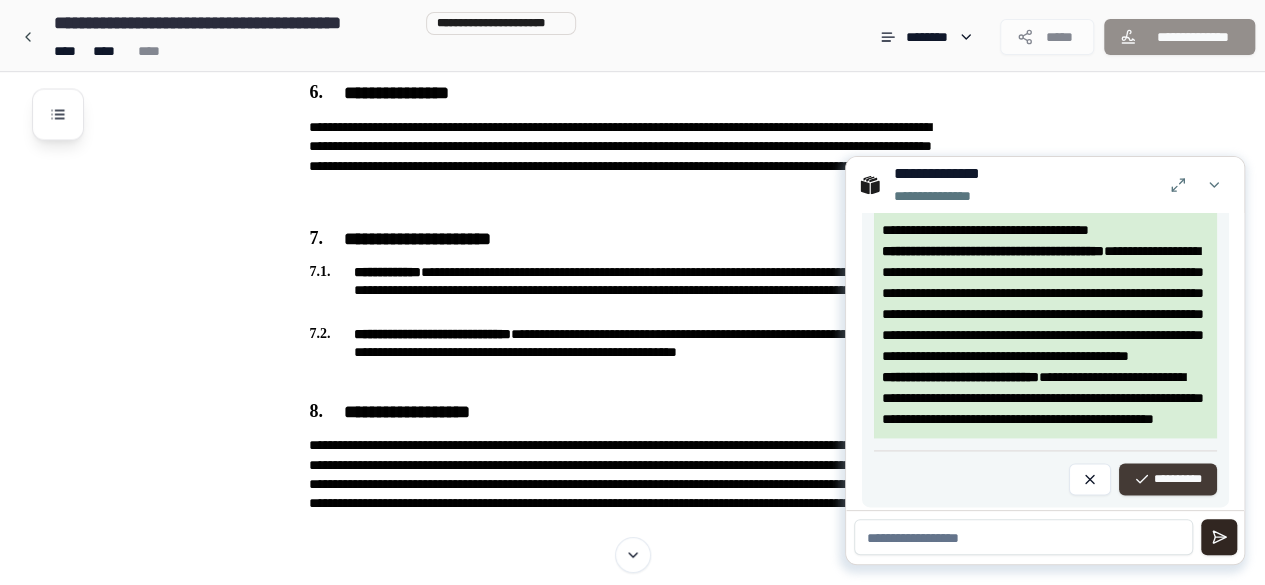 scroll, scrollTop: 1563, scrollLeft: 0, axis: vertical 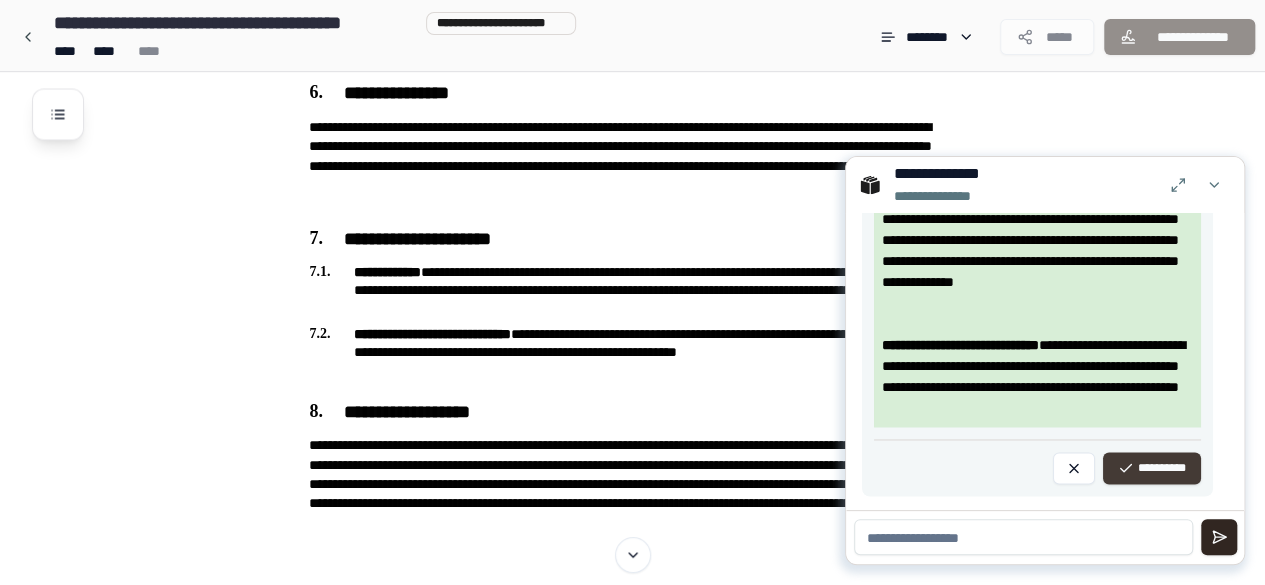 click on "**********" at bounding box center [1152, 468] 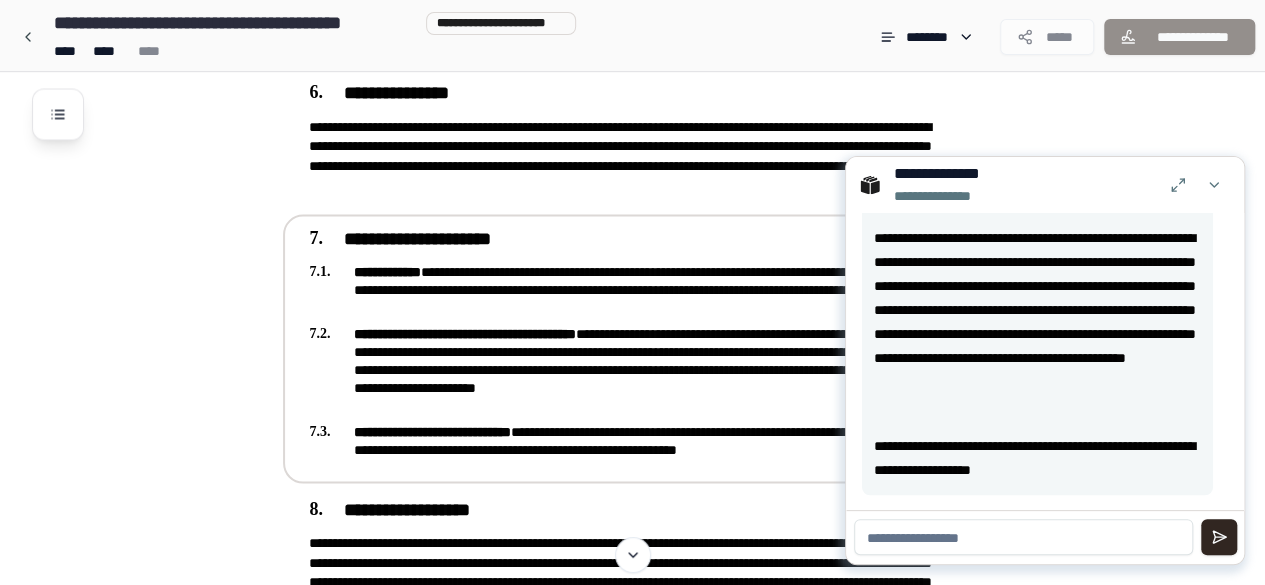 scroll, scrollTop: 769, scrollLeft: 0, axis: vertical 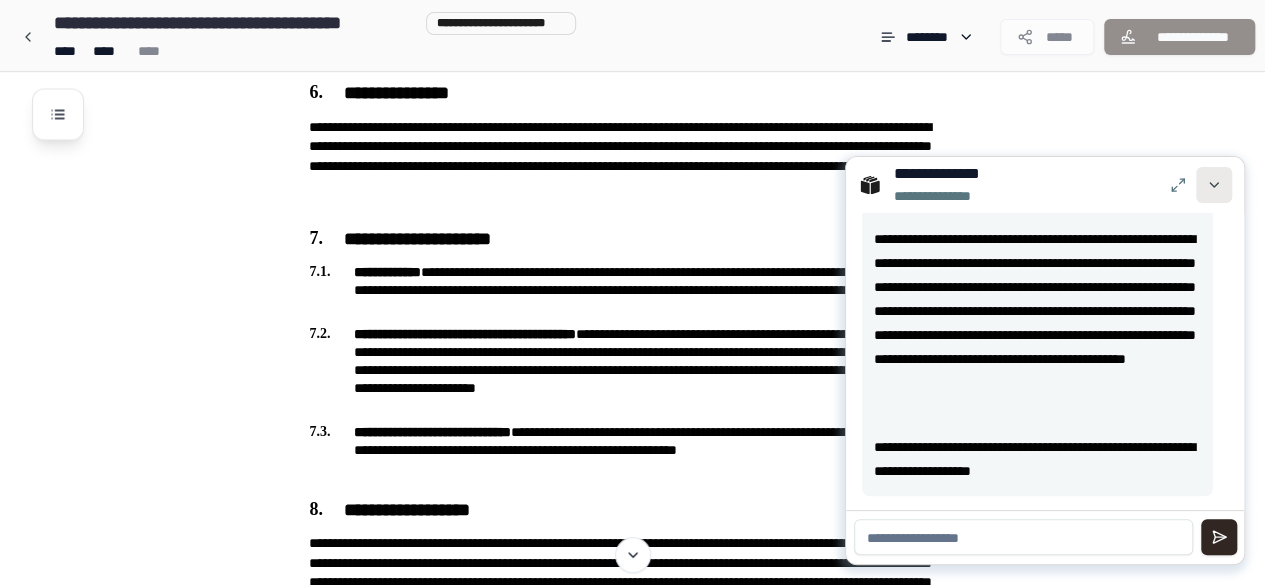 click at bounding box center (1214, 185) 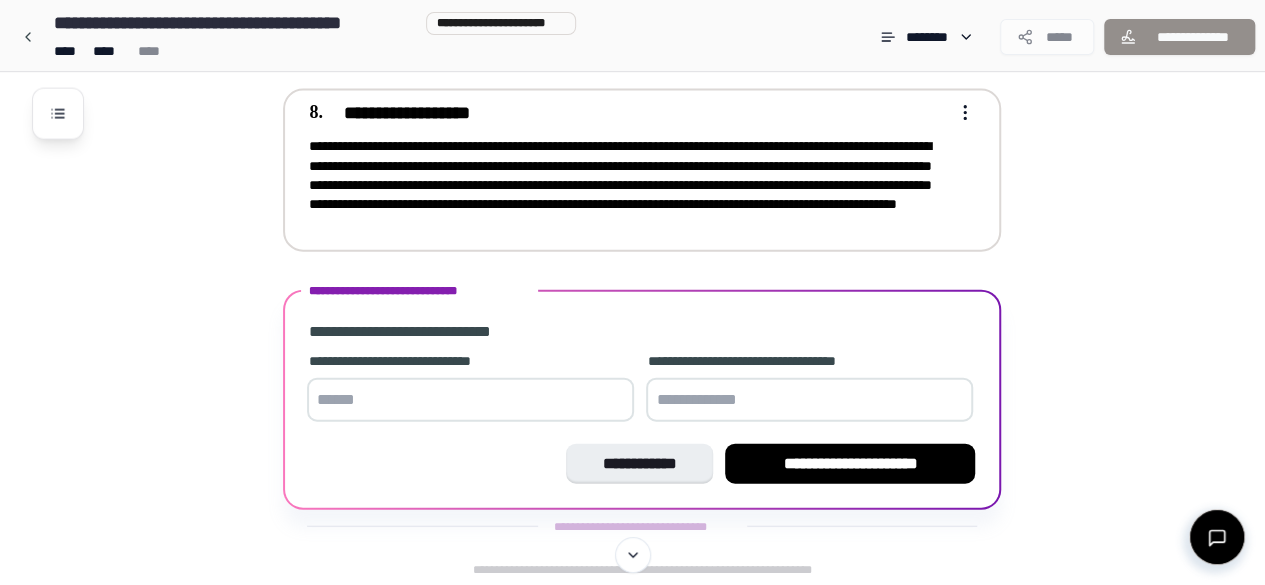 scroll, scrollTop: 2189, scrollLeft: 0, axis: vertical 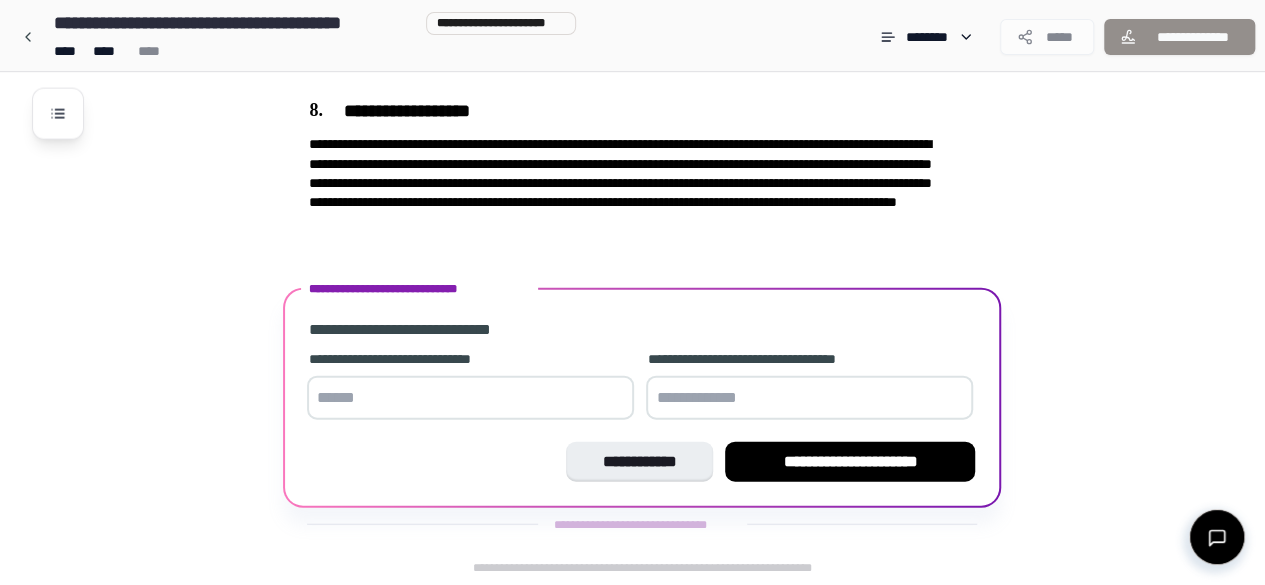 click at bounding box center [470, 398] 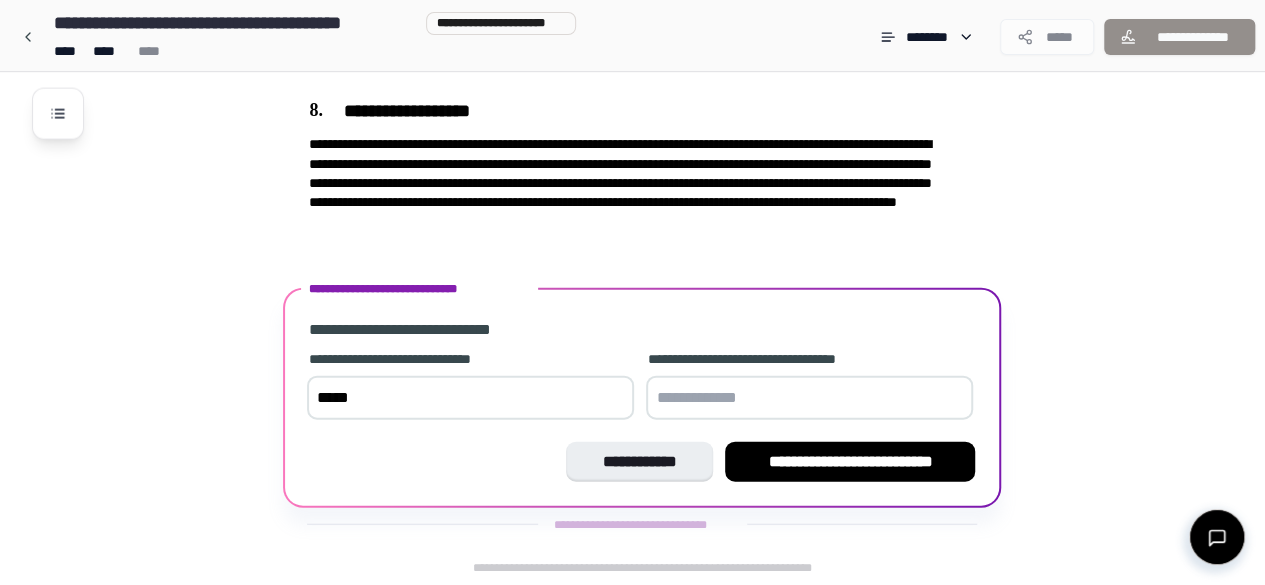 type on "*****" 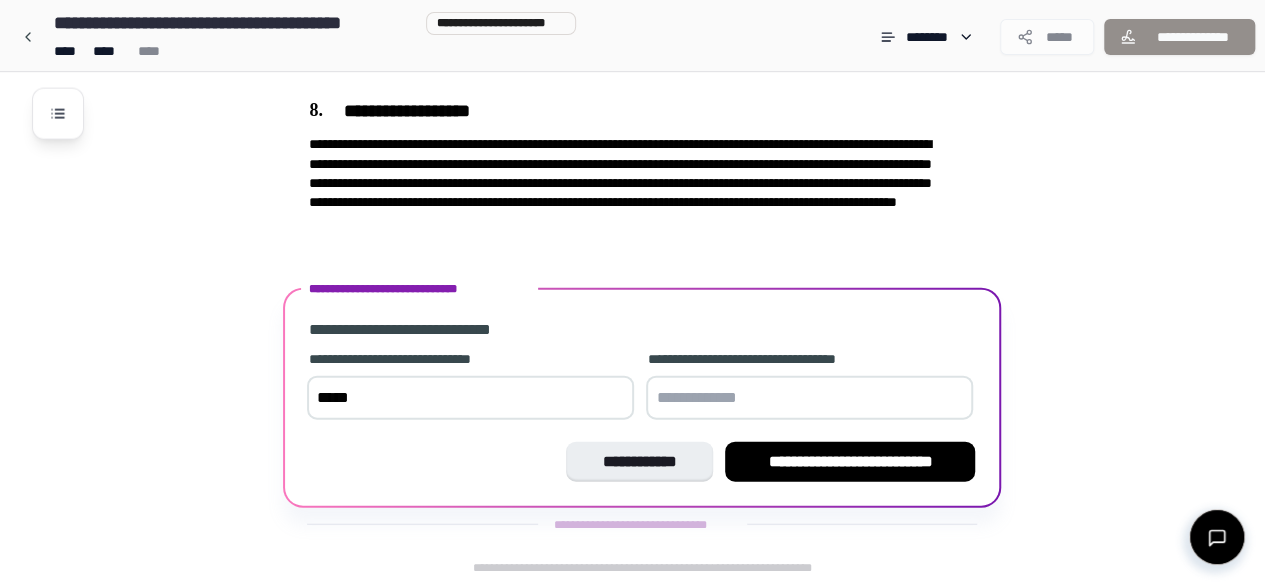 click at bounding box center [809, 398] 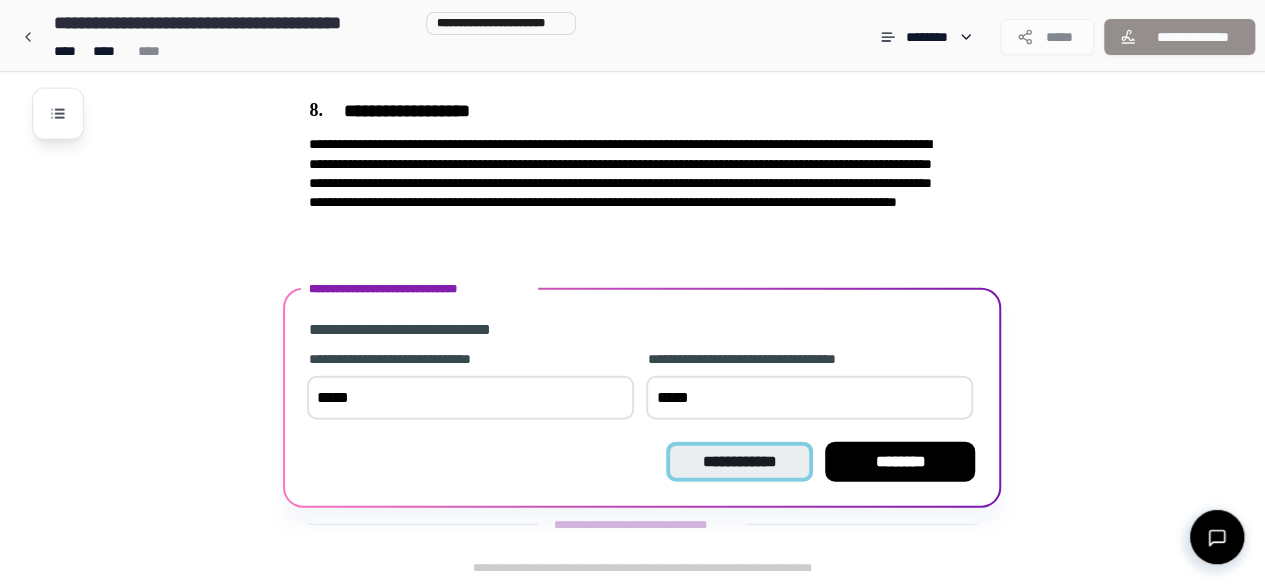 type on "*****" 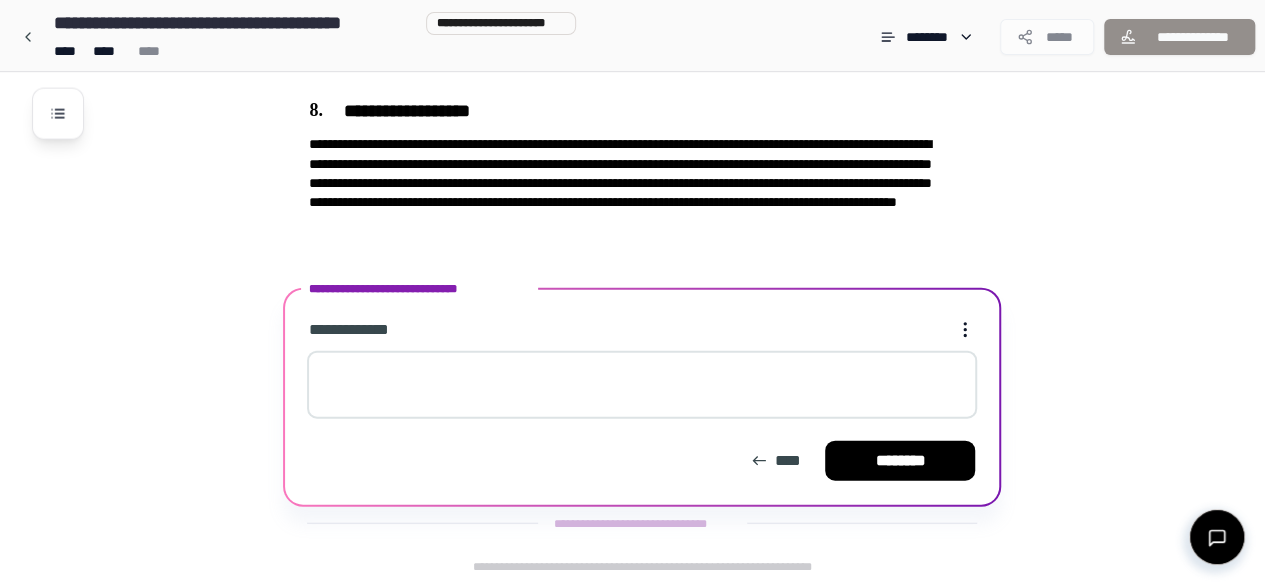 scroll, scrollTop: 2188, scrollLeft: 0, axis: vertical 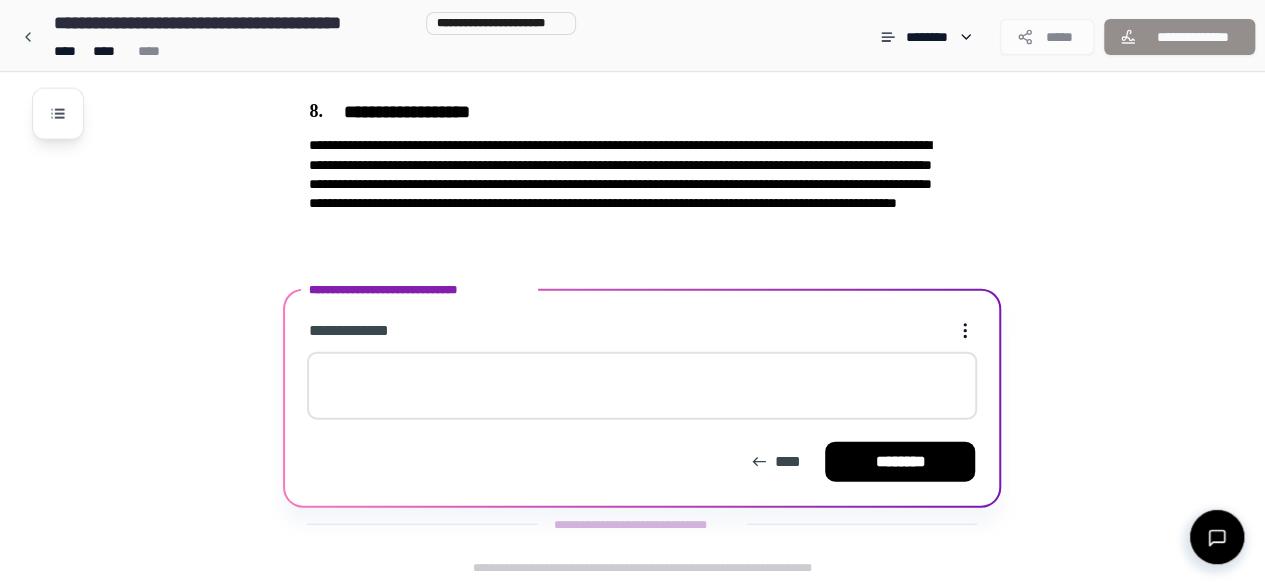 click at bounding box center [642, 386] 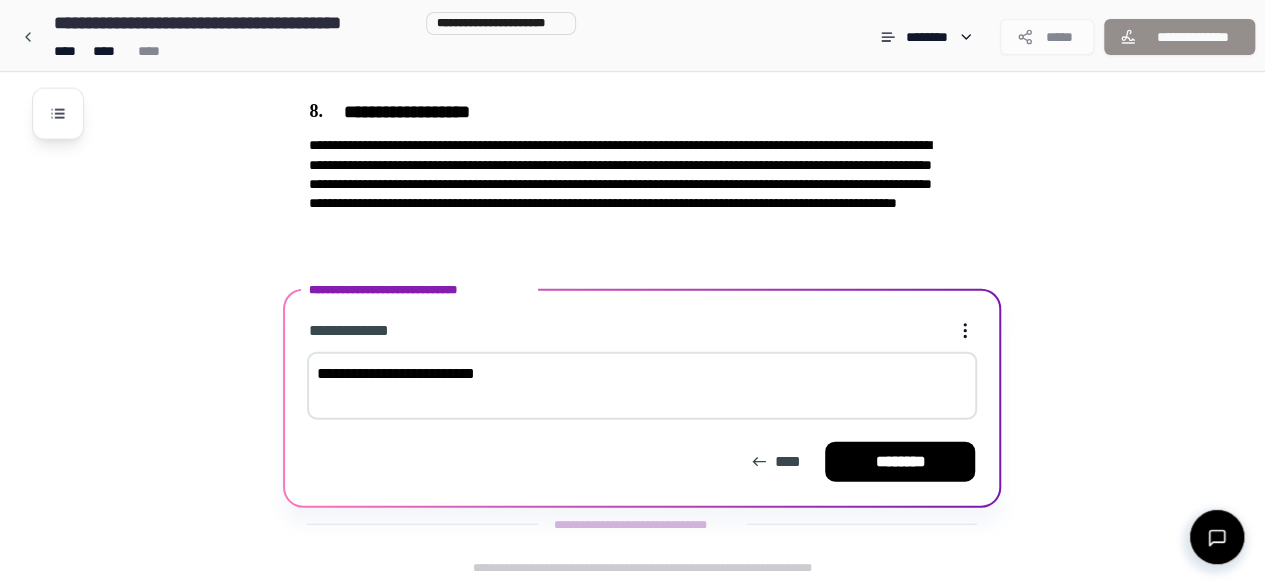drag, startPoint x: 384, startPoint y: 373, endPoint x: 411, endPoint y: 377, distance: 27.294687 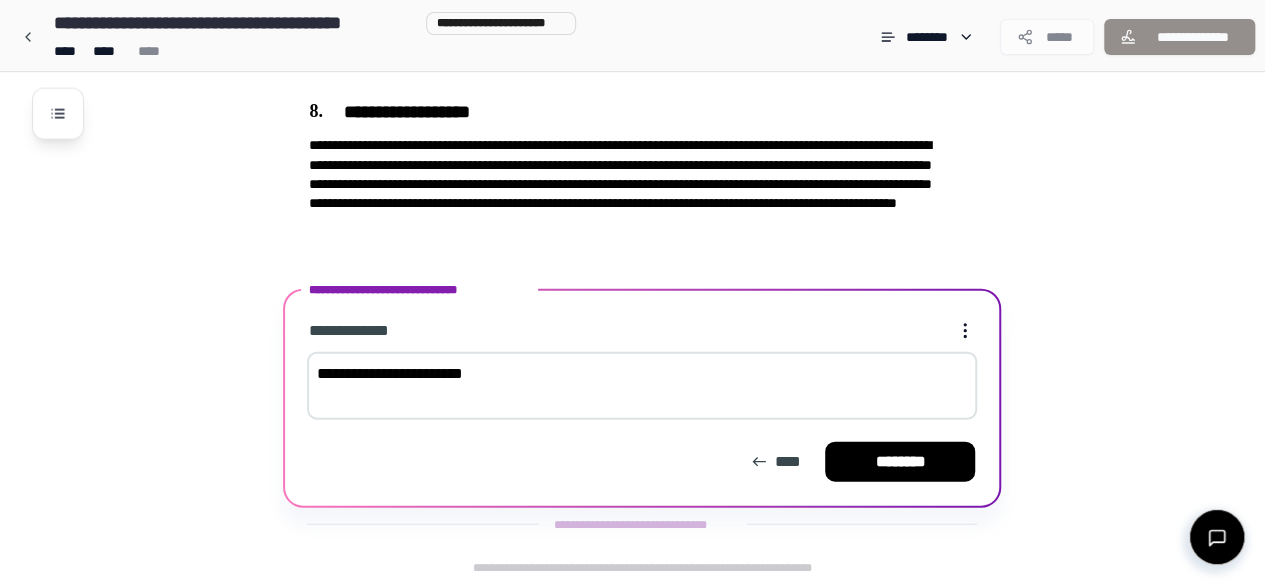 click on "**********" at bounding box center (642, 386) 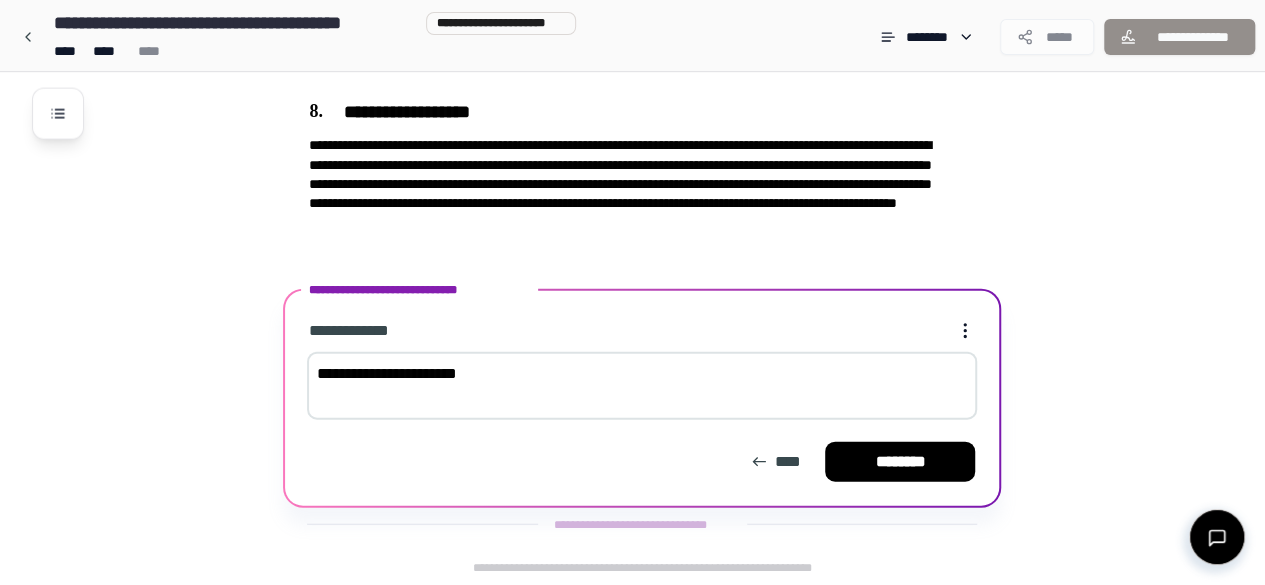click on "**********" at bounding box center (642, 386) 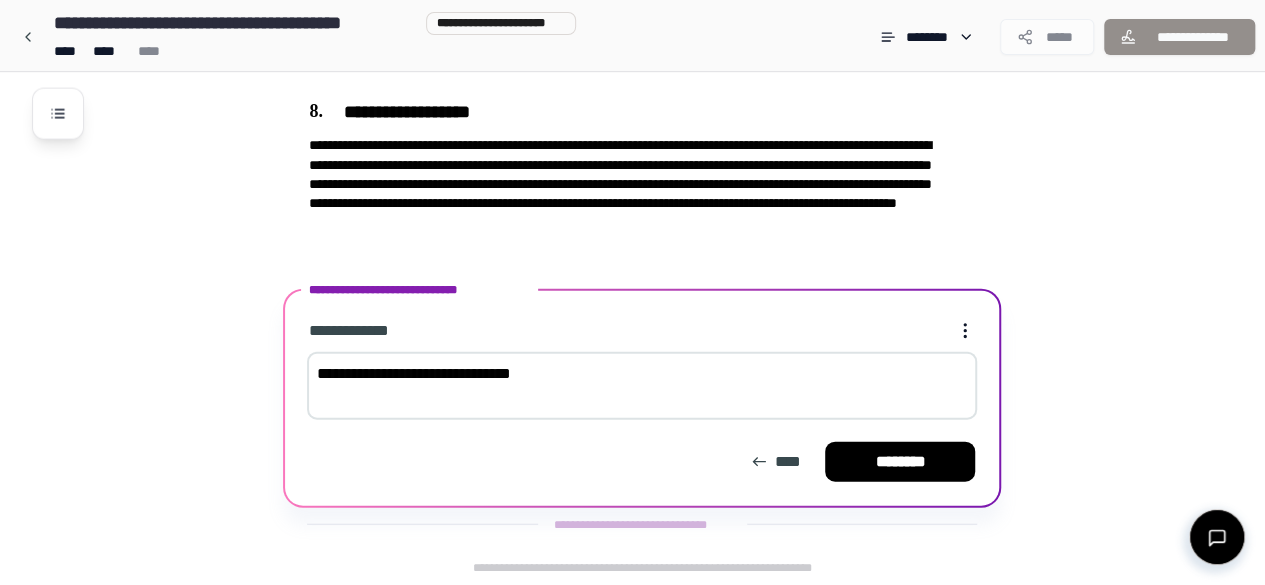 click on "**********" at bounding box center (642, 386) 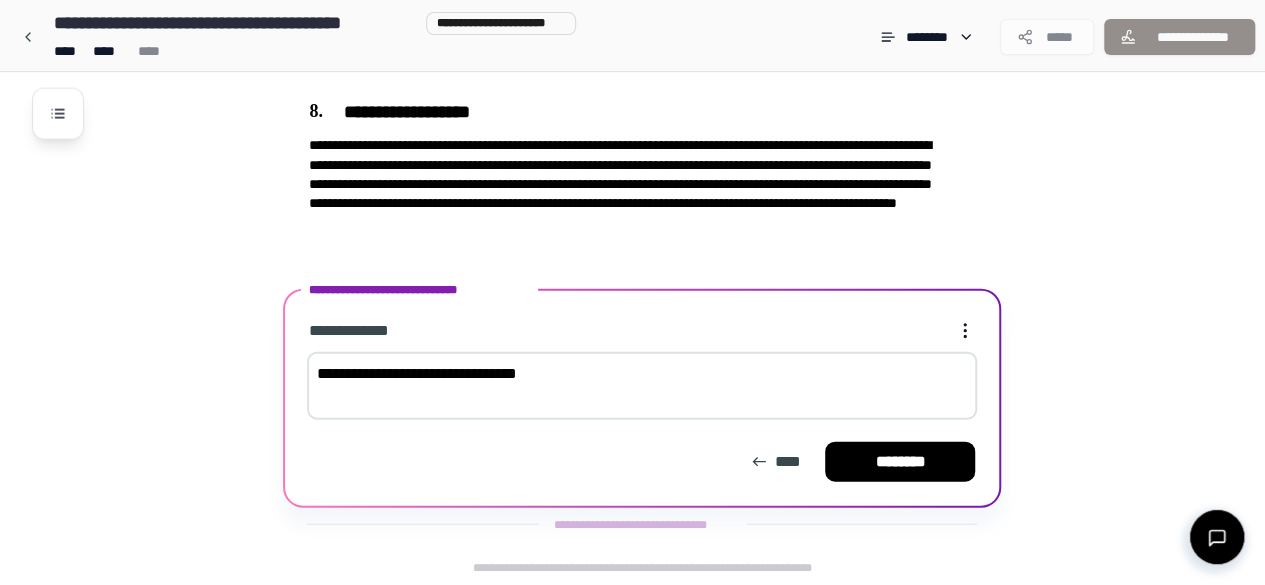 drag, startPoint x: 450, startPoint y: 373, endPoint x: 588, endPoint y: 379, distance: 138.13037 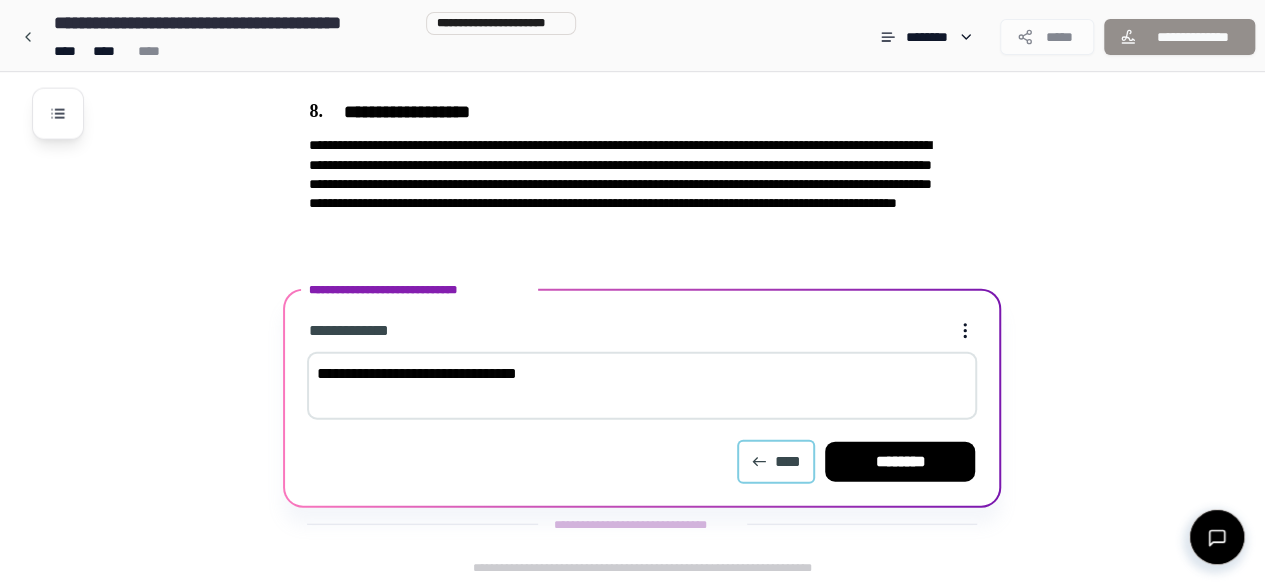 type on "**********" 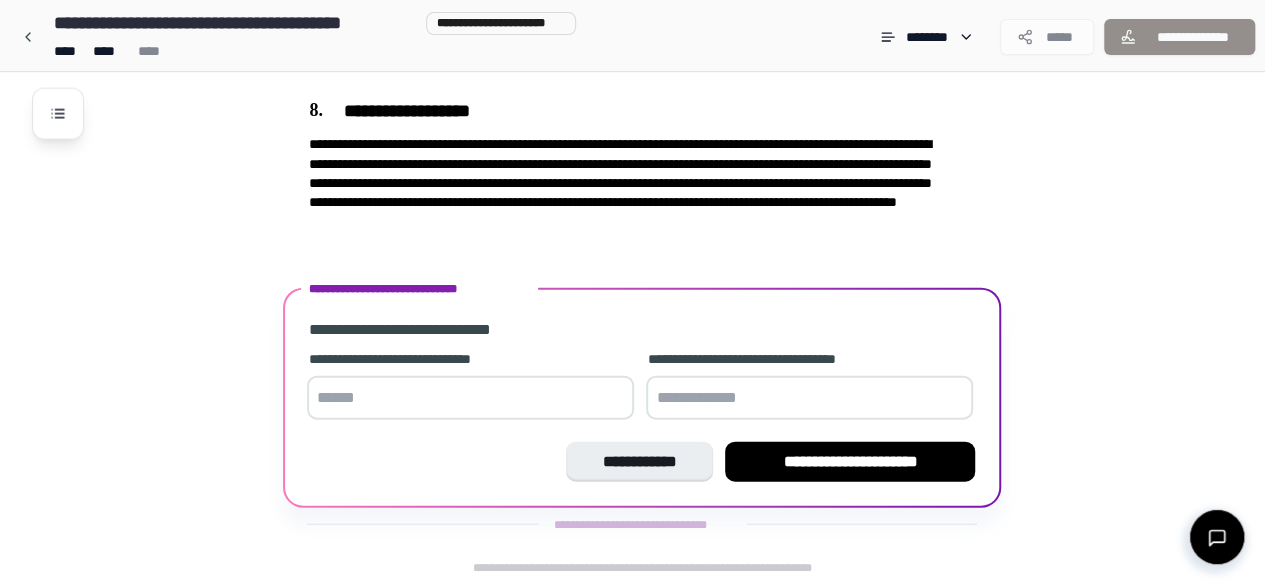 click at bounding box center [470, 398] 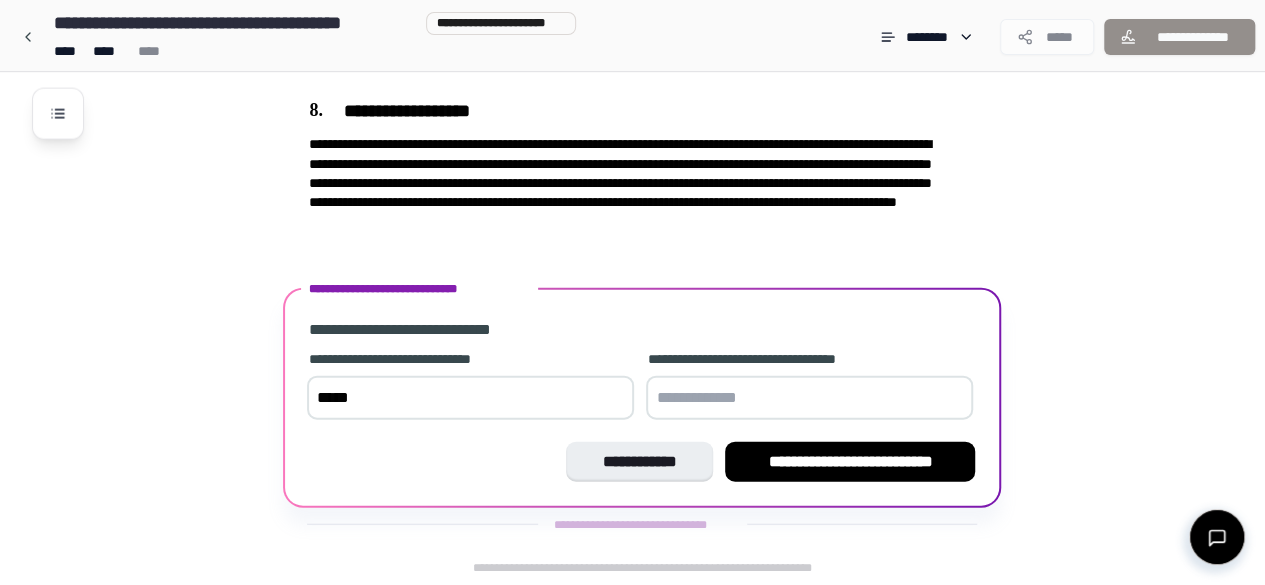 type on "*****" 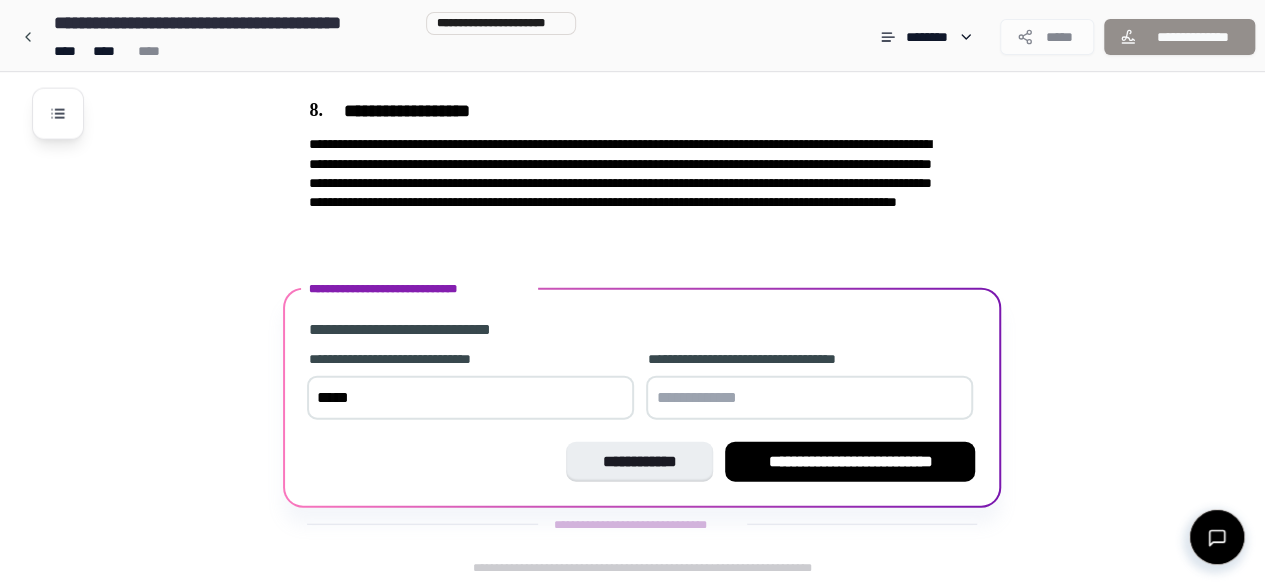 click at bounding box center [809, 398] 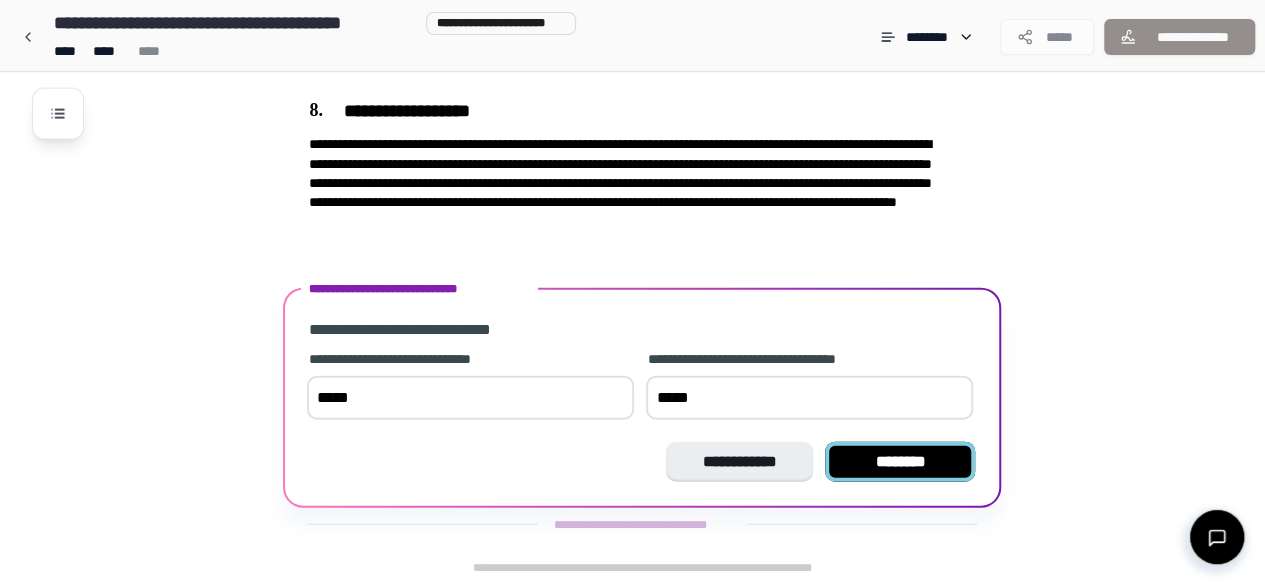 type on "*****" 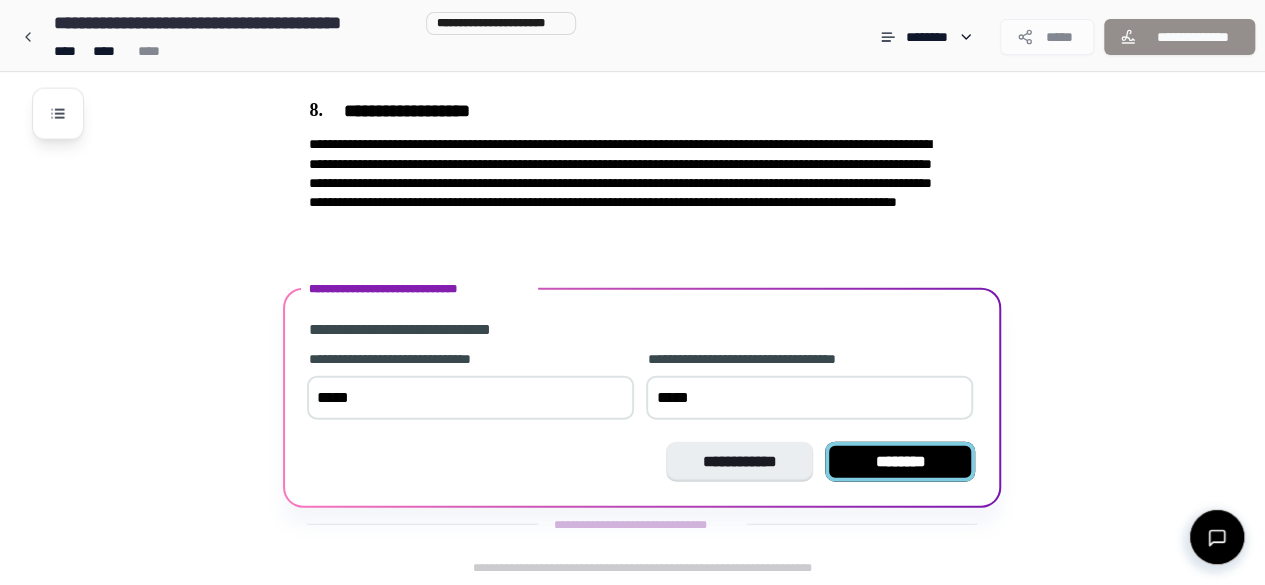 click on "********" at bounding box center (900, 462) 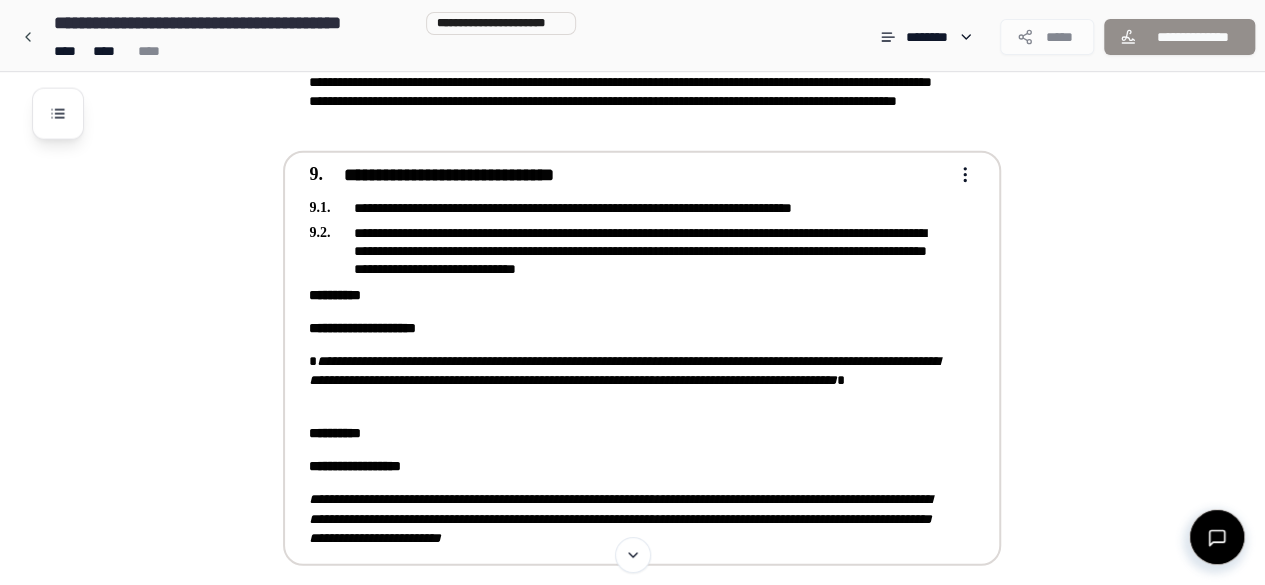 scroll, scrollTop: 2185, scrollLeft: 0, axis: vertical 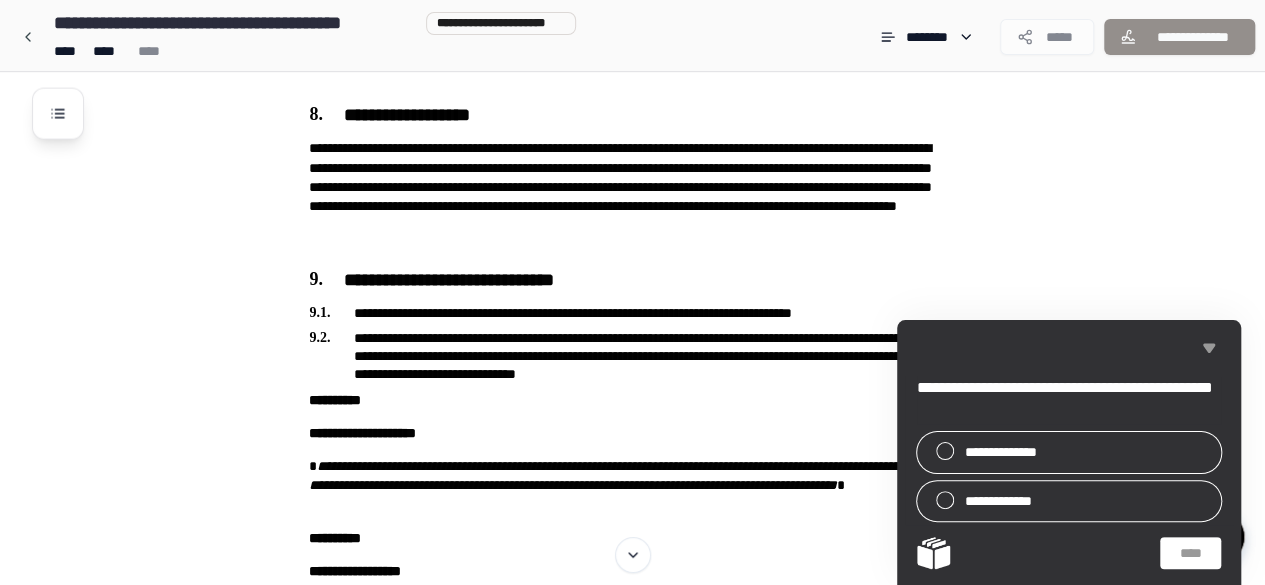 click 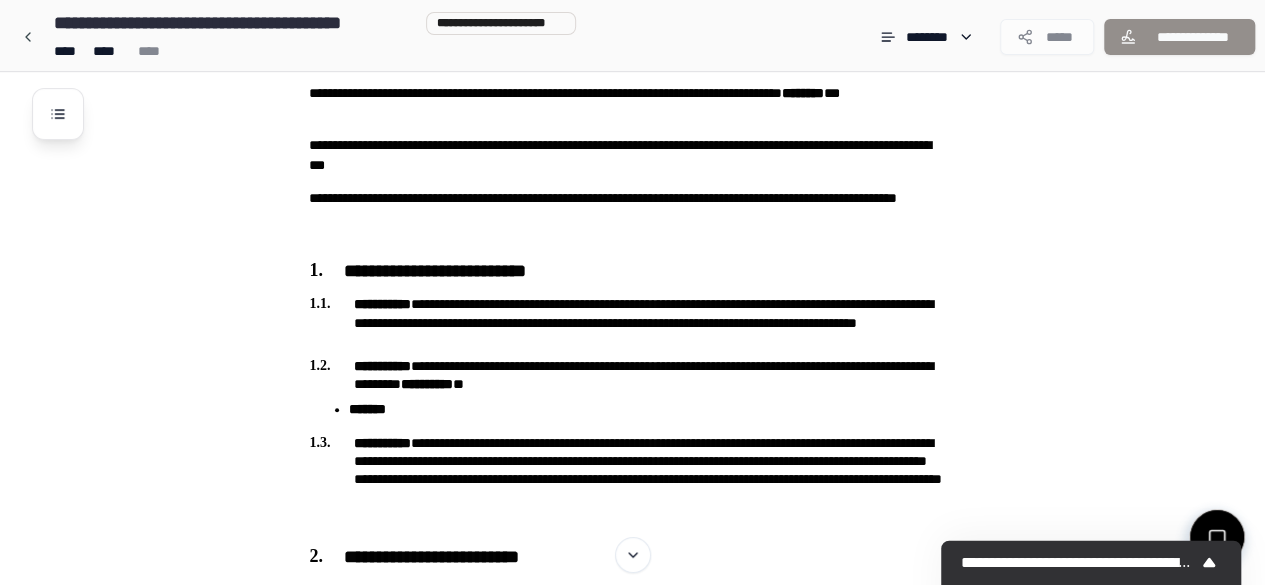 scroll, scrollTop: 0, scrollLeft: 0, axis: both 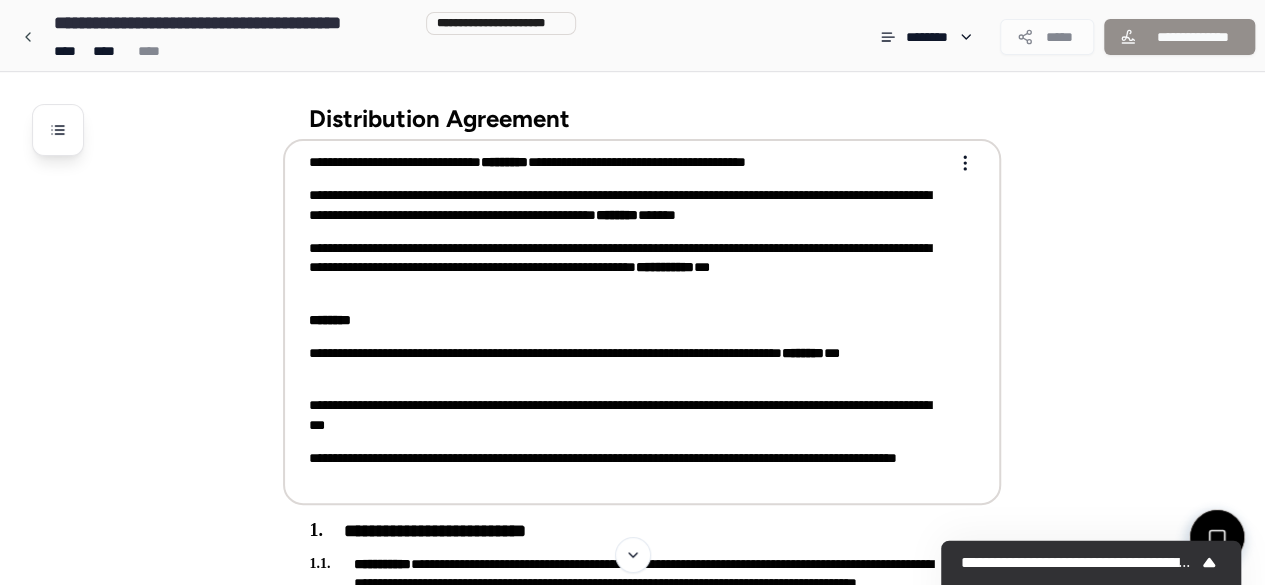 click on "**********" at bounding box center [628, 205] 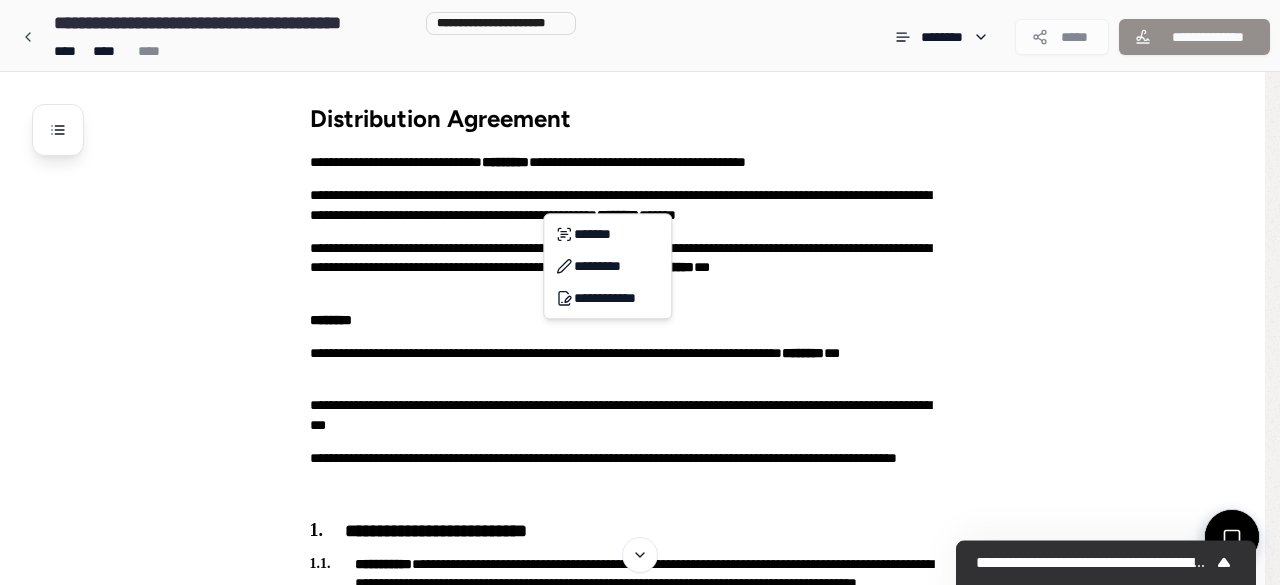click on "**********" at bounding box center [640, 1652] 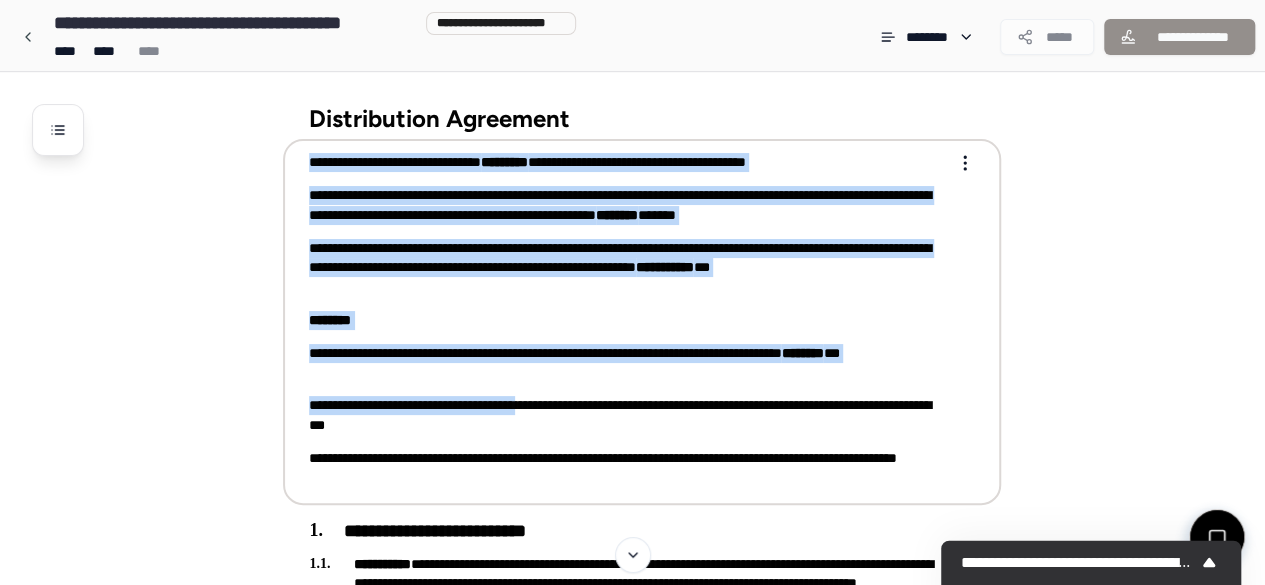 drag, startPoint x: 1008, startPoint y: 117, endPoint x: 555, endPoint y: 344, distance: 506.6932 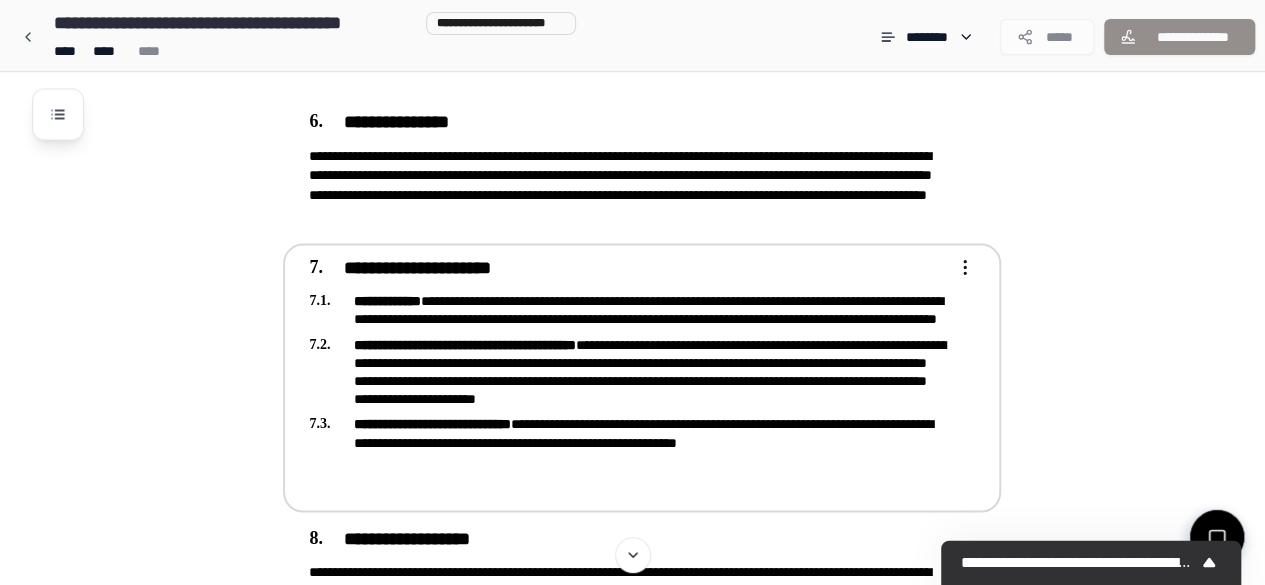 scroll, scrollTop: 1768, scrollLeft: 0, axis: vertical 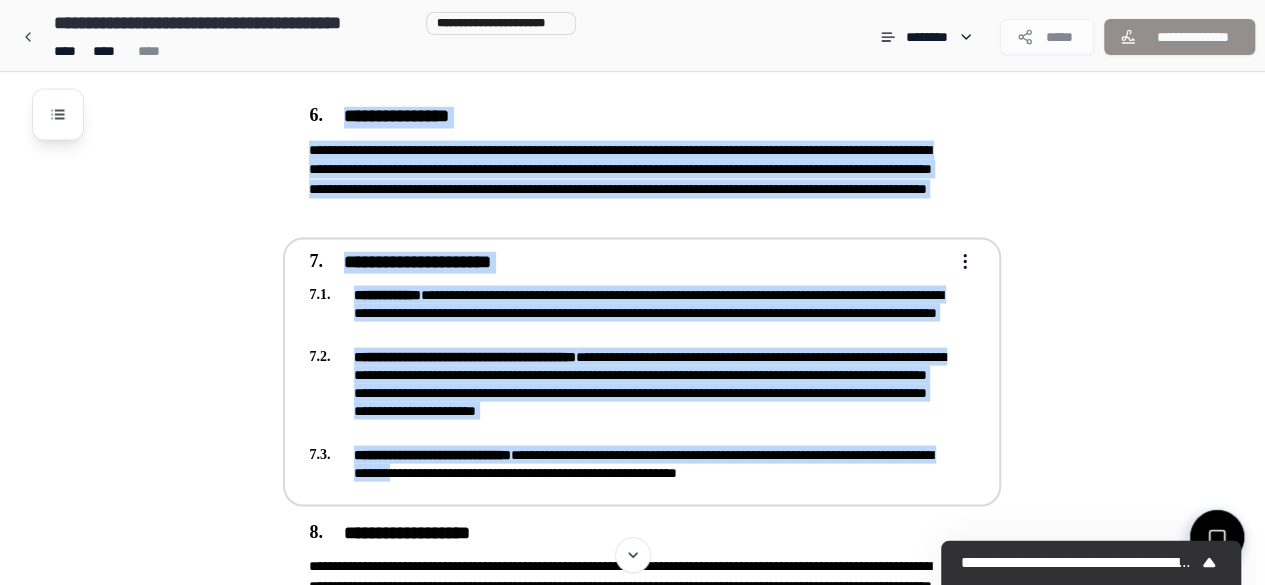 drag, startPoint x: 278, startPoint y: 100, endPoint x: 511, endPoint y: 469, distance: 436.40576 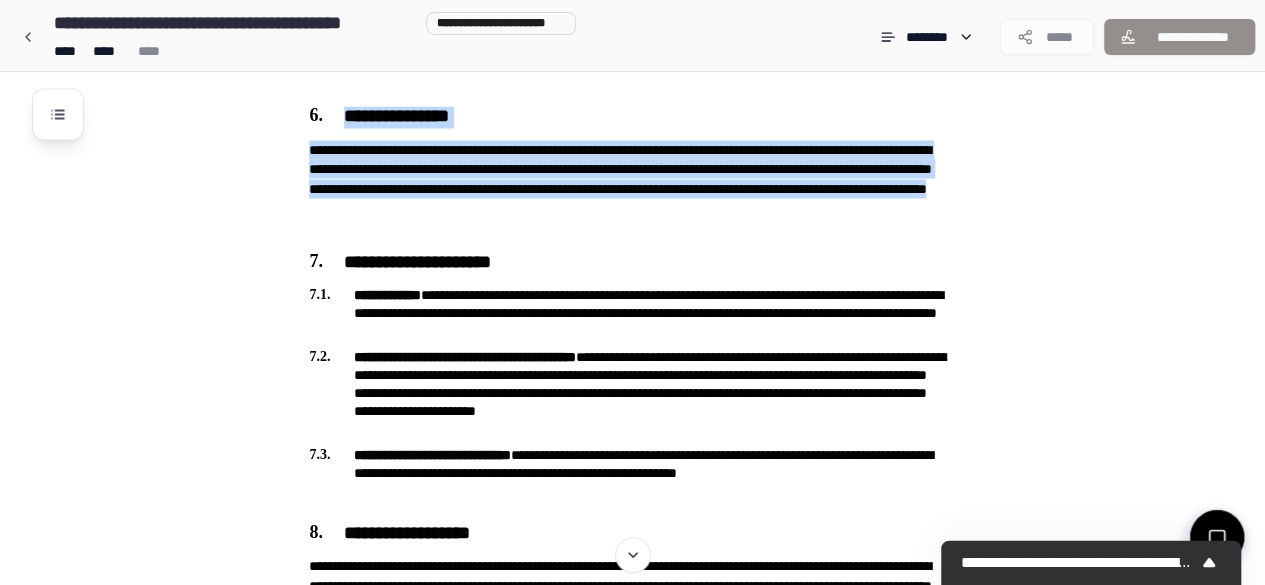 click on "**********" at bounding box center [658, -80] 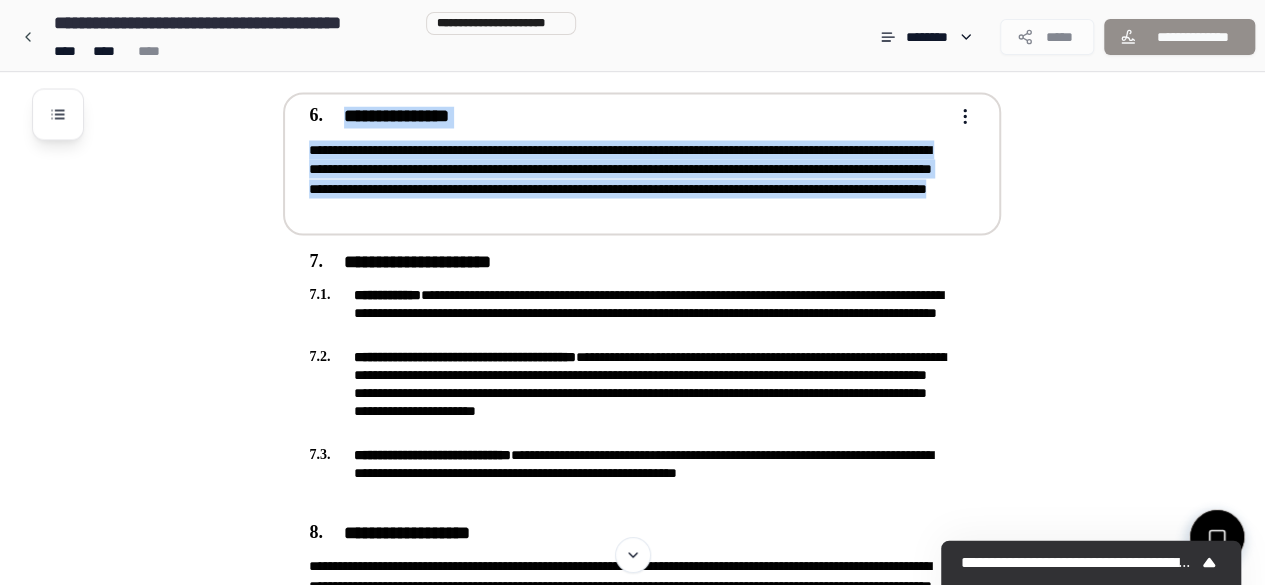 click on "**********" at bounding box center [642, 163] 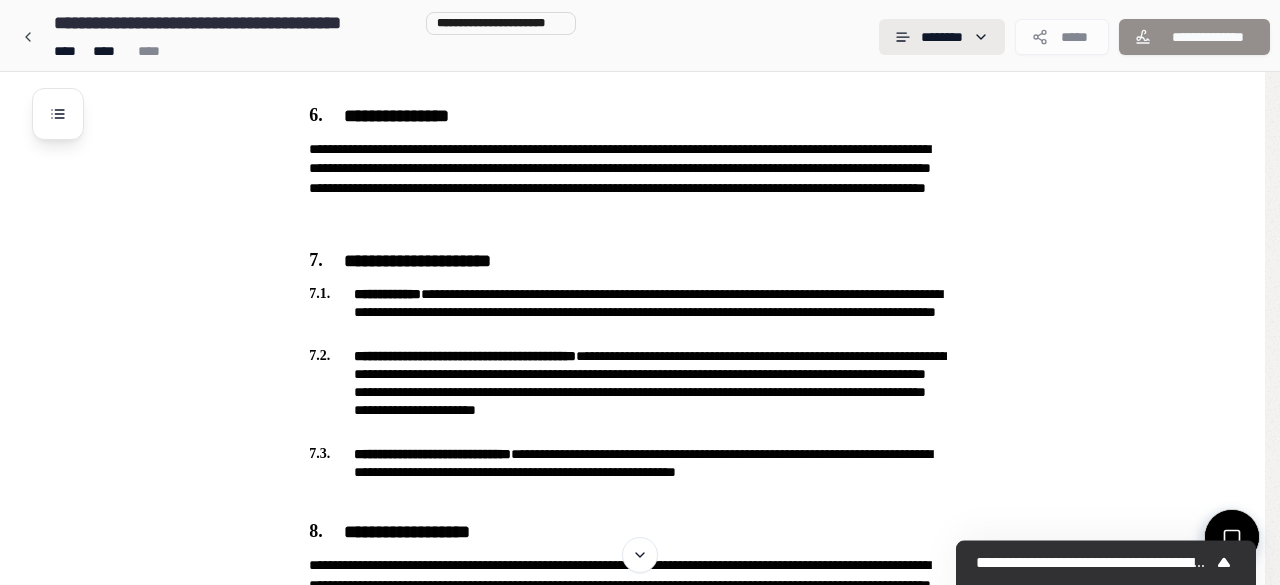 click on "**********" at bounding box center [632, -116] 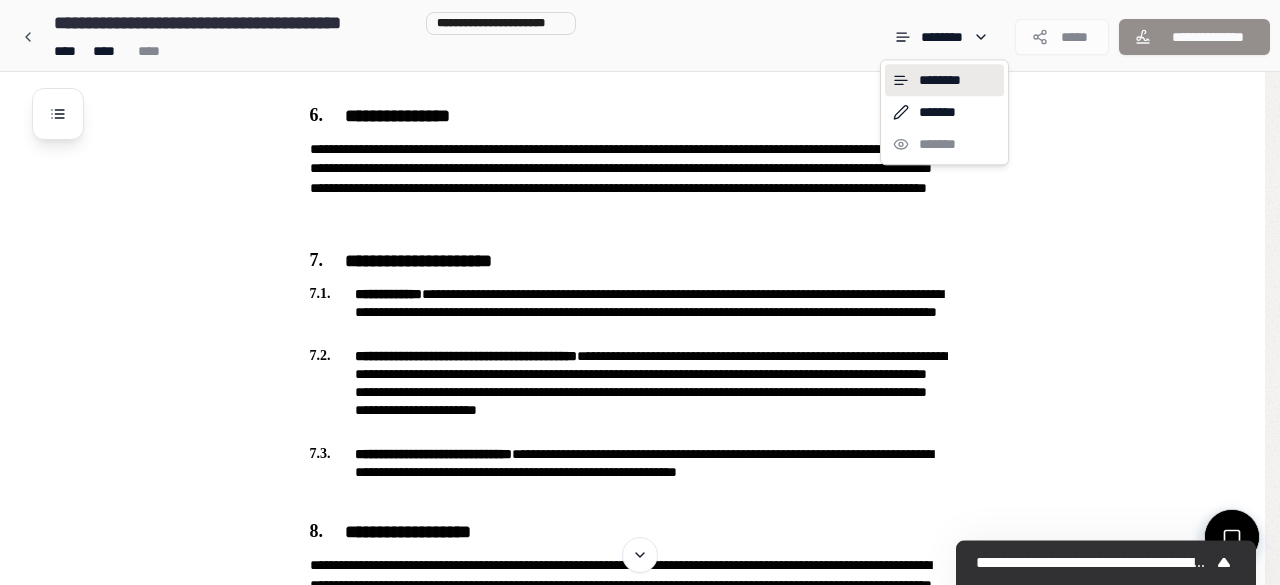 drag, startPoint x: 1078, startPoint y: 157, endPoint x: 1059, endPoint y: 49, distance: 109.65856 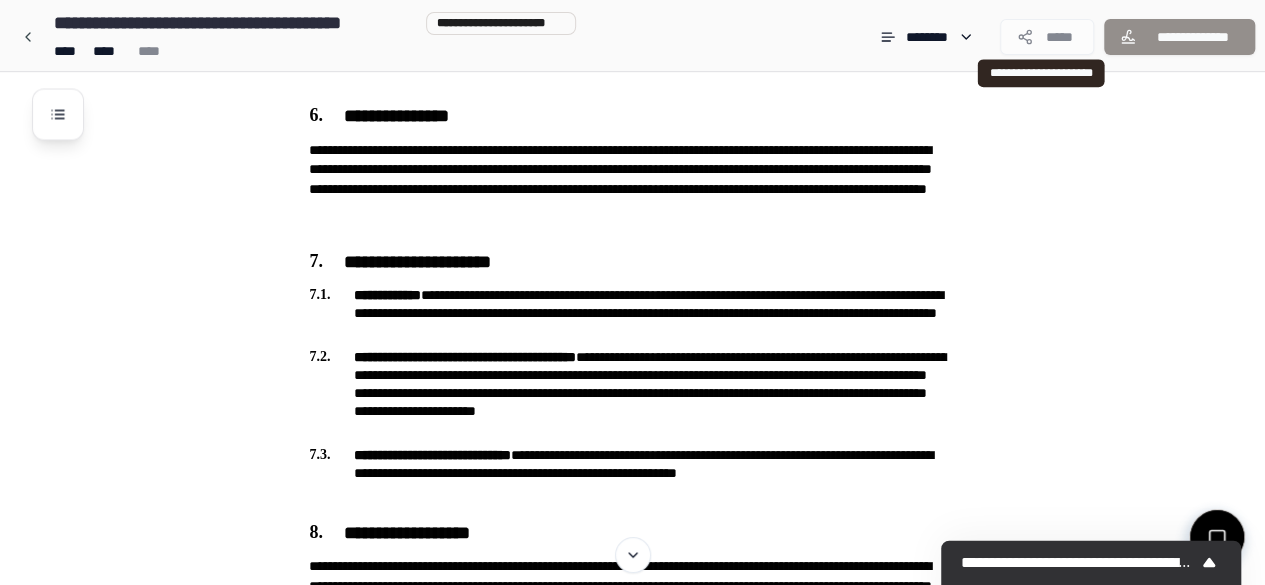 click on "*****" at bounding box center [1047, 37] 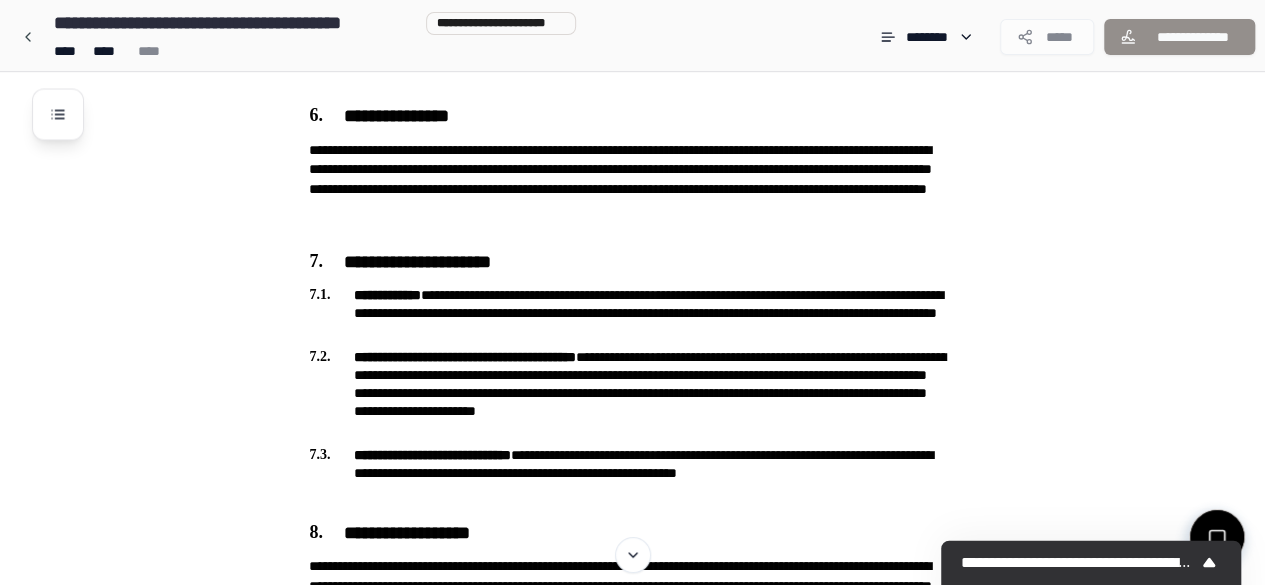 click on "*****" at bounding box center [1047, 37] 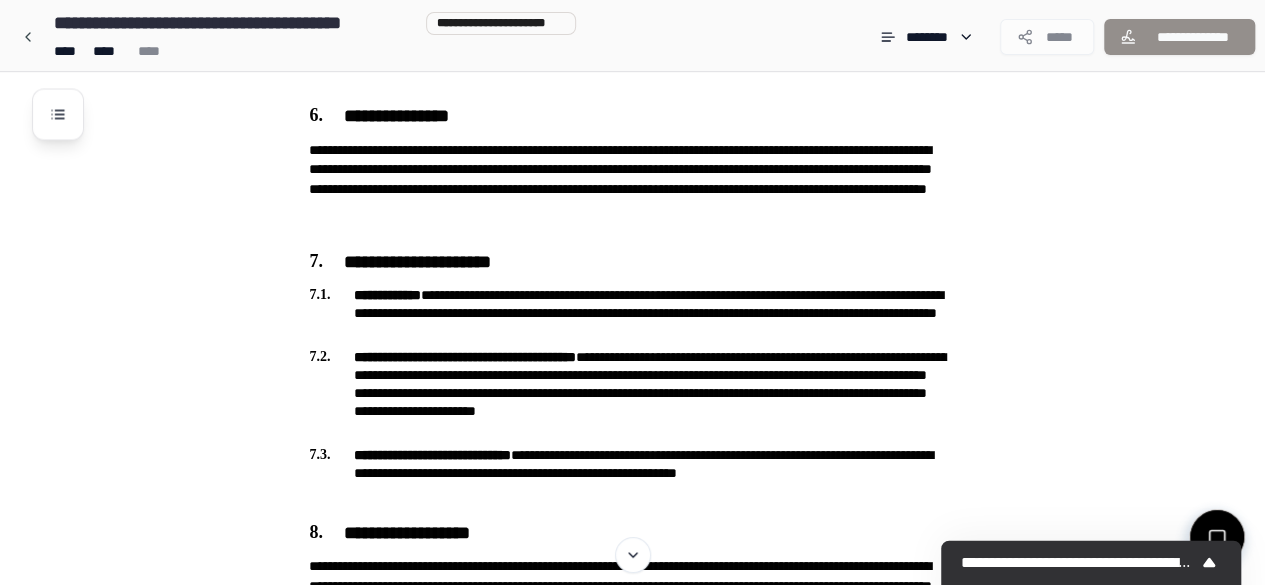 click on "**********" at bounding box center [658, -80] 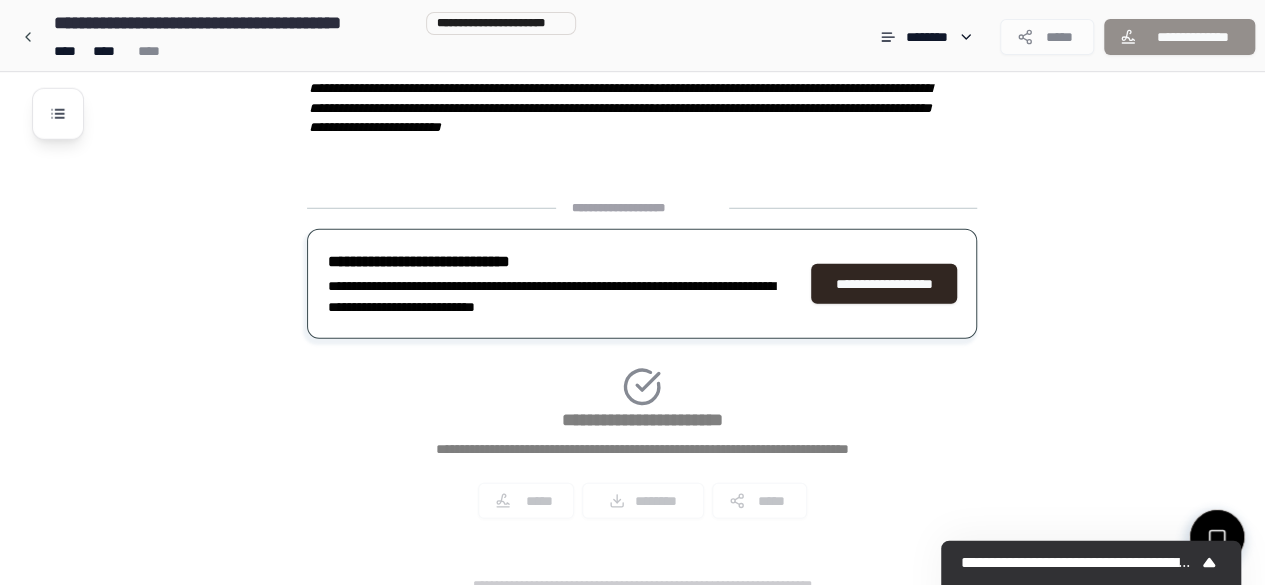 scroll, scrollTop: 2718, scrollLeft: 0, axis: vertical 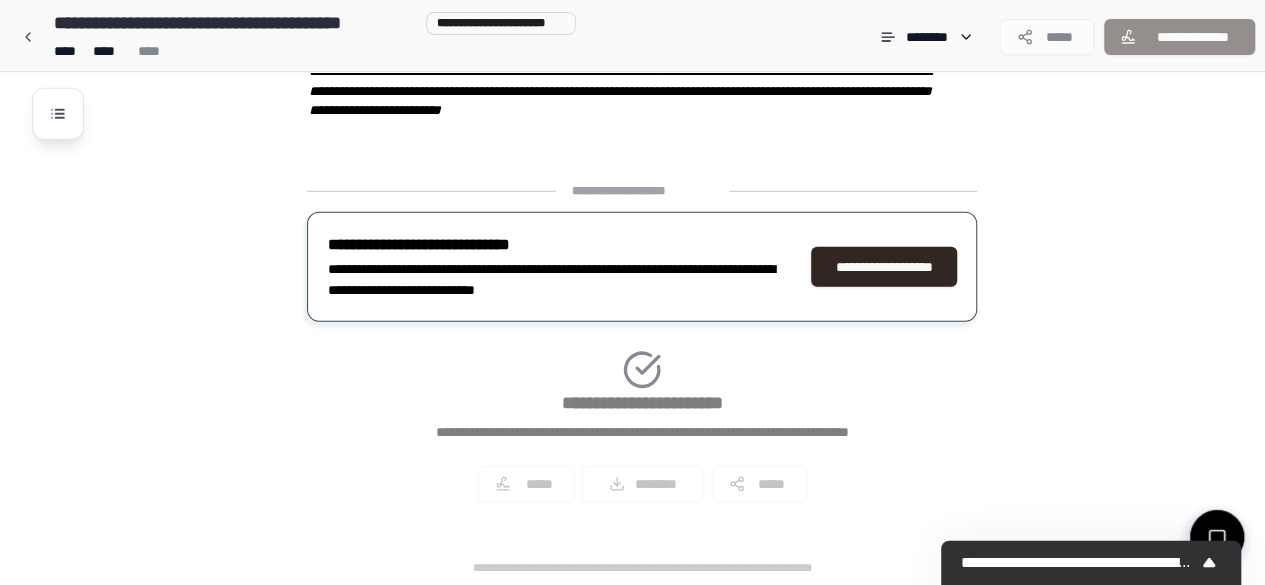click on "**********" at bounding box center [658, -1030] 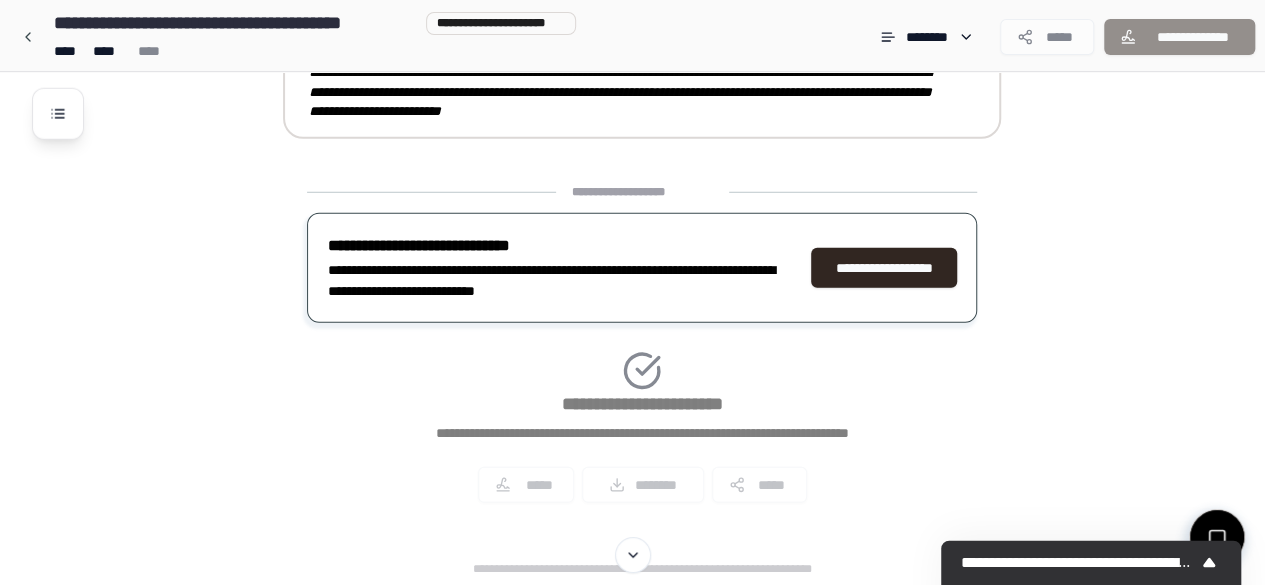scroll, scrollTop: 2718, scrollLeft: 0, axis: vertical 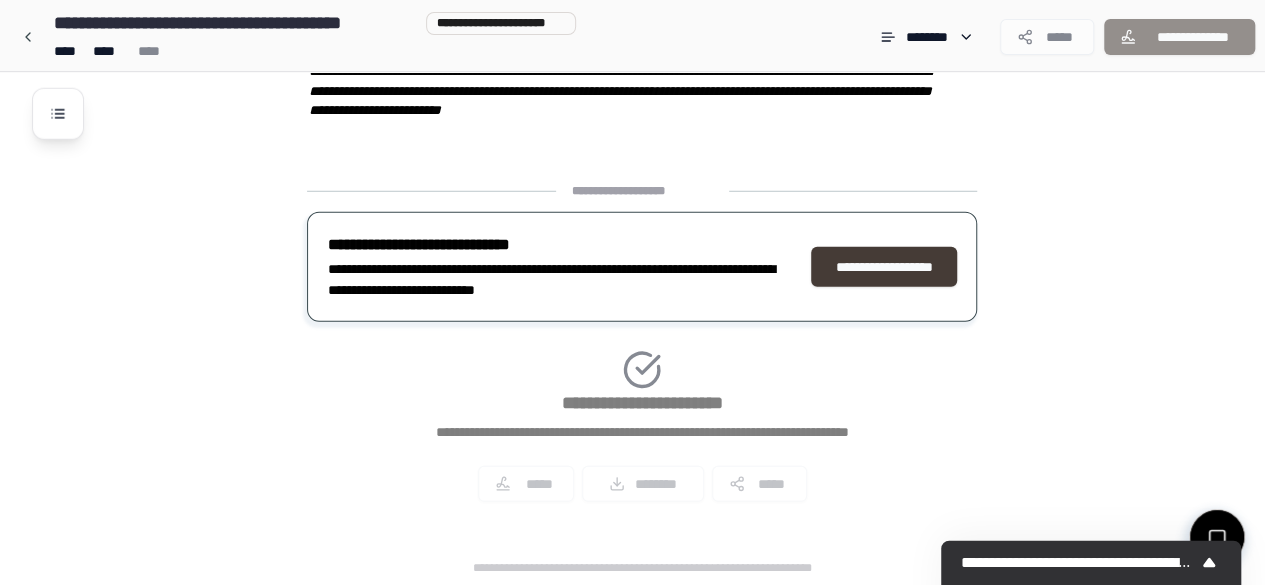 click on "**********" at bounding box center (884, 267) 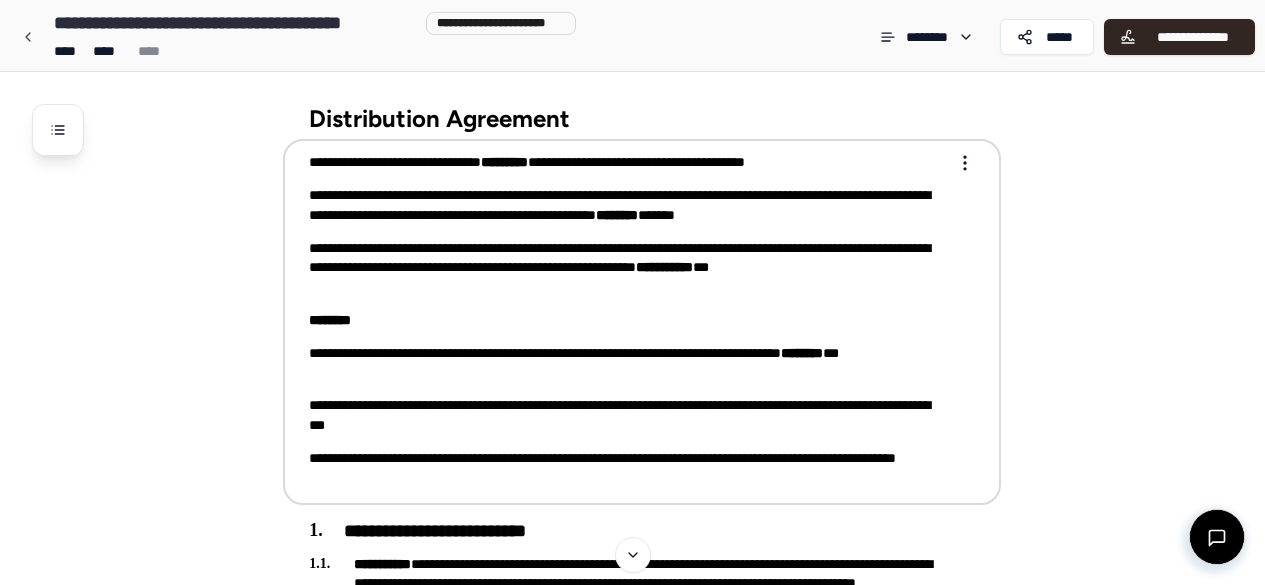 scroll, scrollTop: 293, scrollLeft: 0, axis: vertical 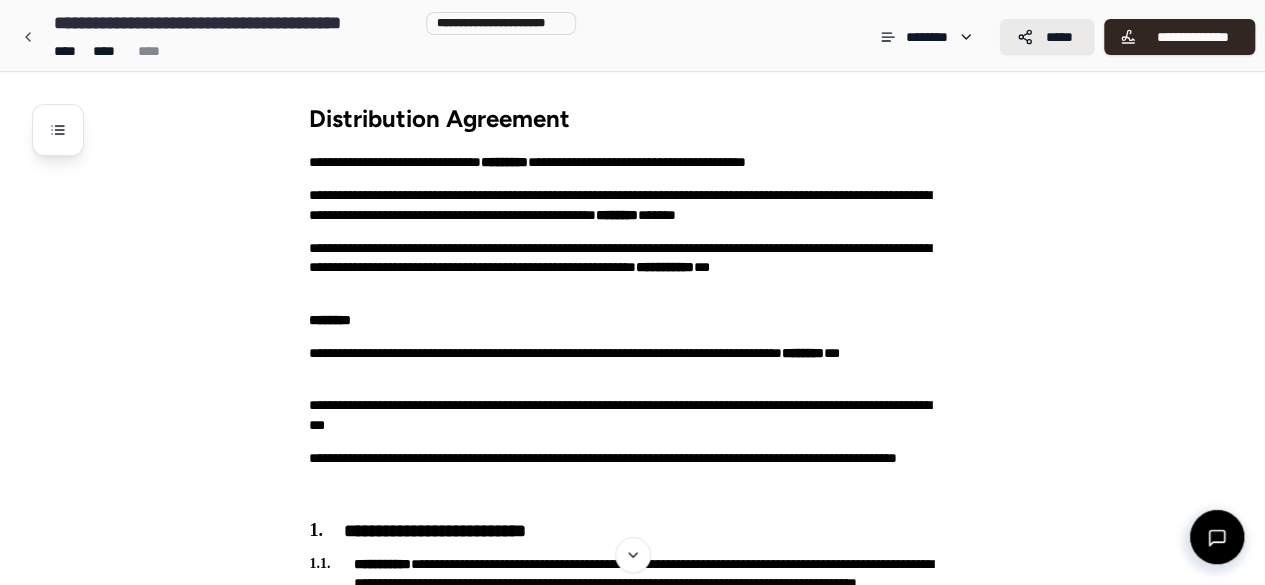 click on "*****" at bounding box center (1047, 37) 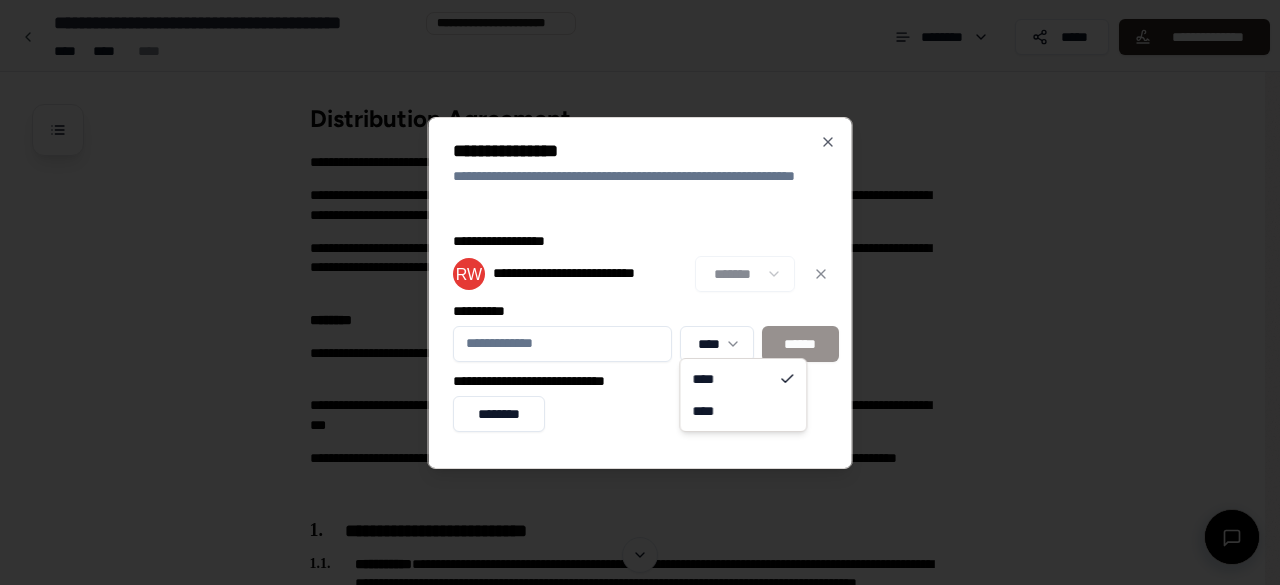 click on "**********" at bounding box center (632, 1585) 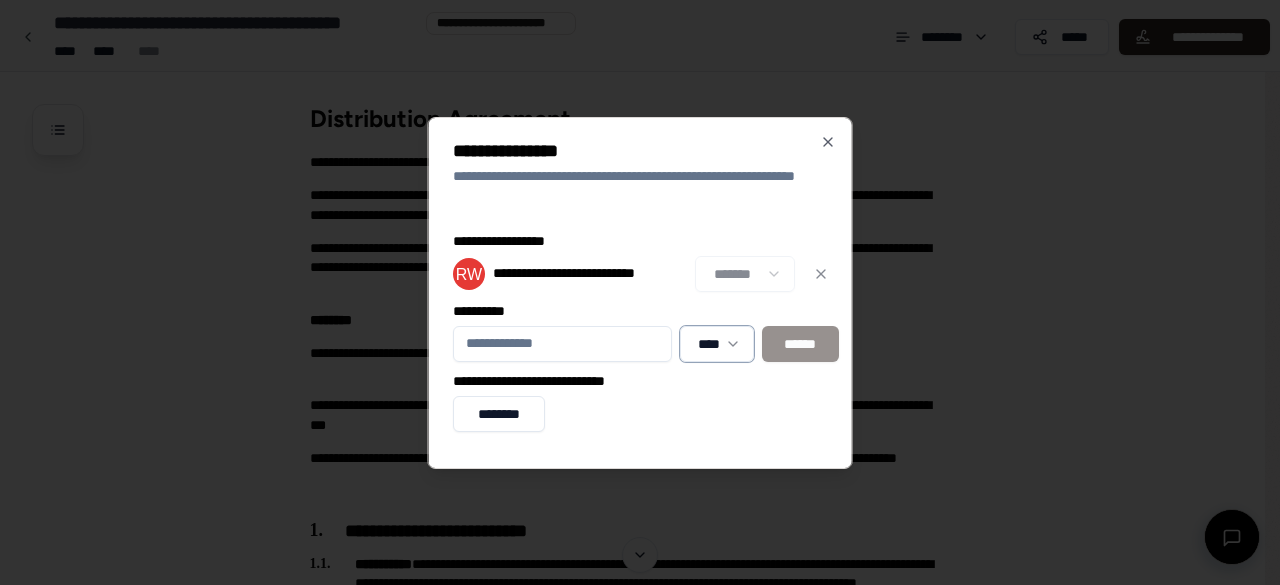 click on "**********" at bounding box center [632, 1585] 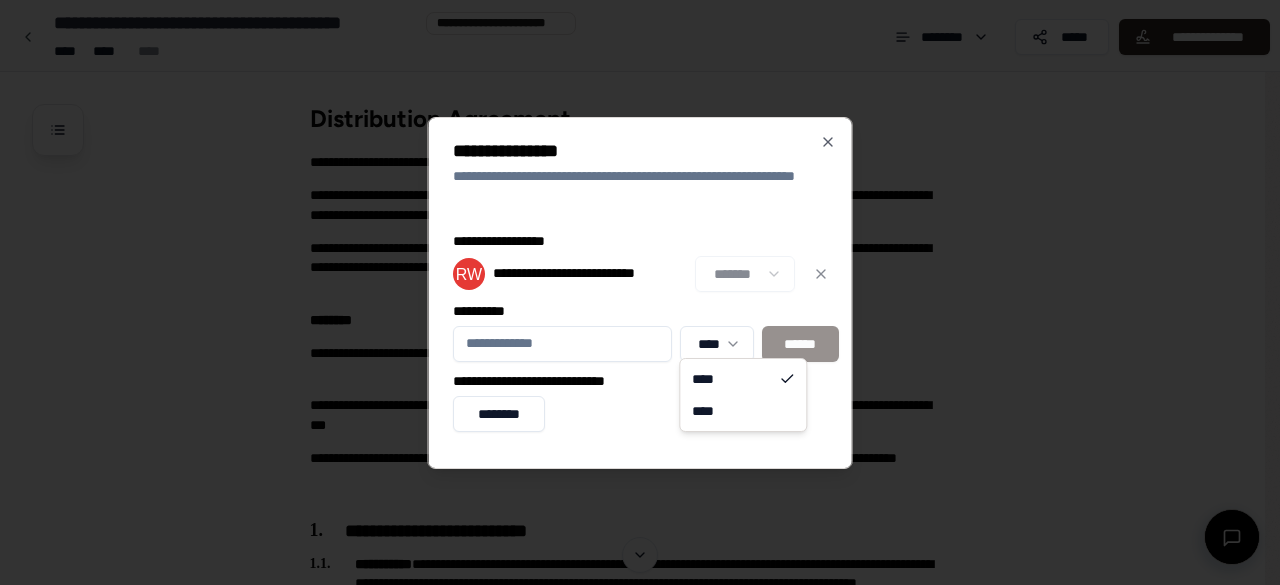 click on "**********" at bounding box center (632, 1585) 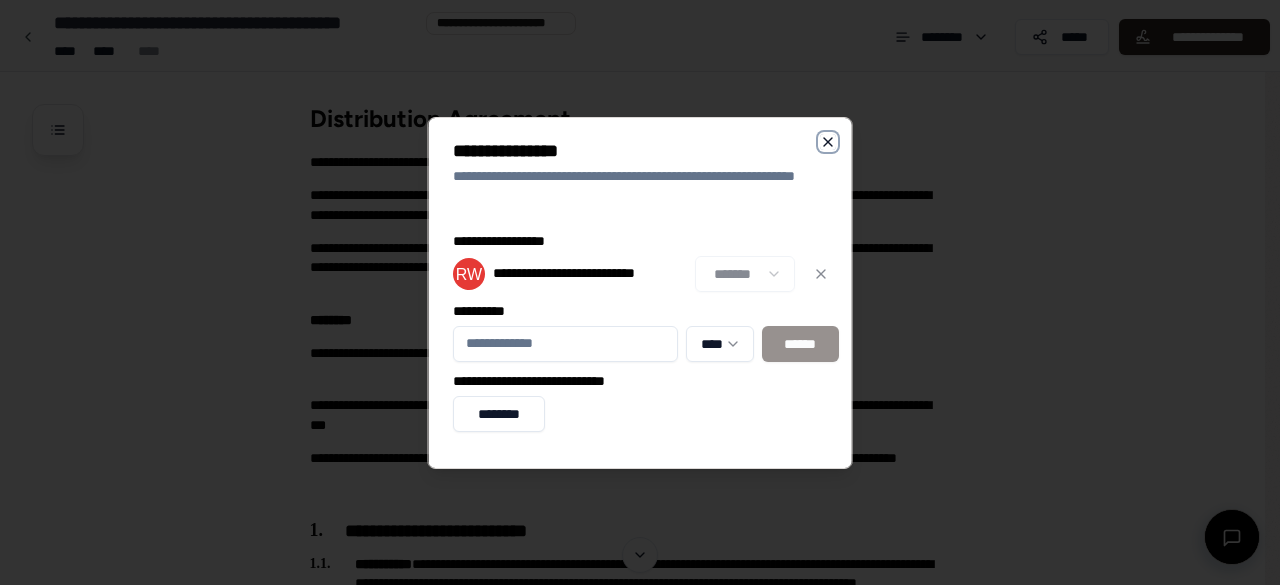 click 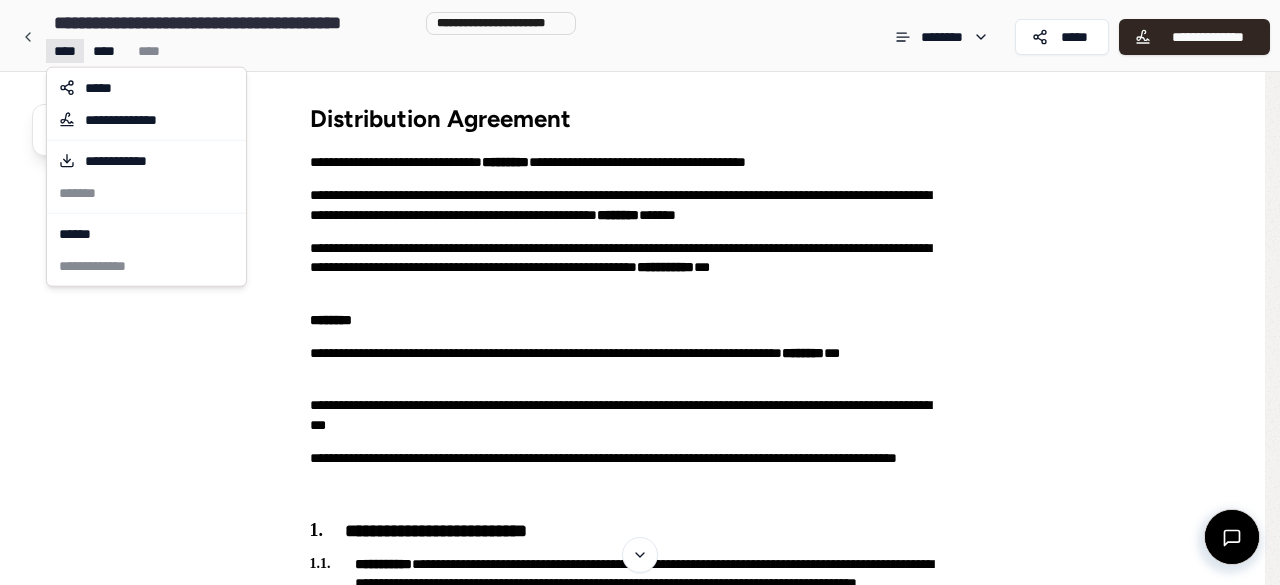click on "**********" at bounding box center (640, 1585) 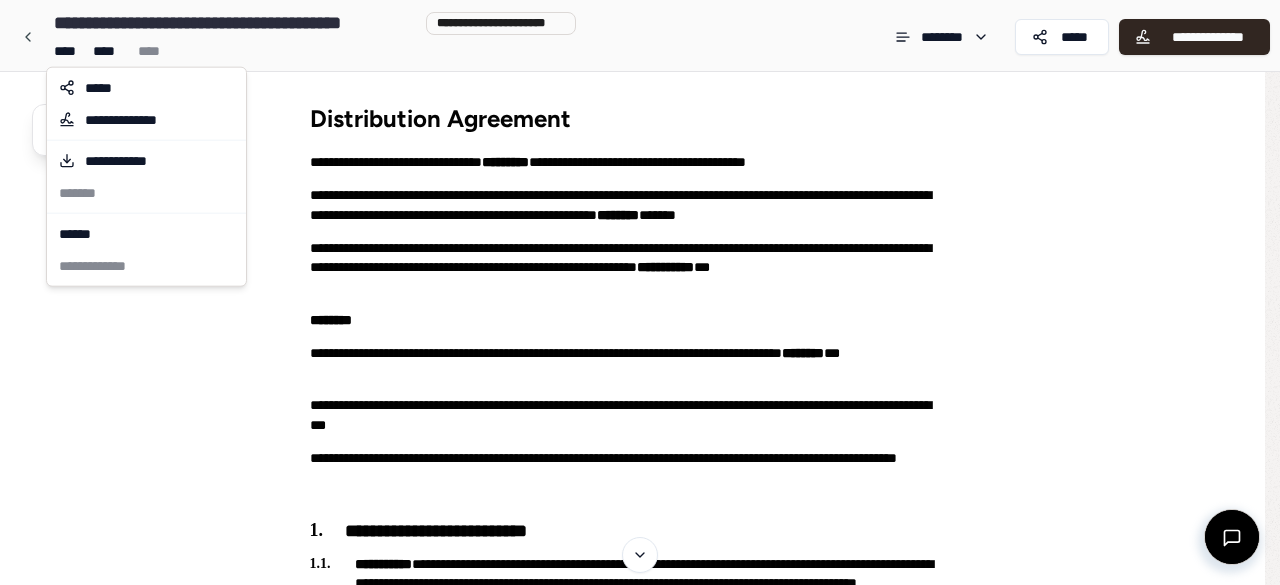 click on "**********" at bounding box center [640, 1585] 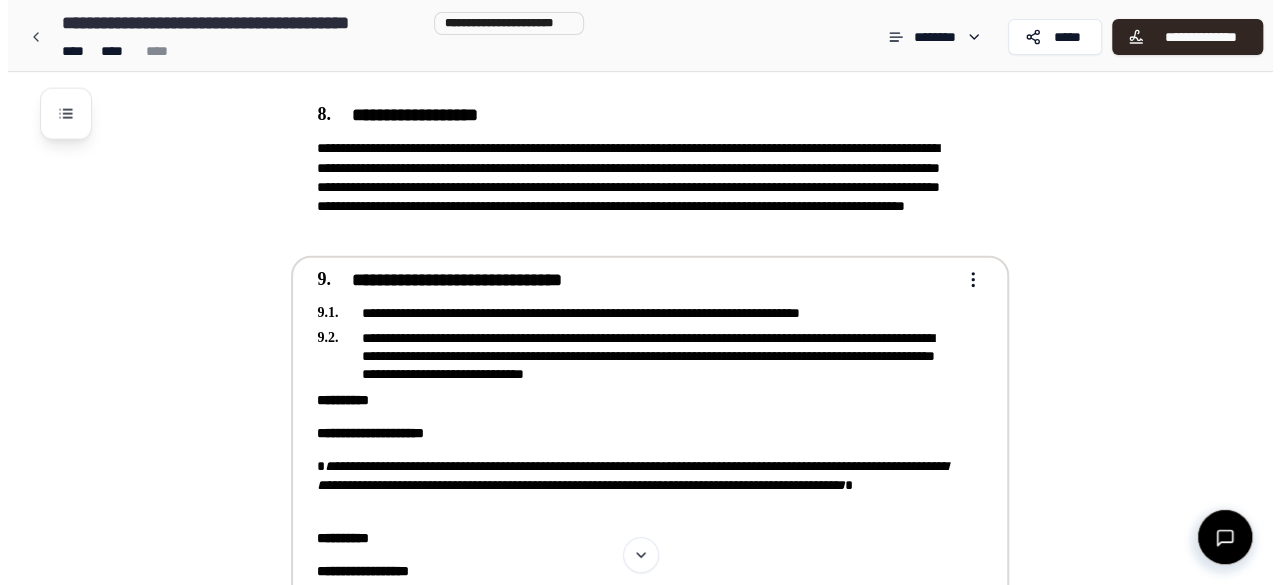 scroll, scrollTop: 2385, scrollLeft: 0, axis: vertical 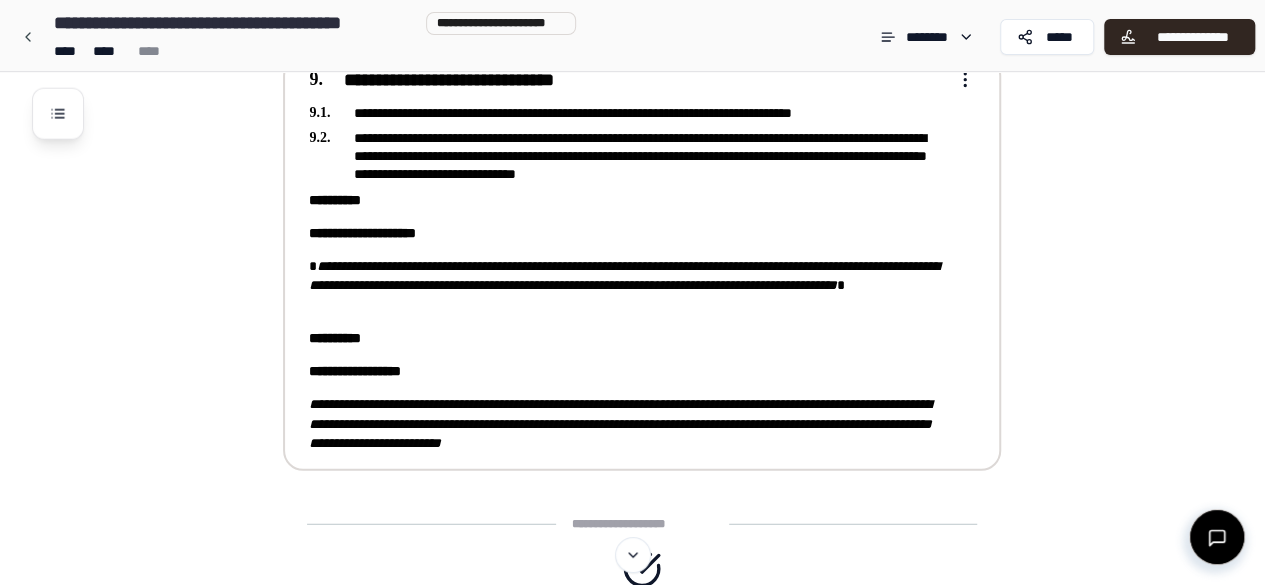click on "**********" at bounding box center [628, 261] 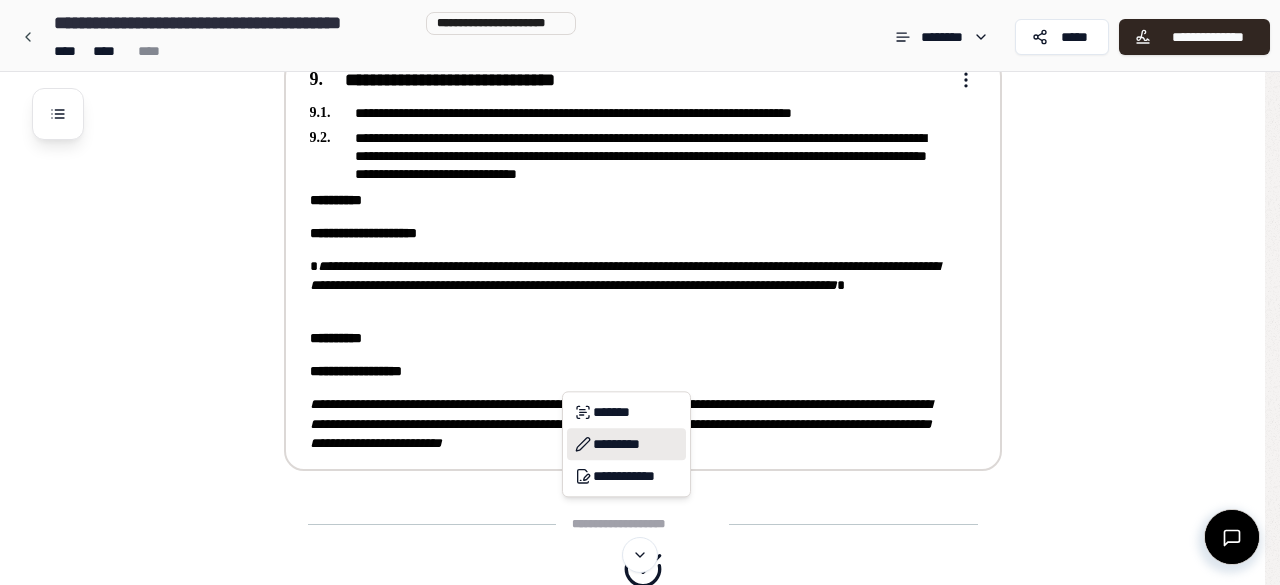 click on "*********" at bounding box center (626, 444) 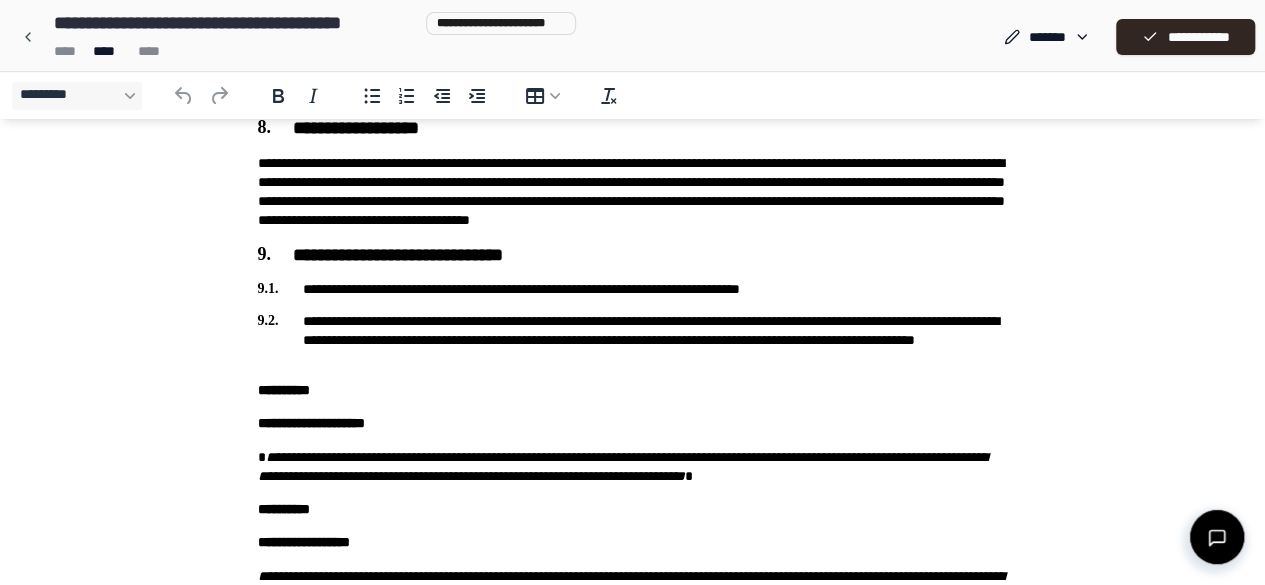 scroll, scrollTop: 2026, scrollLeft: 0, axis: vertical 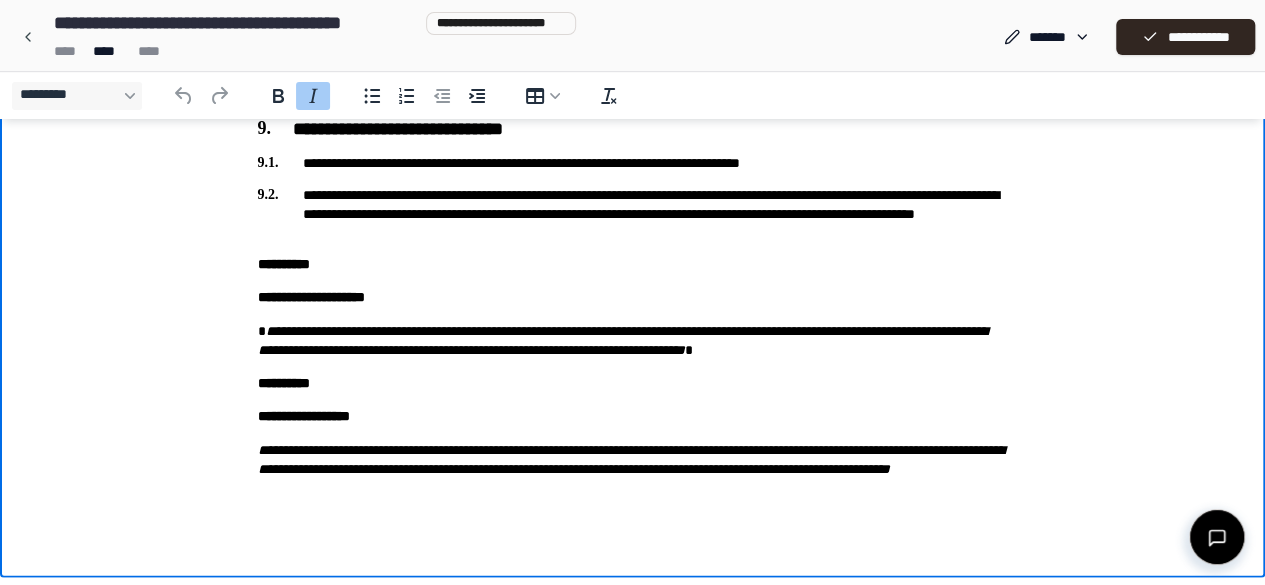 click on "**********" at bounding box center [622, 340] 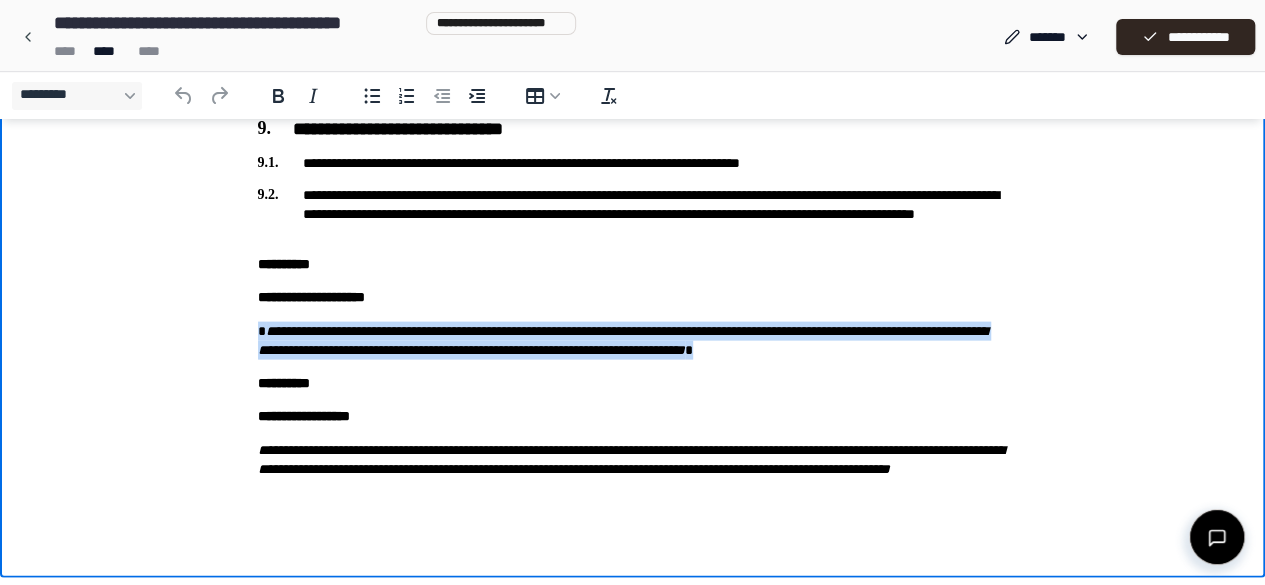 drag, startPoint x: 950, startPoint y: 343, endPoint x: 241, endPoint y: 339, distance: 709.0113 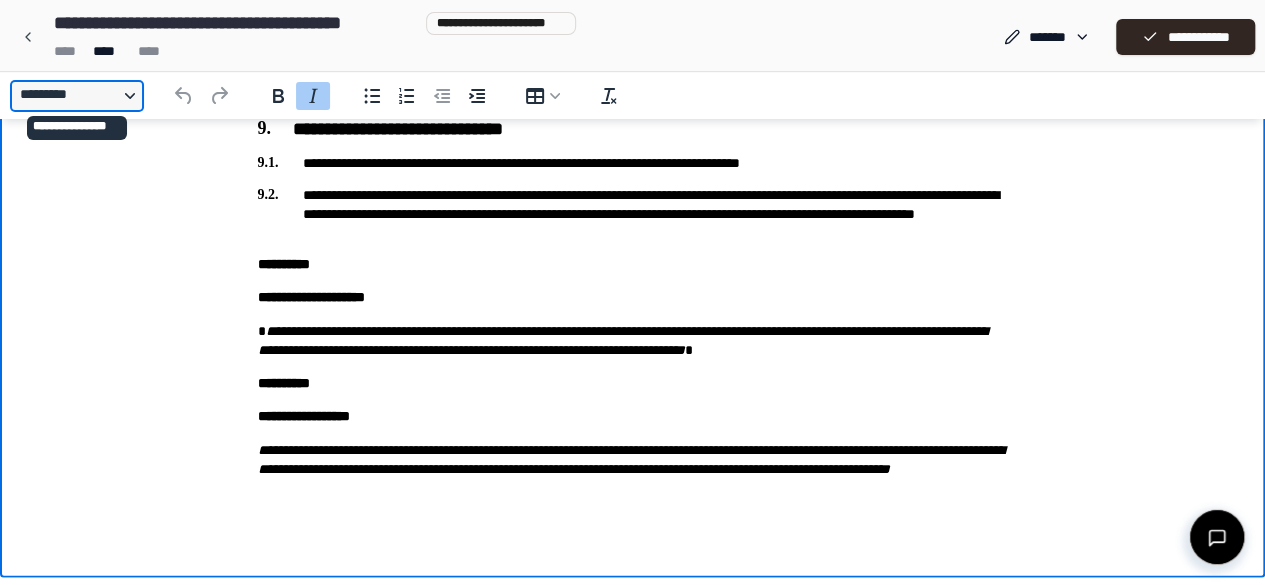 click on "*********" at bounding box center (77, 96) 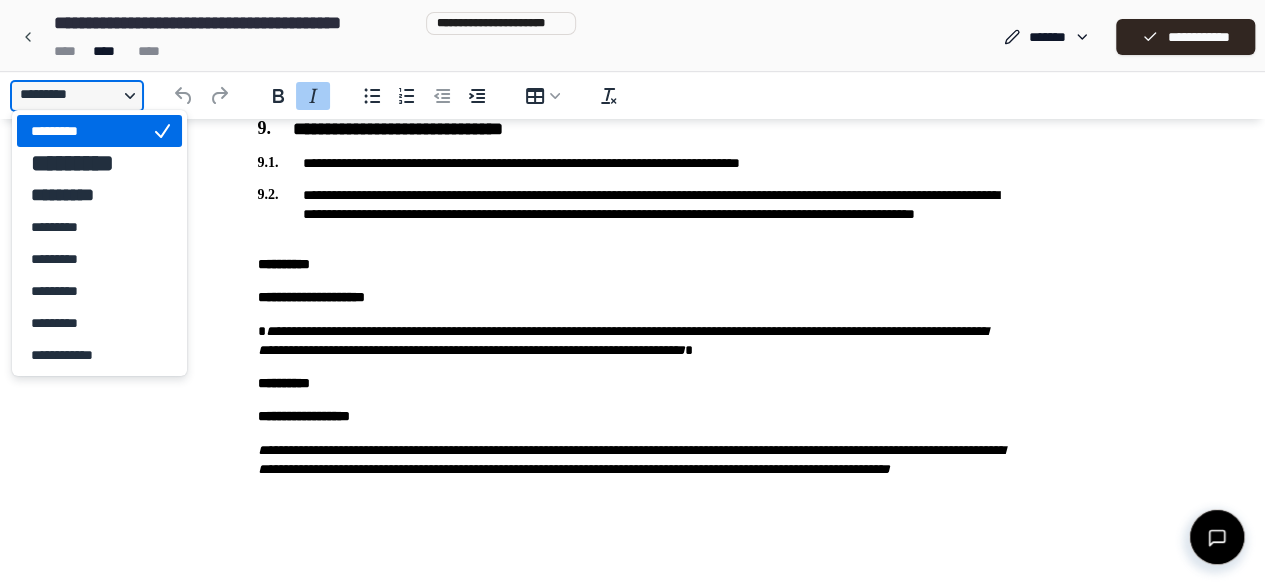 click on "*********" at bounding box center [77, 96] 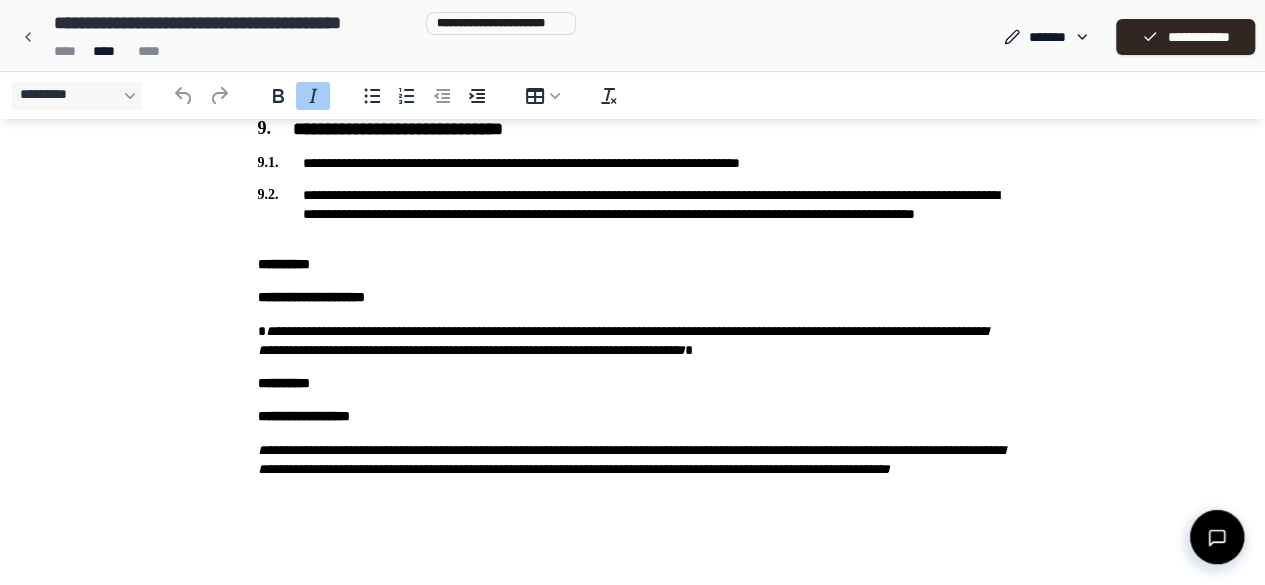 click on "**********" at bounding box center [633, -699] 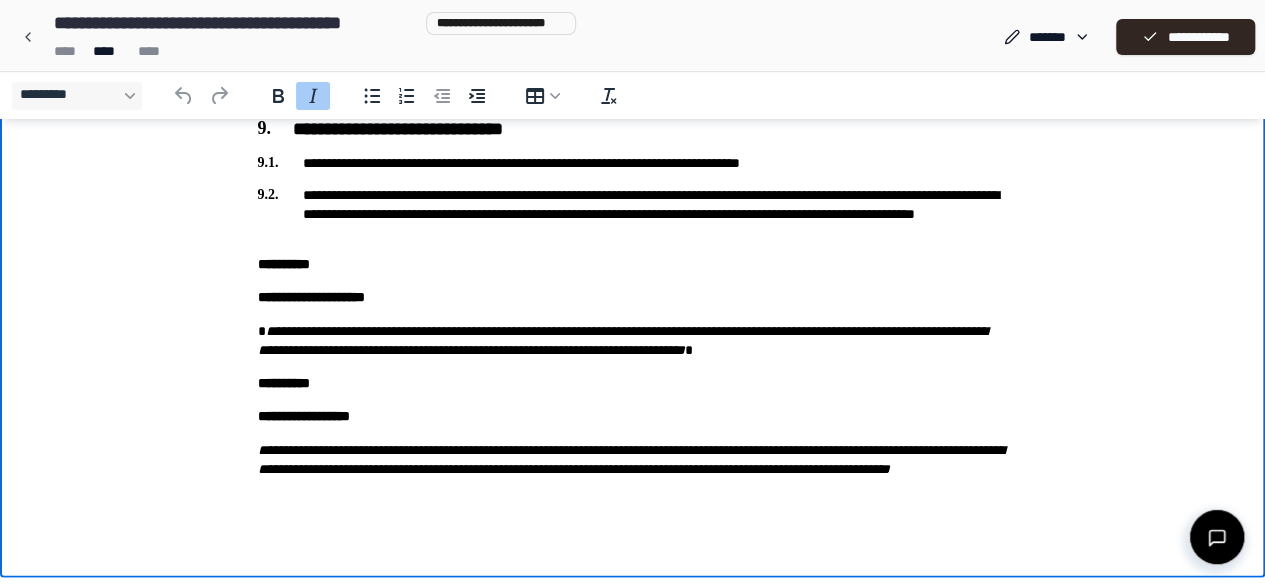 click on "**** **** ****" at bounding box center (311, 51) 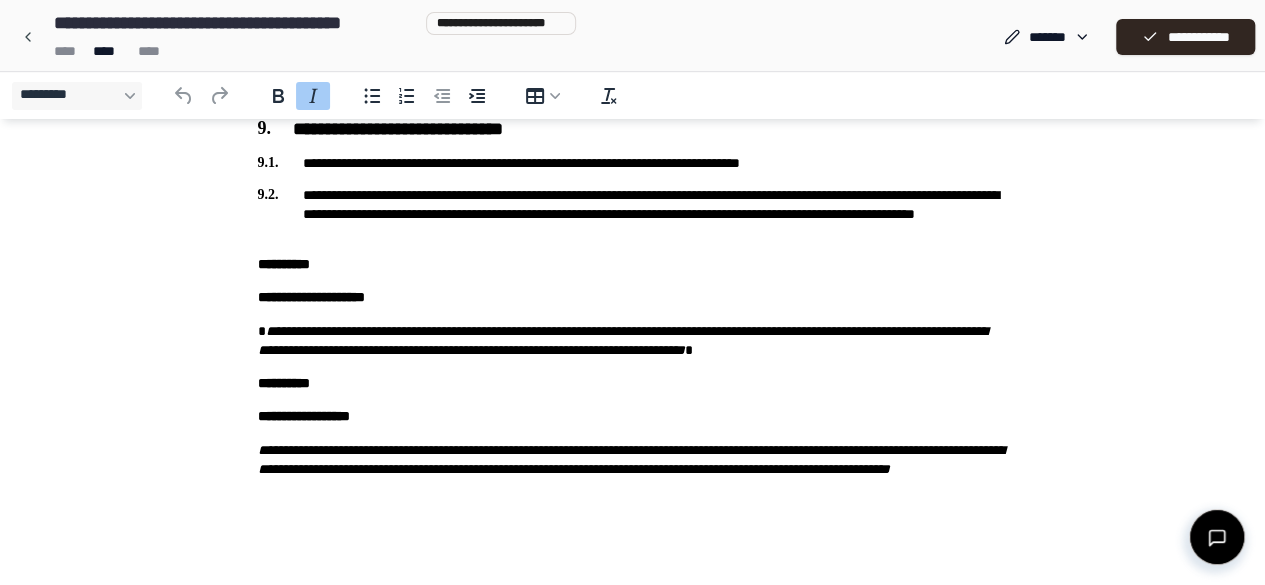click on "**** **** ****" at bounding box center [311, 51] 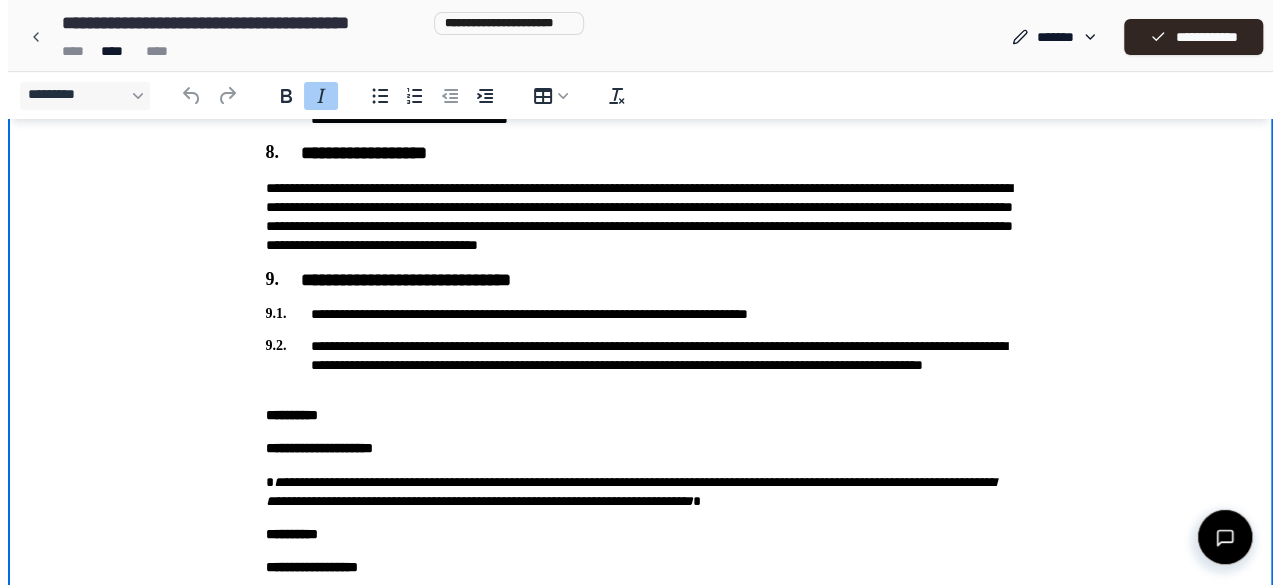 scroll, scrollTop: 1726, scrollLeft: 0, axis: vertical 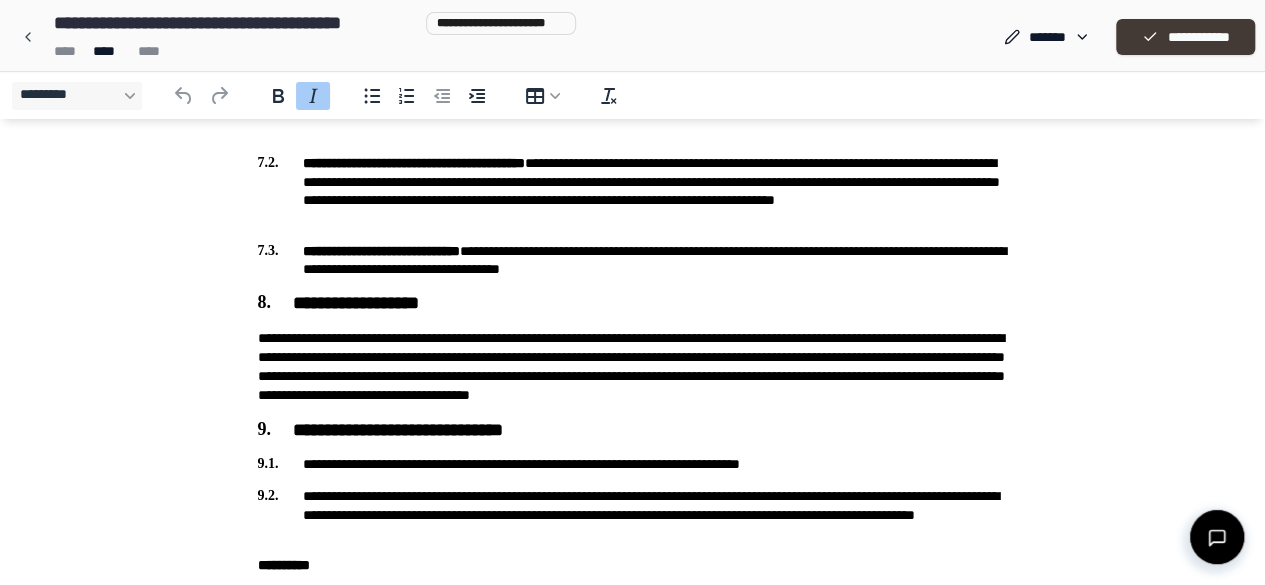 click on "**********" at bounding box center (1185, 37) 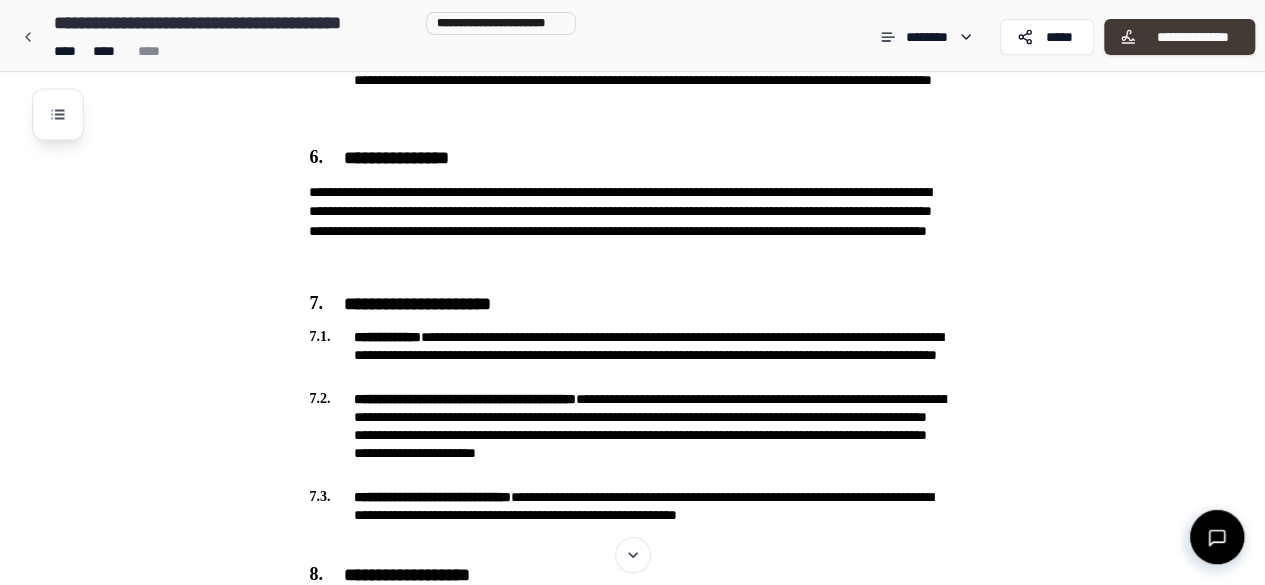 click on "**********" at bounding box center [1192, 37] 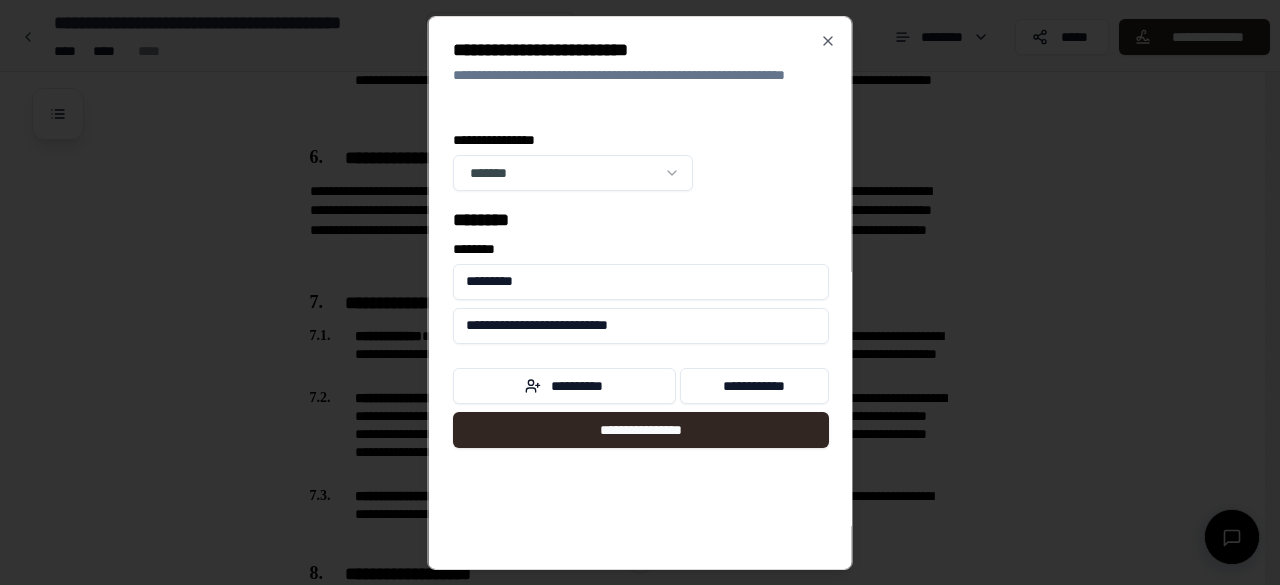 click on "*********" at bounding box center (641, 282) 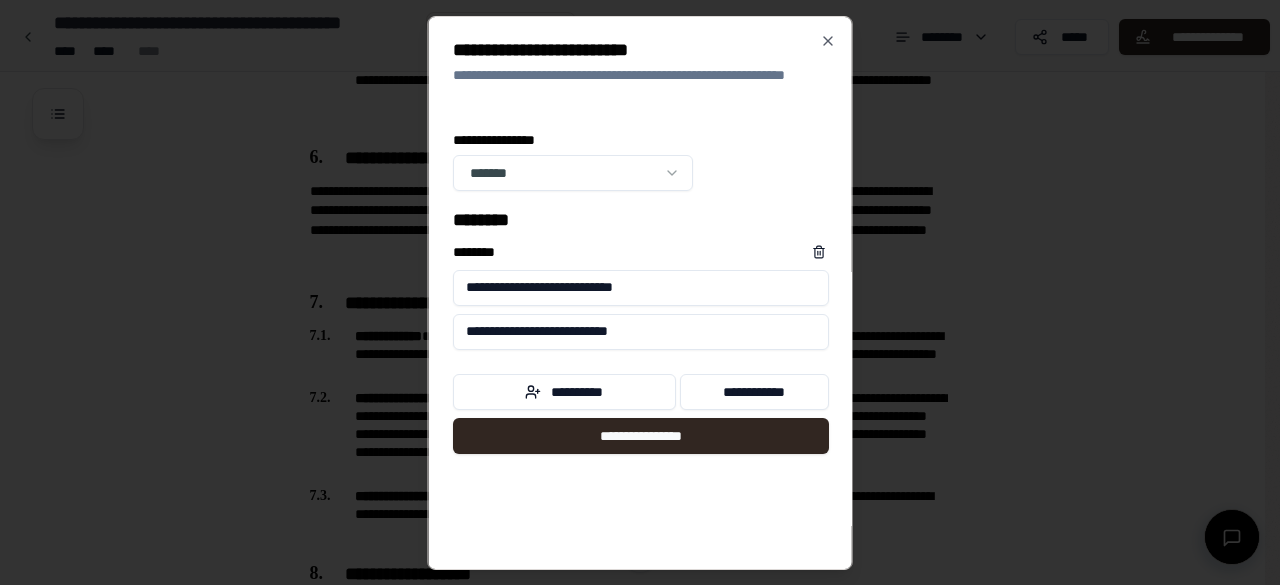 type on "**********" 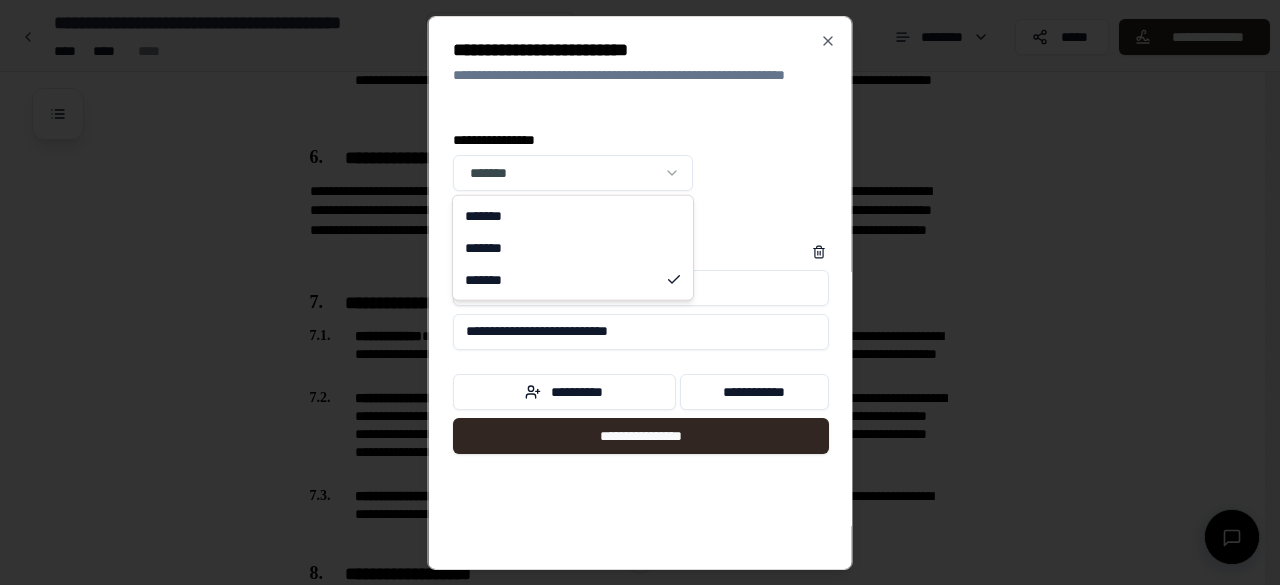 click on "**********" at bounding box center [632, -141] 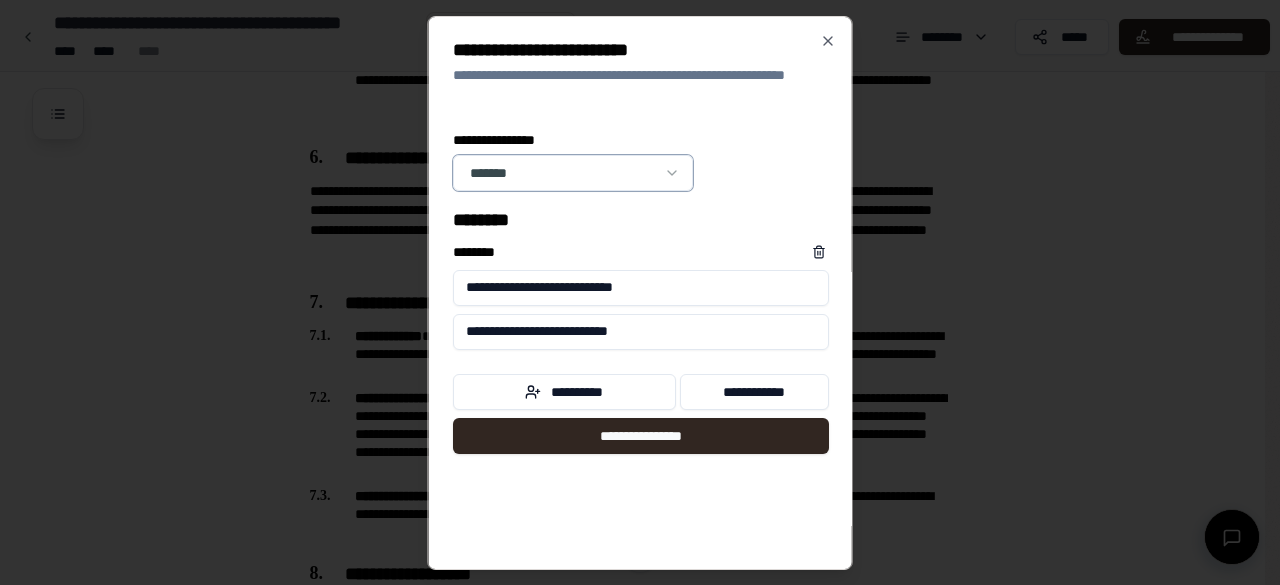 click on "**********" at bounding box center [632, -141] 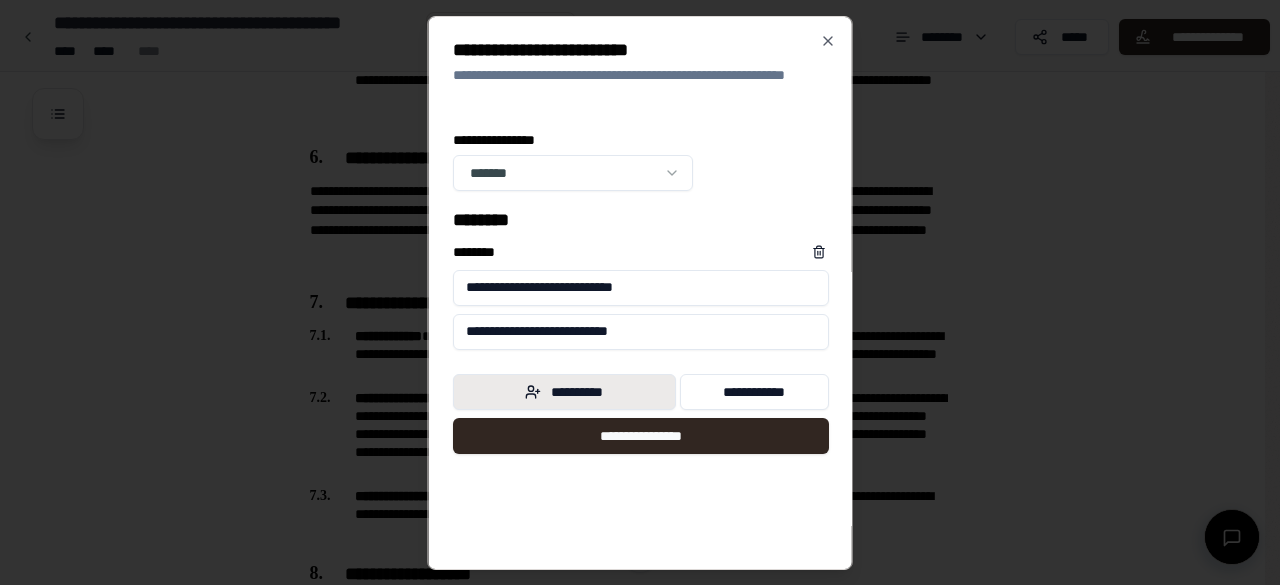 click on "**********" at bounding box center [564, 392] 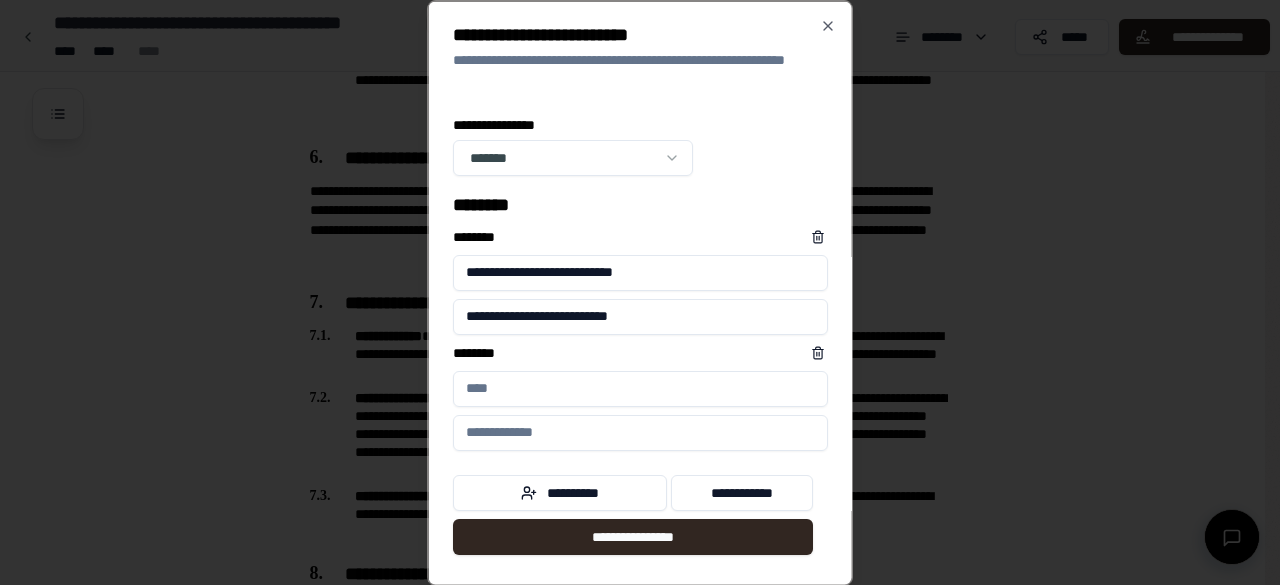 click on "******   *" at bounding box center (640, 388) 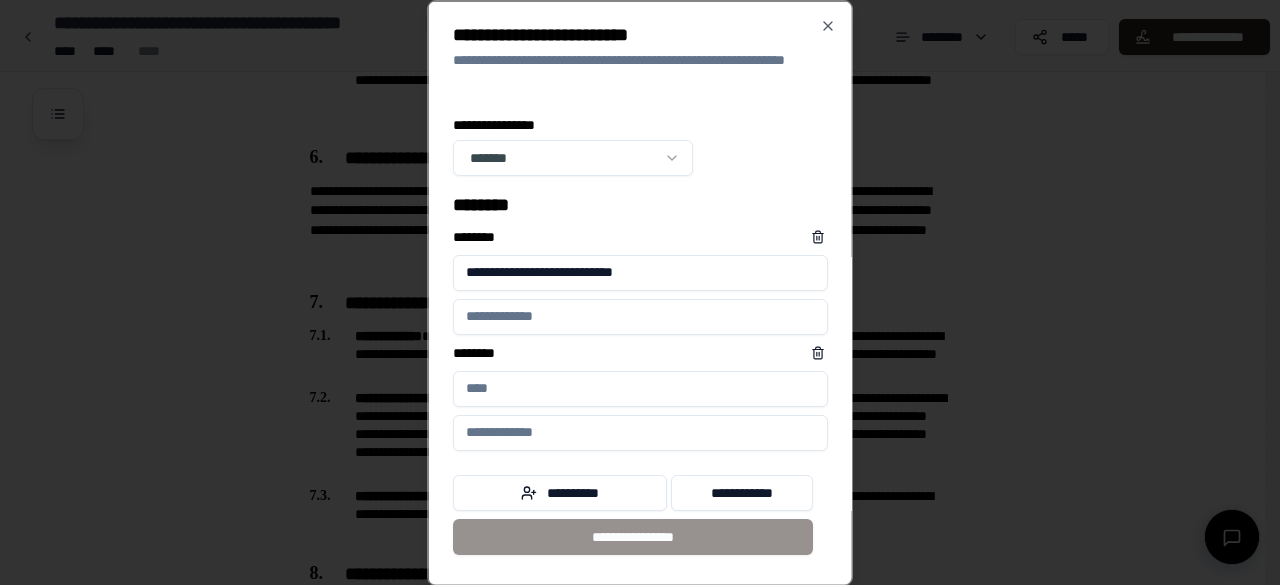 scroll, scrollTop: 5, scrollLeft: 0, axis: vertical 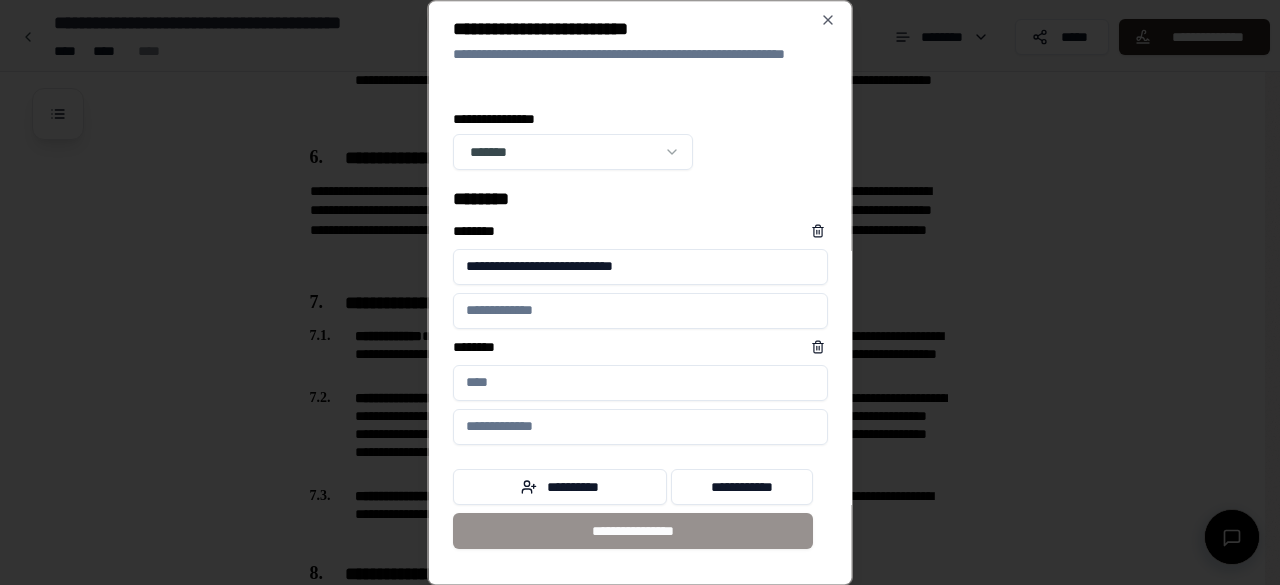 type 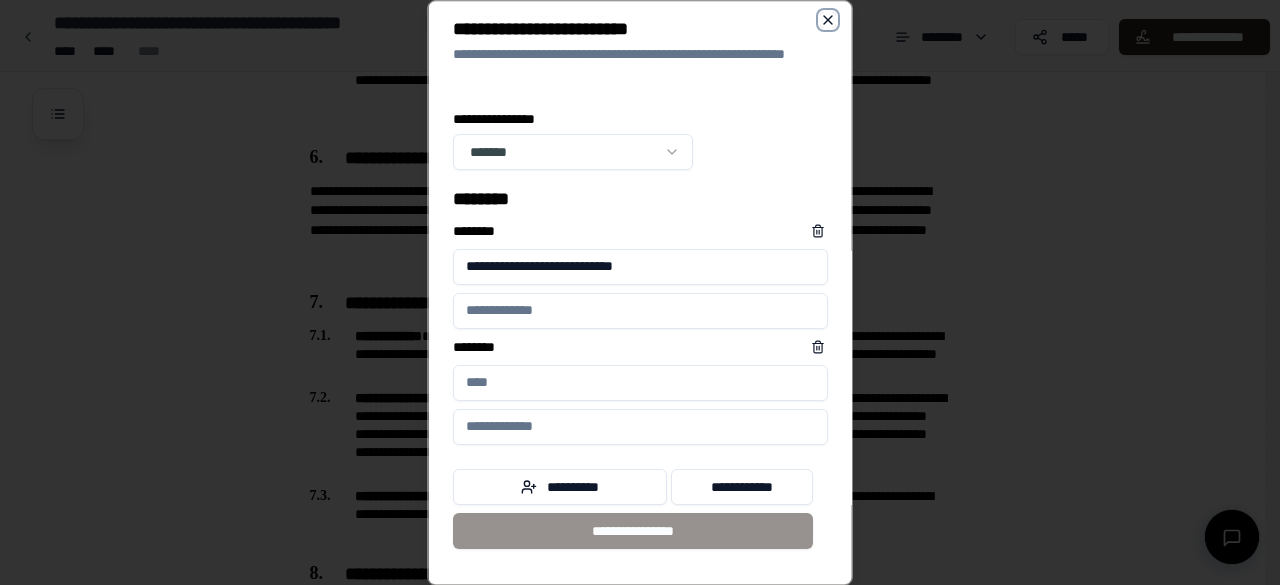 click 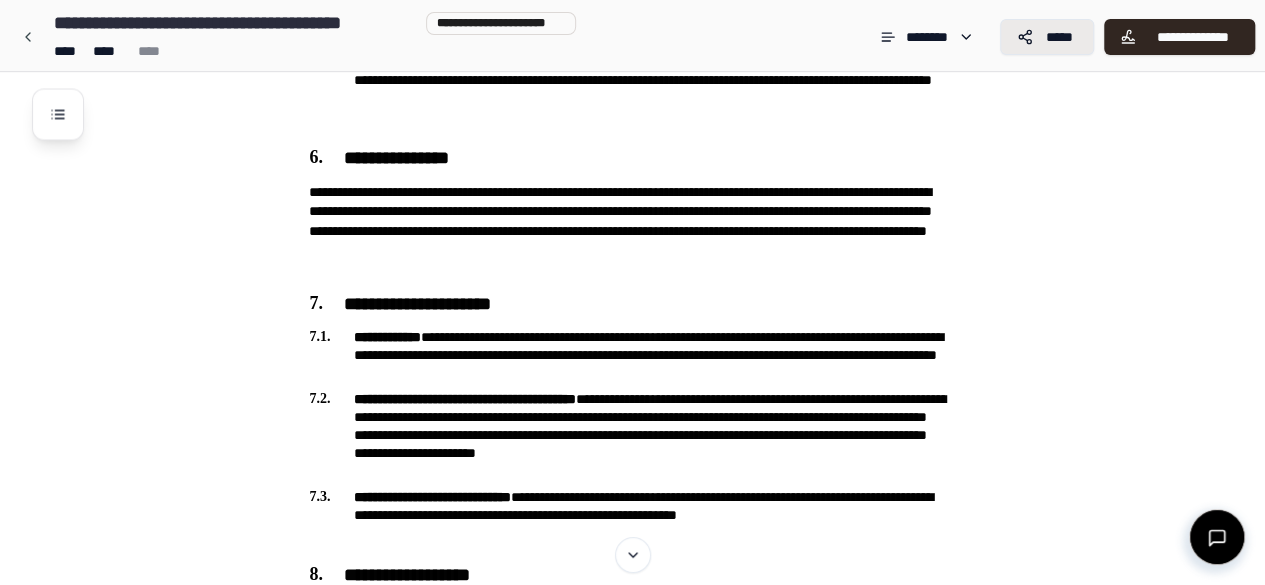click on "*****" at bounding box center (1047, 37) 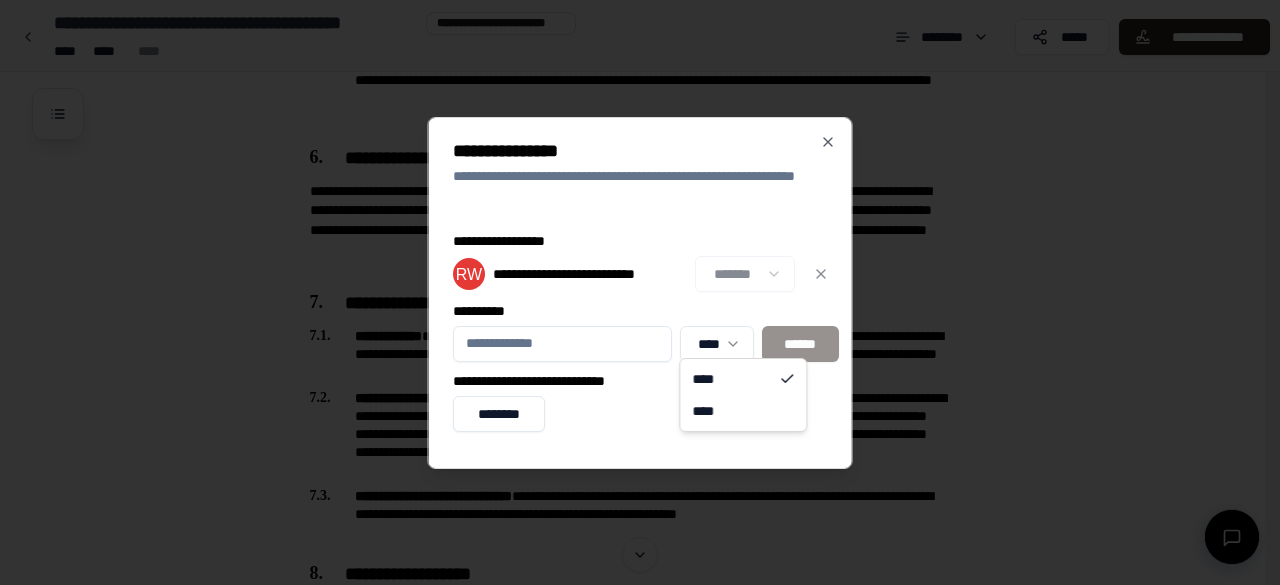 click on "**********" at bounding box center [632, -141] 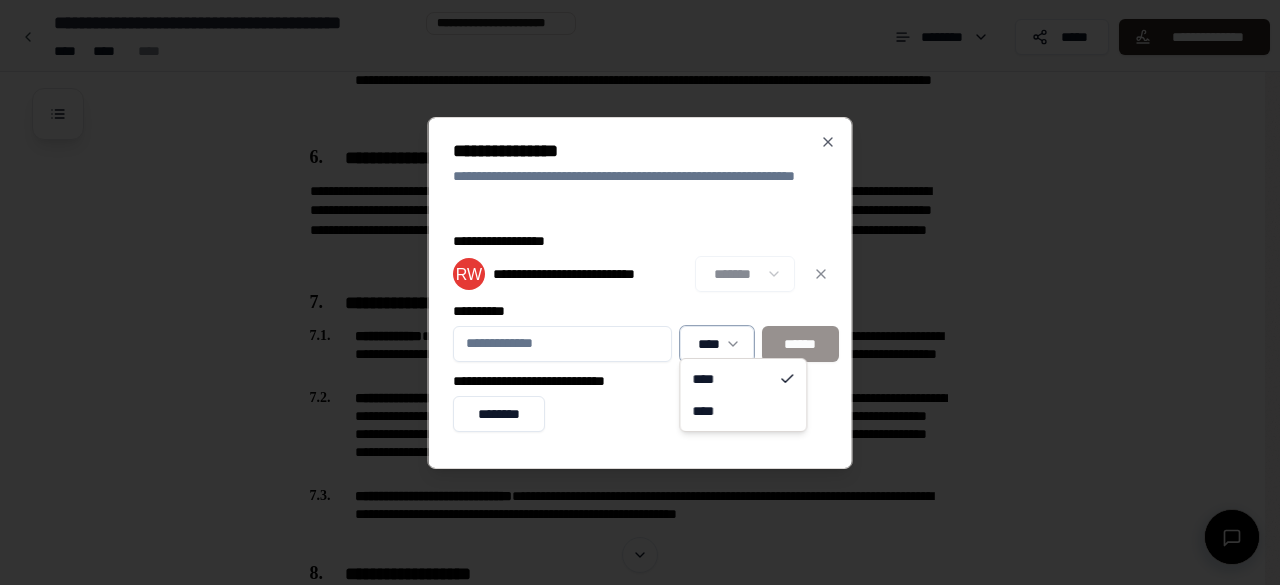 click on "**********" at bounding box center [632, -141] 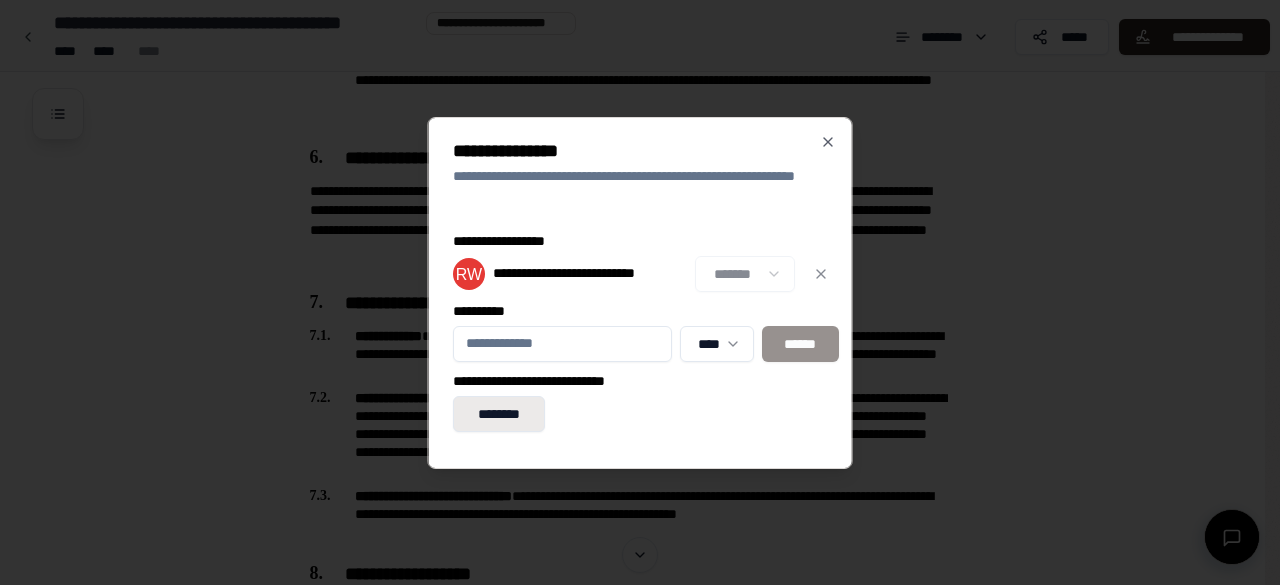 click on "********" at bounding box center (499, 414) 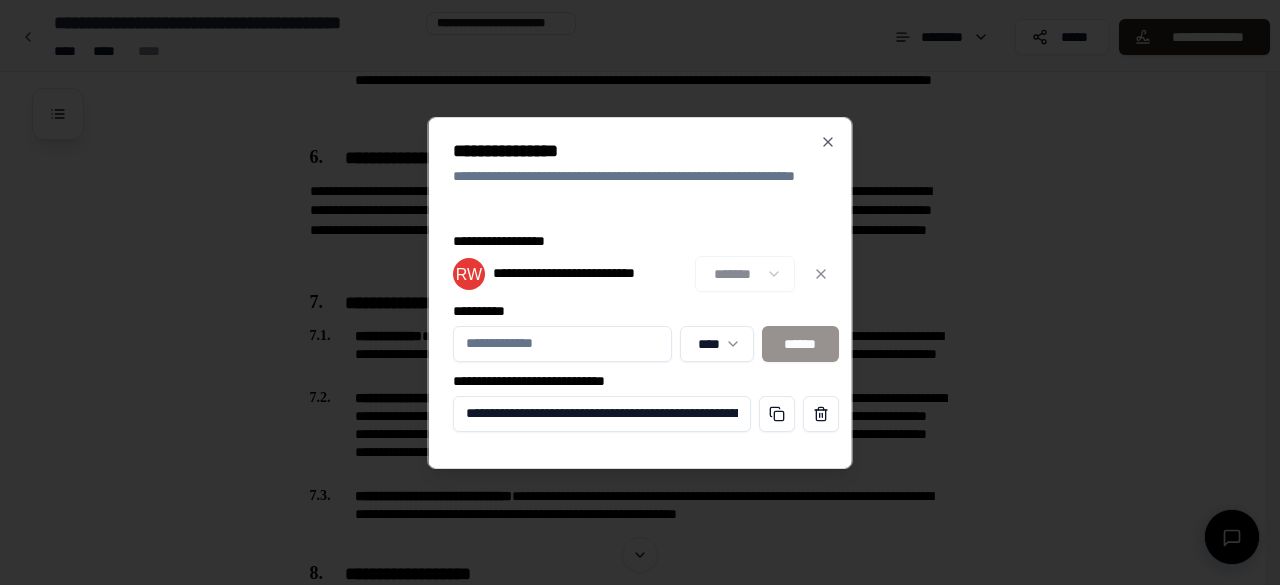 click on "**********" at bounding box center [602, 414] 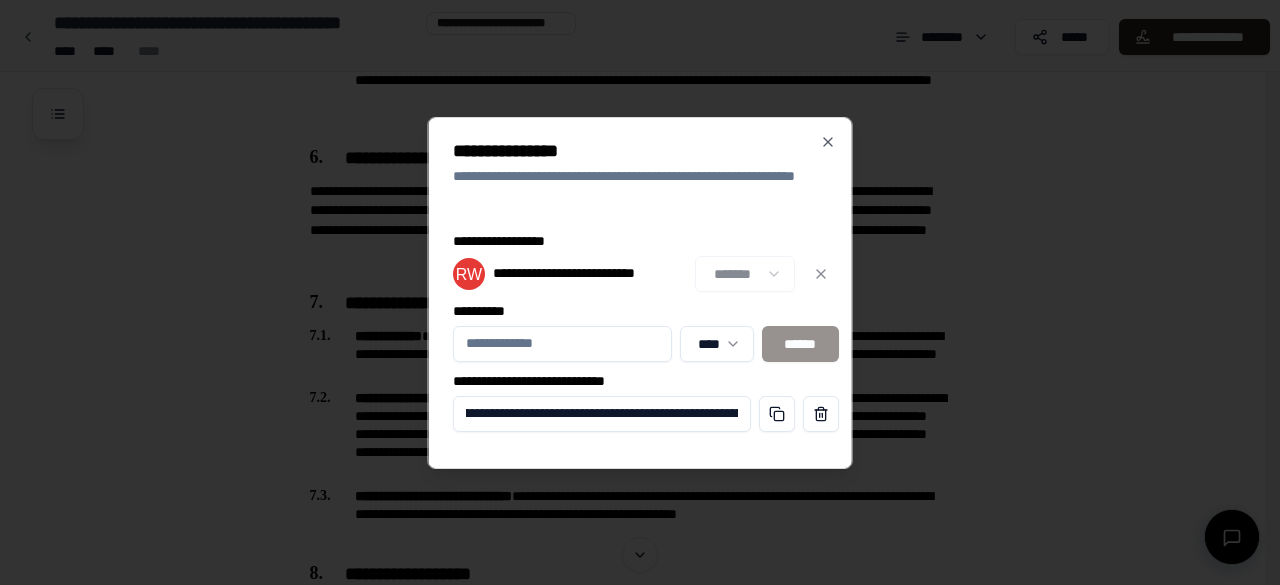 scroll, scrollTop: 0, scrollLeft: 0, axis: both 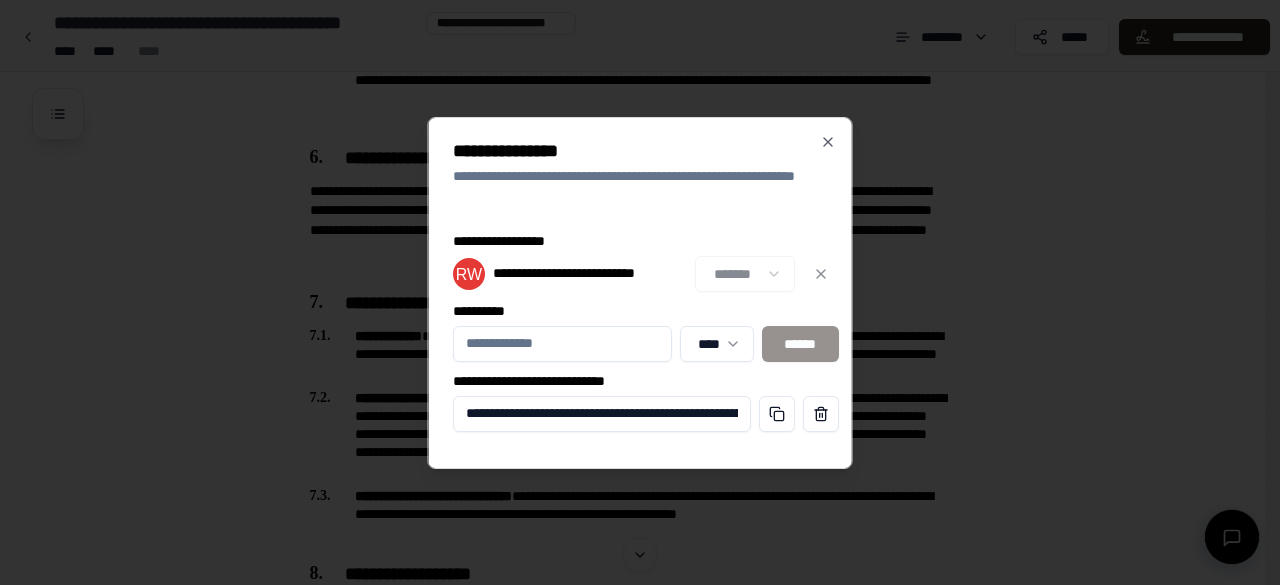 drag, startPoint x: 736, startPoint y: 413, endPoint x: 441, endPoint y: 409, distance: 295.02713 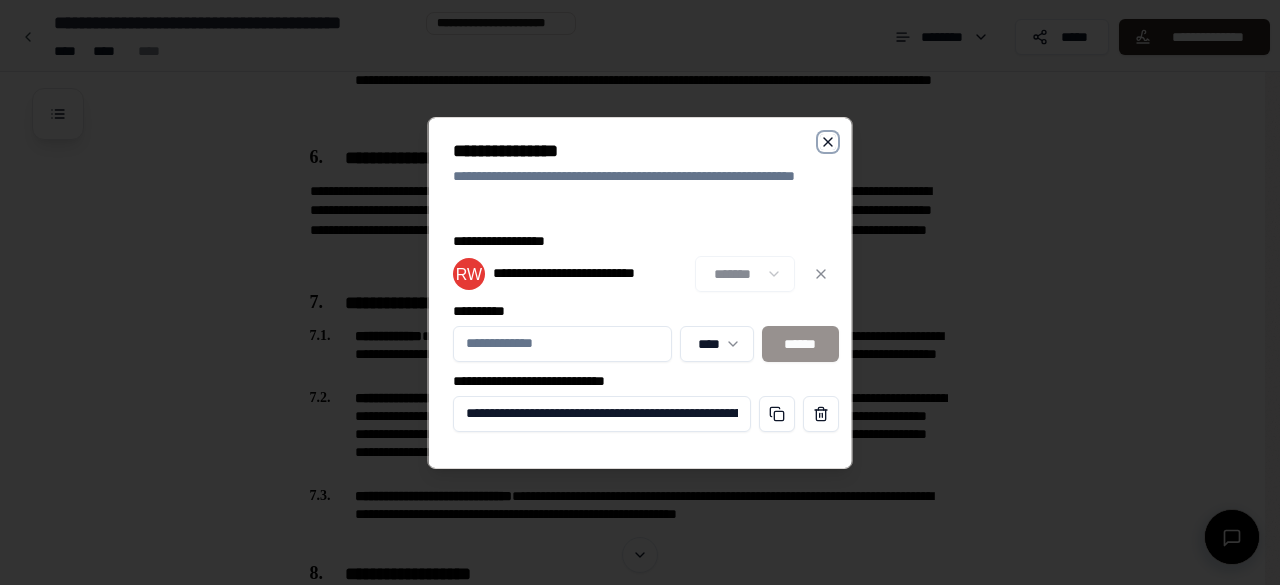 click 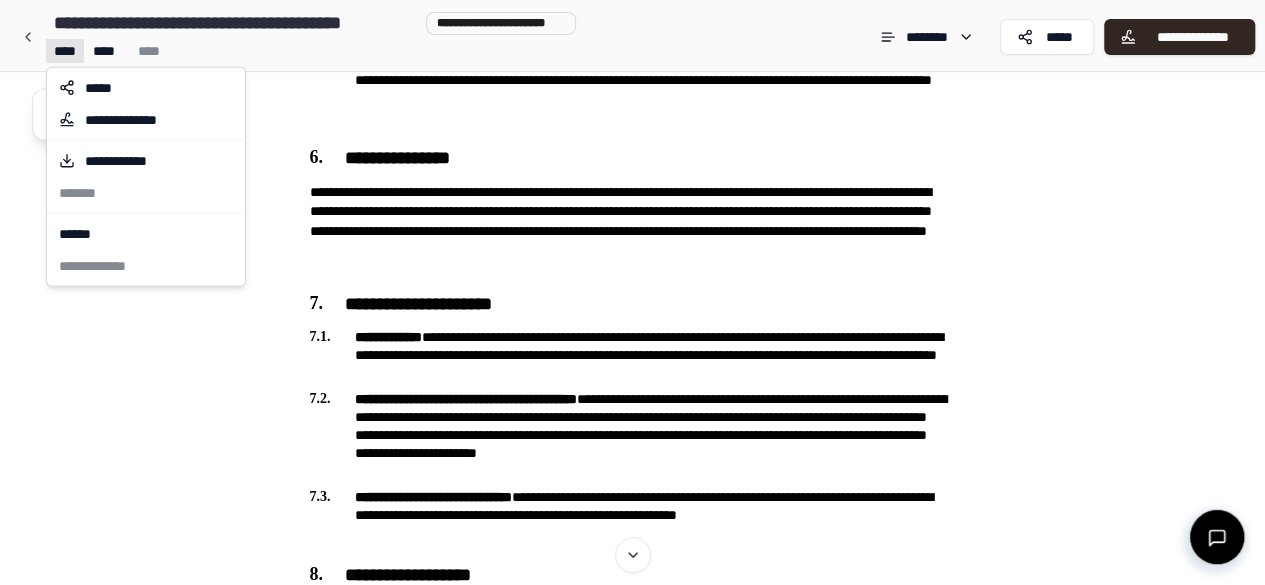 click on "**********" at bounding box center [640, -141] 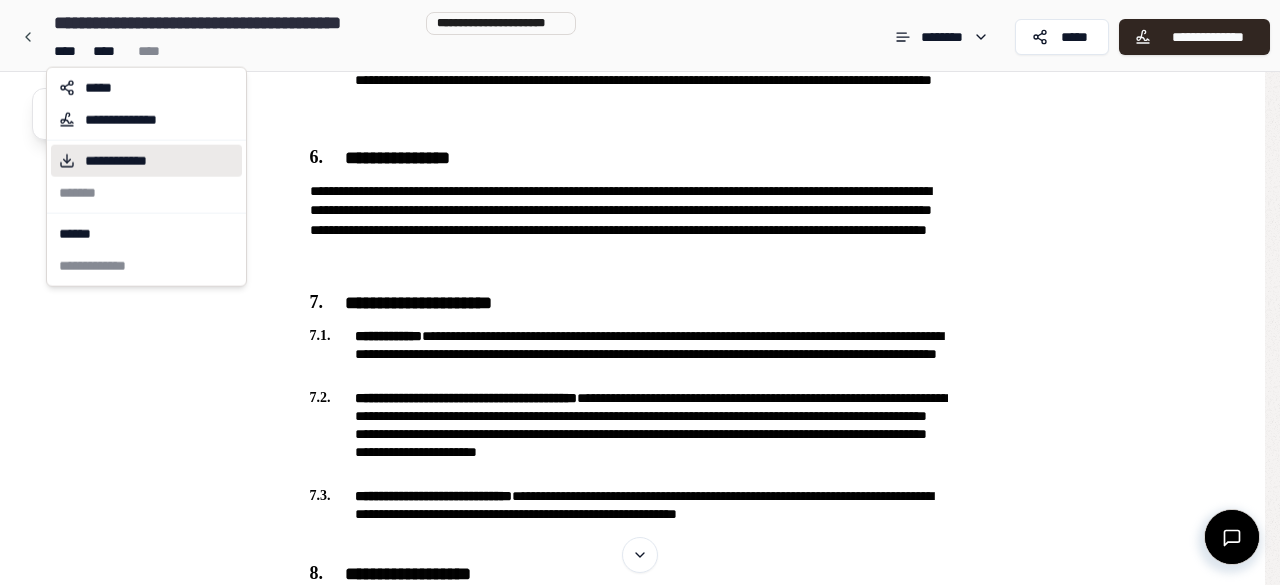 click on "**********" at bounding box center [131, 161] 